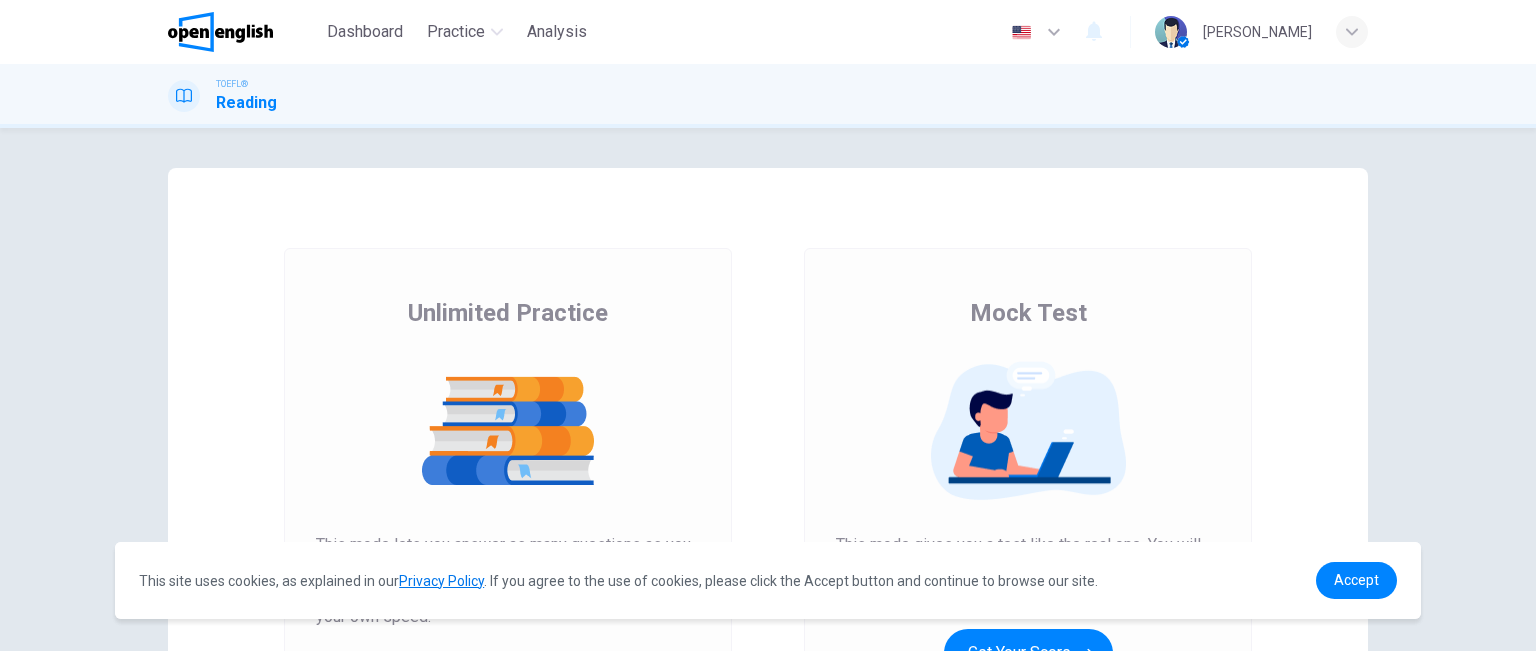 scroll, scrollTop: 0, scrollLeft: 0, axis: both 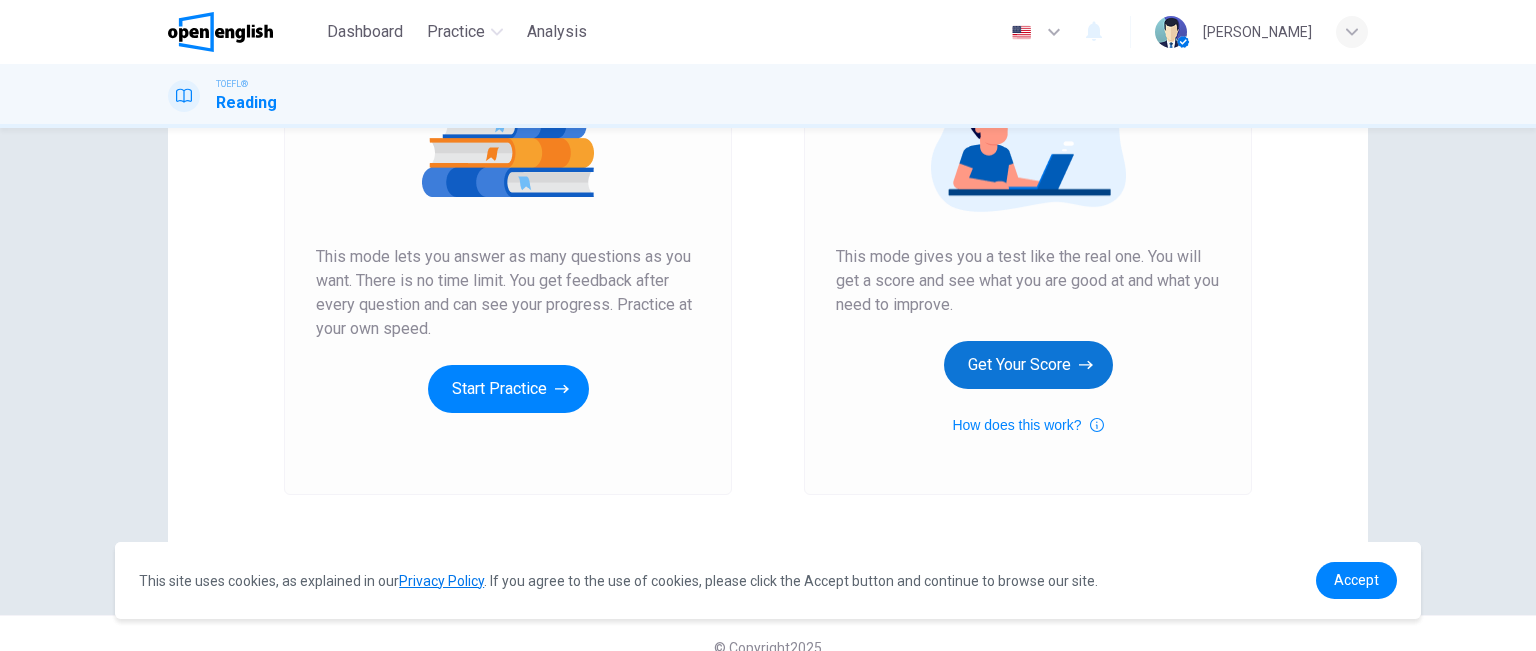click on "Get Your Score" at bounding box center [1028, 365] 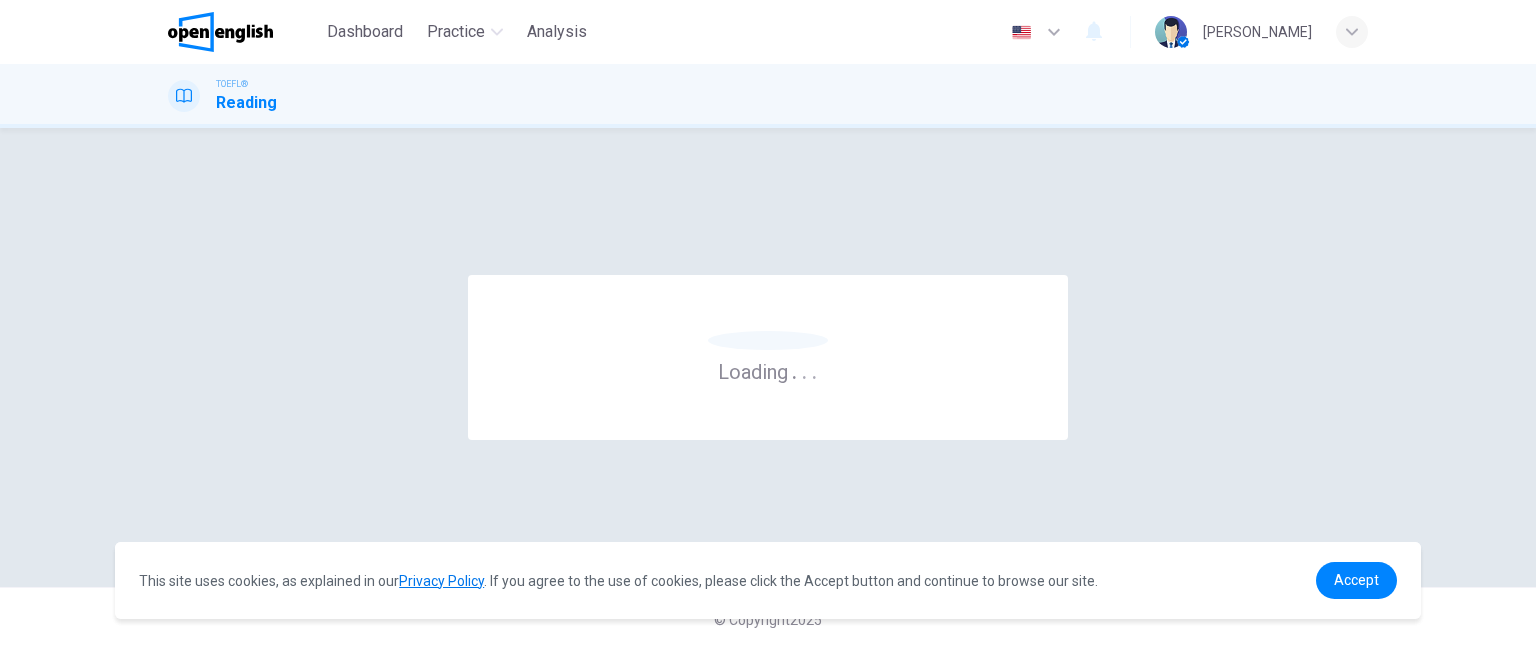 scroll, scrollTop: 0, scrollLeft: 0, axis: both 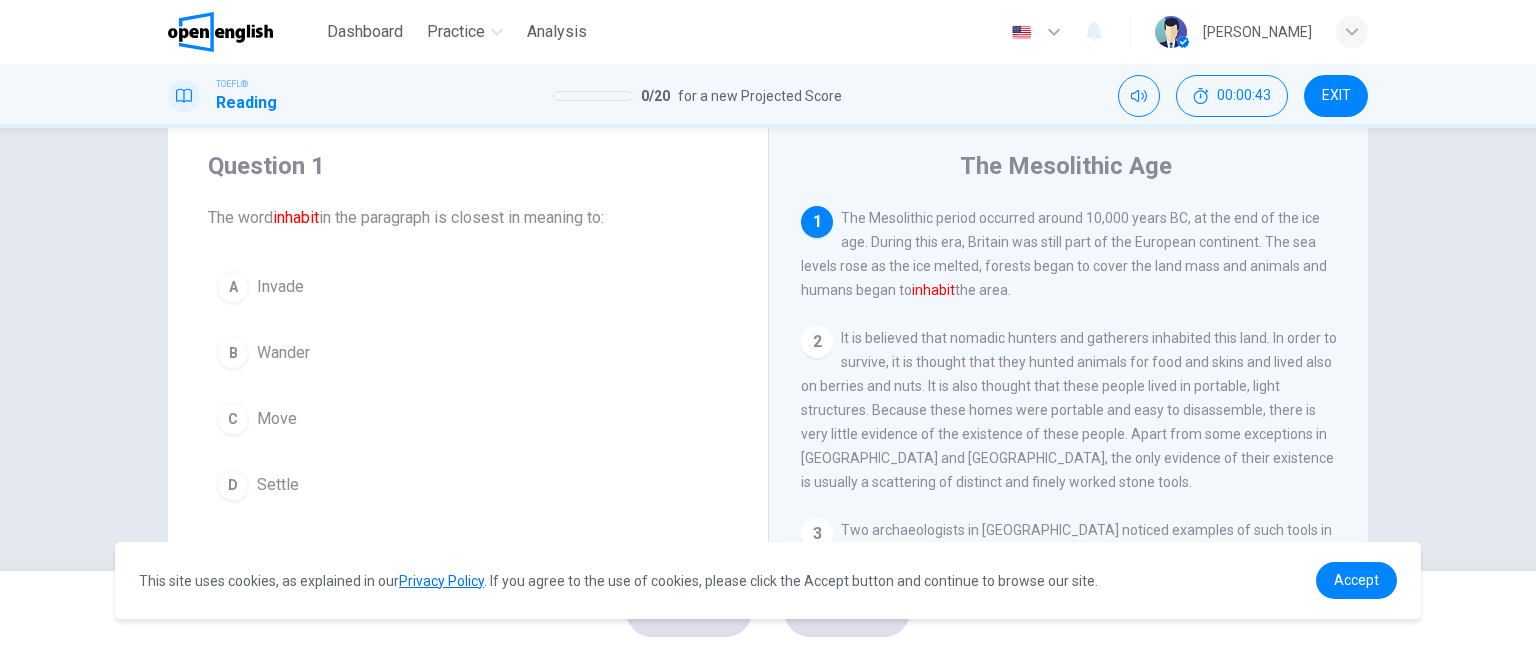 click on "B" at bounding box center [233, 353] 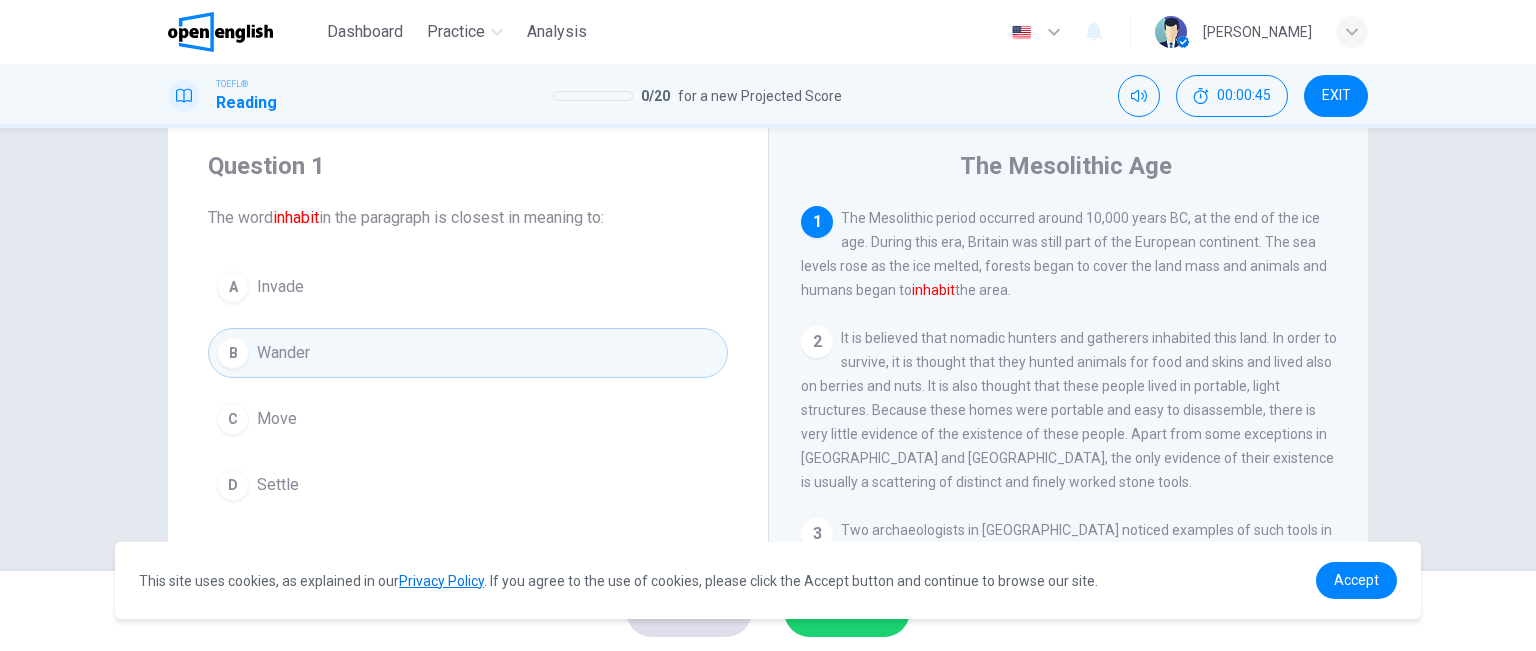 click on "B Wander" at bounding box center (468, 353) 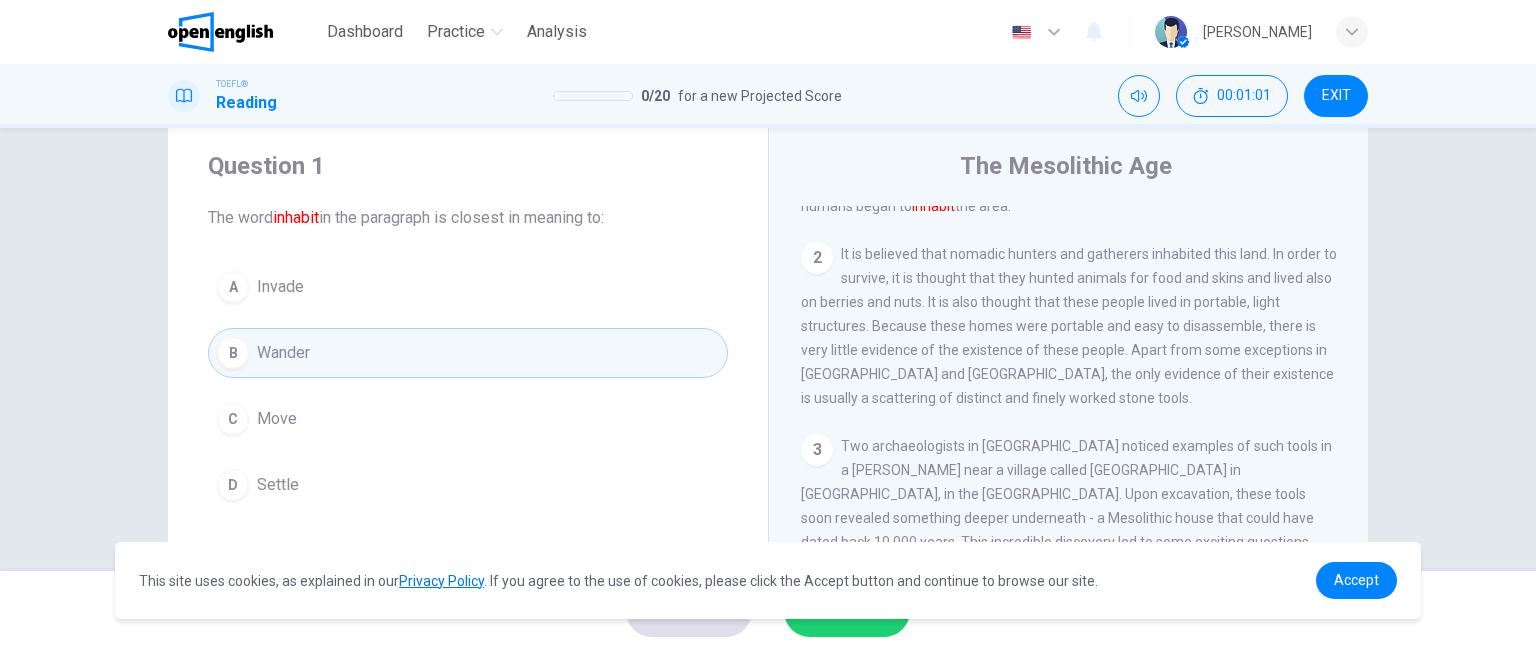 scroll, scrollTop: 87, scrollLeft: 0, axis: vertical 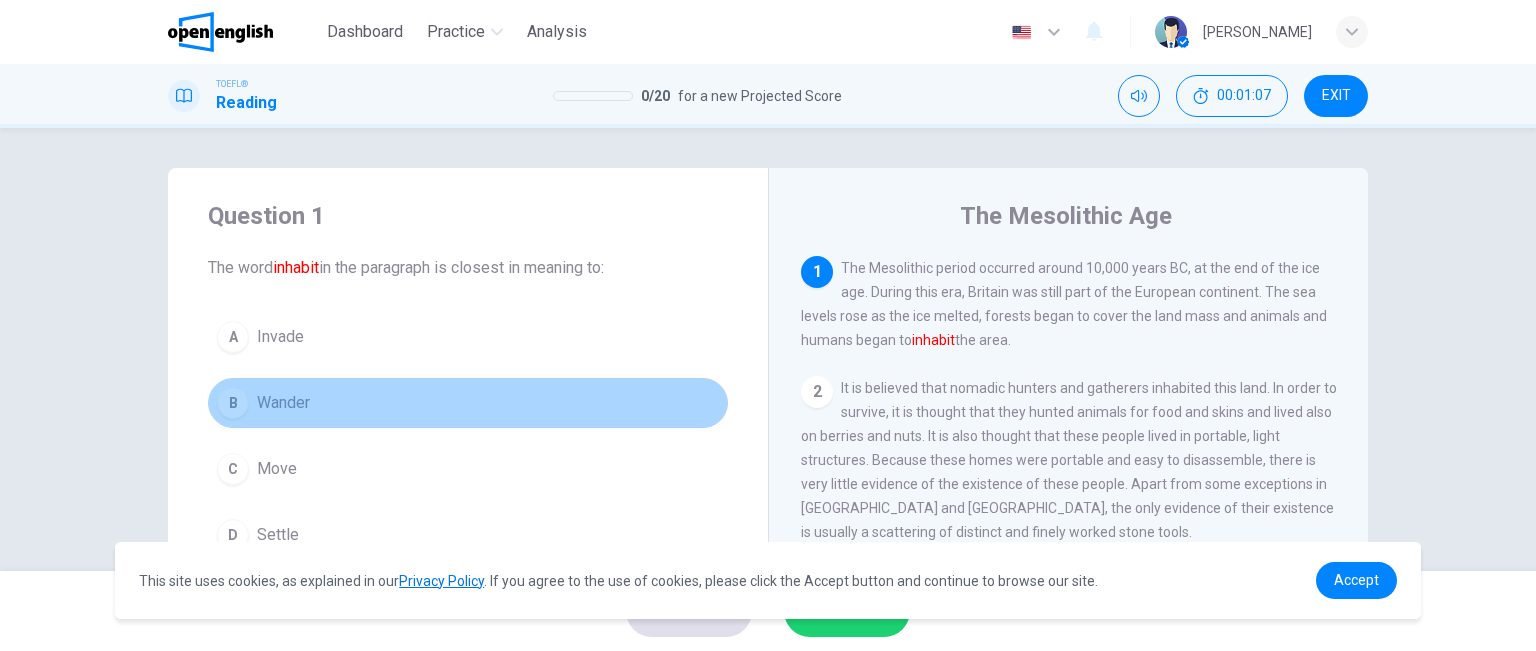 click on "B Wander" at bounding box center [468, 403] 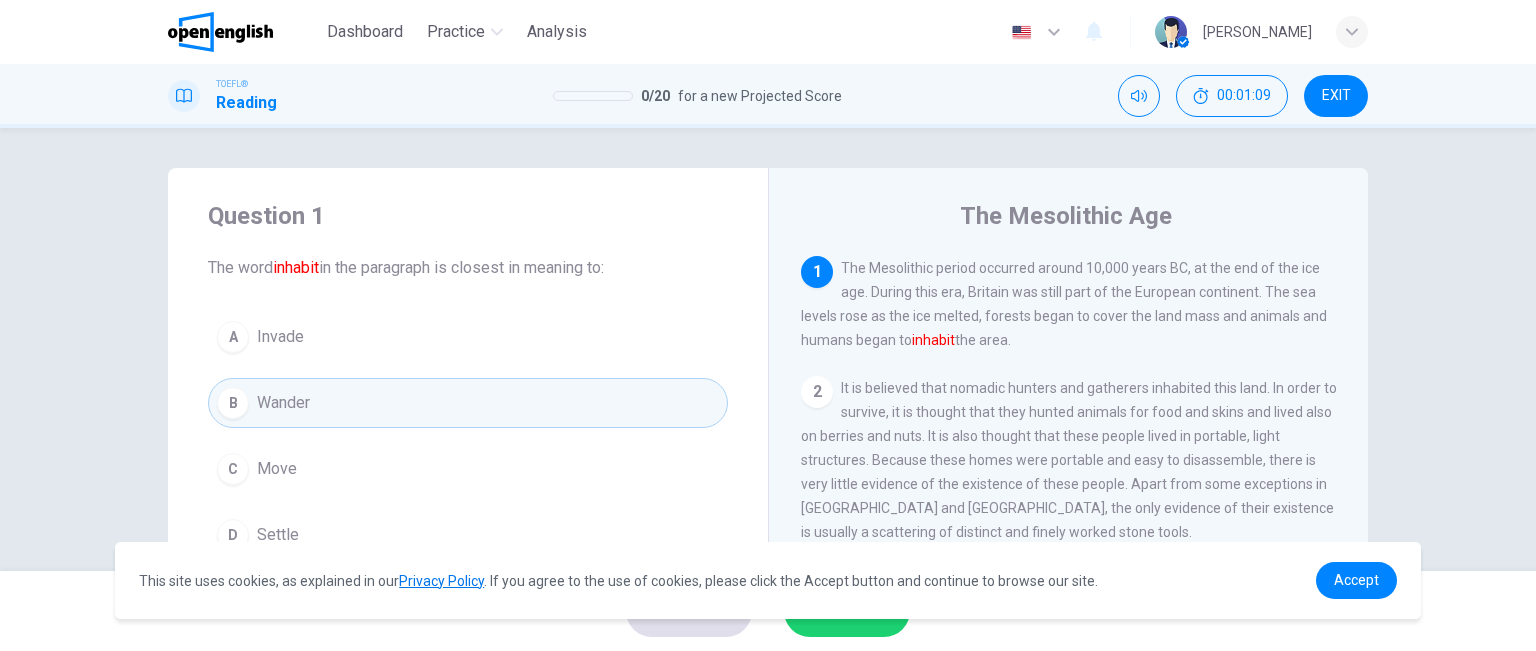 click on "This site uses cookies, as explained in our  Privacy Policy . If you agree to the use of cookies, please click the Accept button and continue to browse our site.   Privacy Policy Accept" at bounding box center [768, 580] 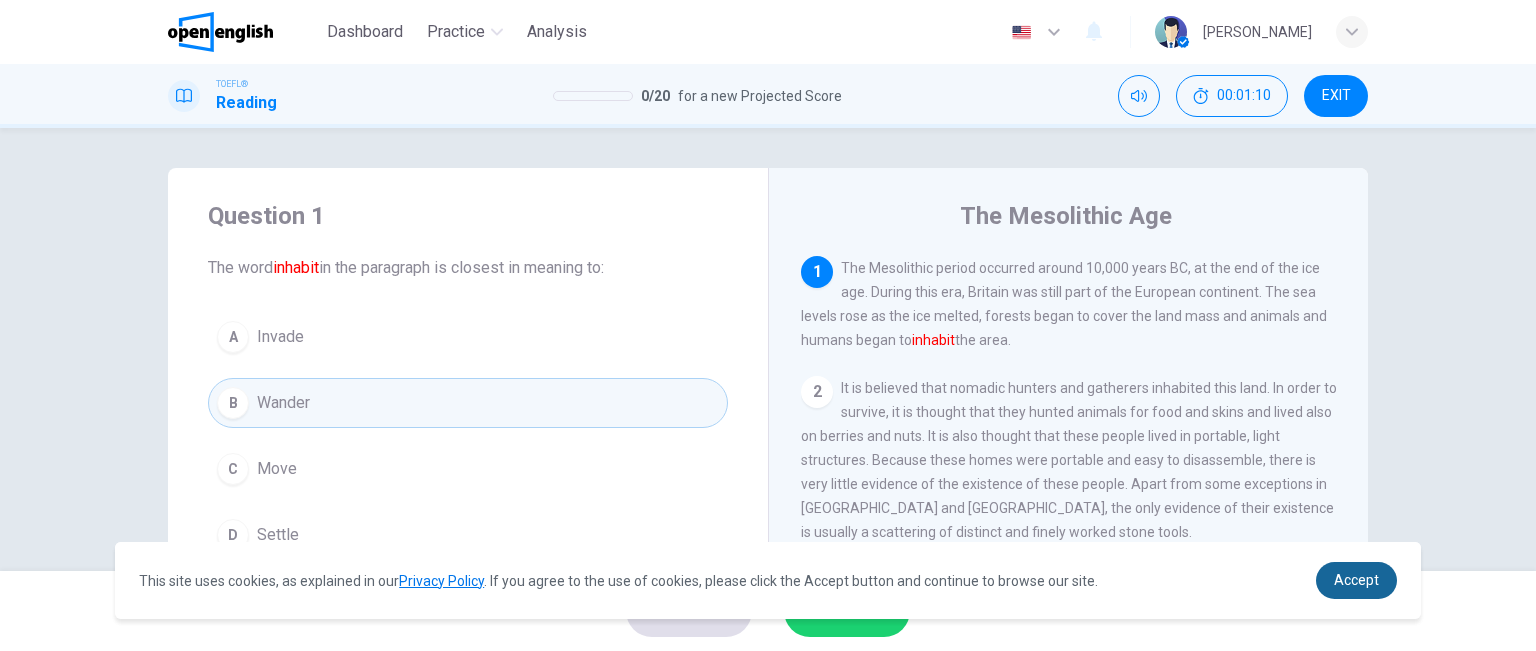 click on "Accept" at bounding box center (1356, 580) 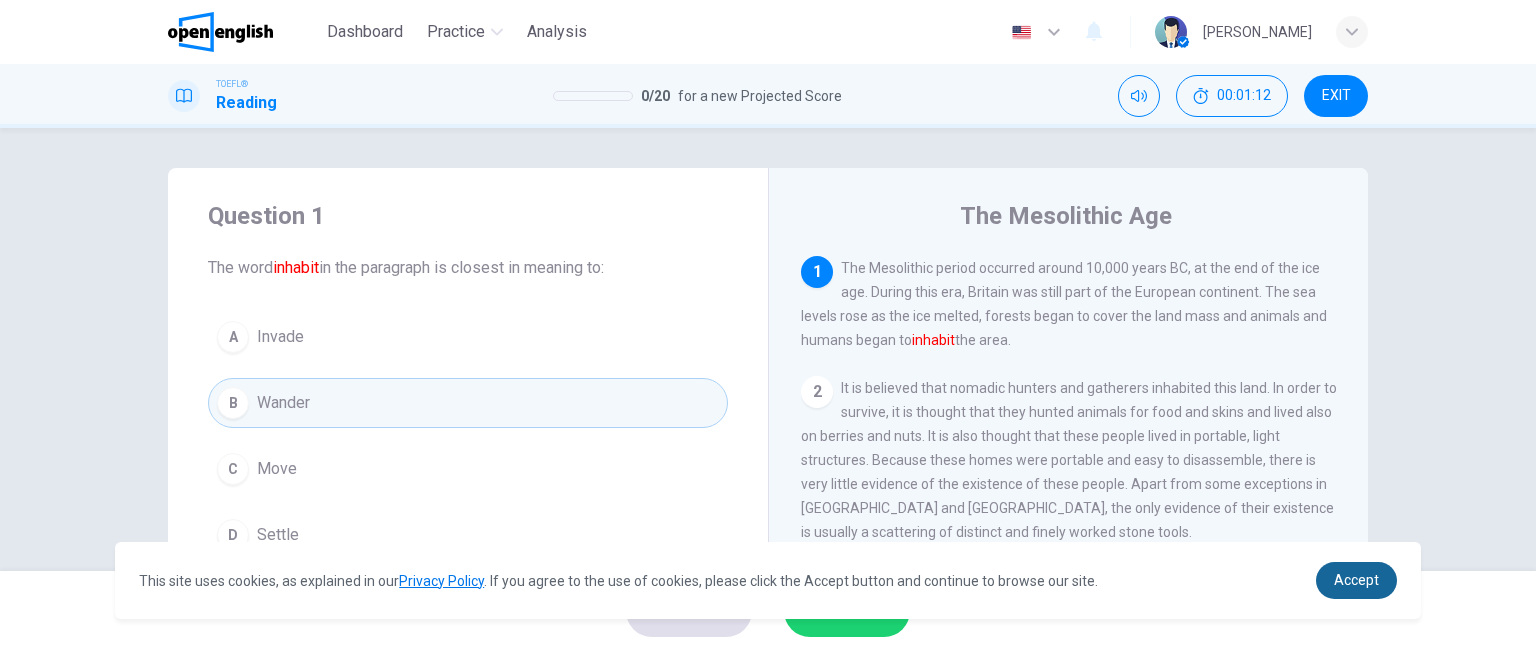 click on "Accept" at bounding box center (1356, 580) 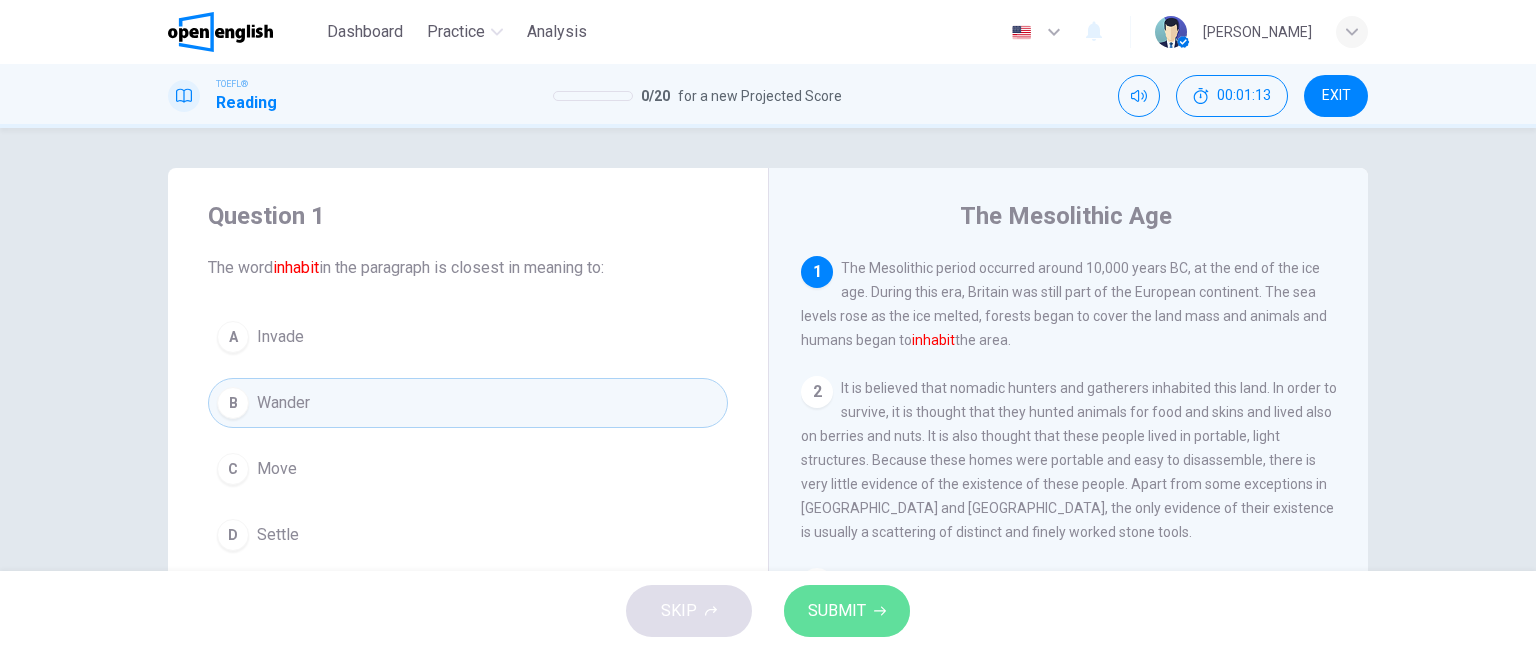 click on "SUBMIT" at bounding box center [837, 611] 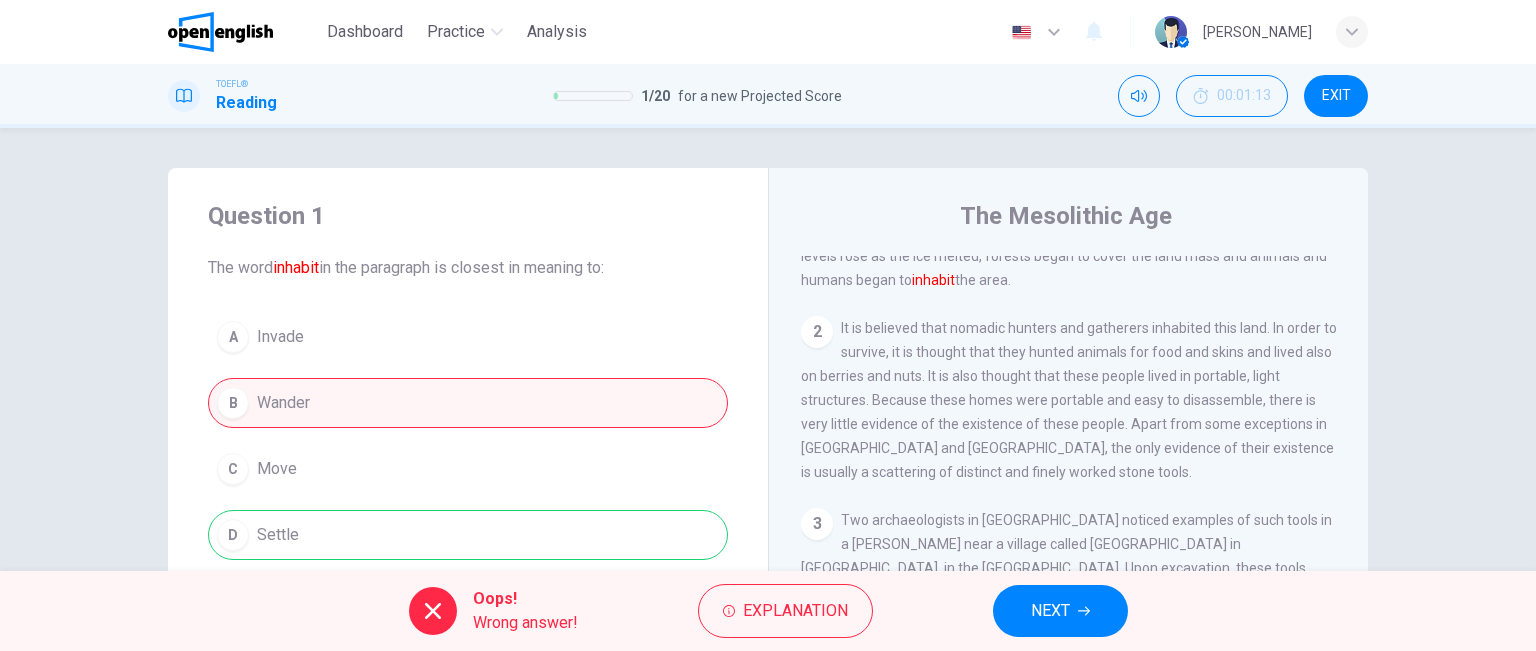 scroll, scrollTop: 0, scrollLeft: 0, axis: both 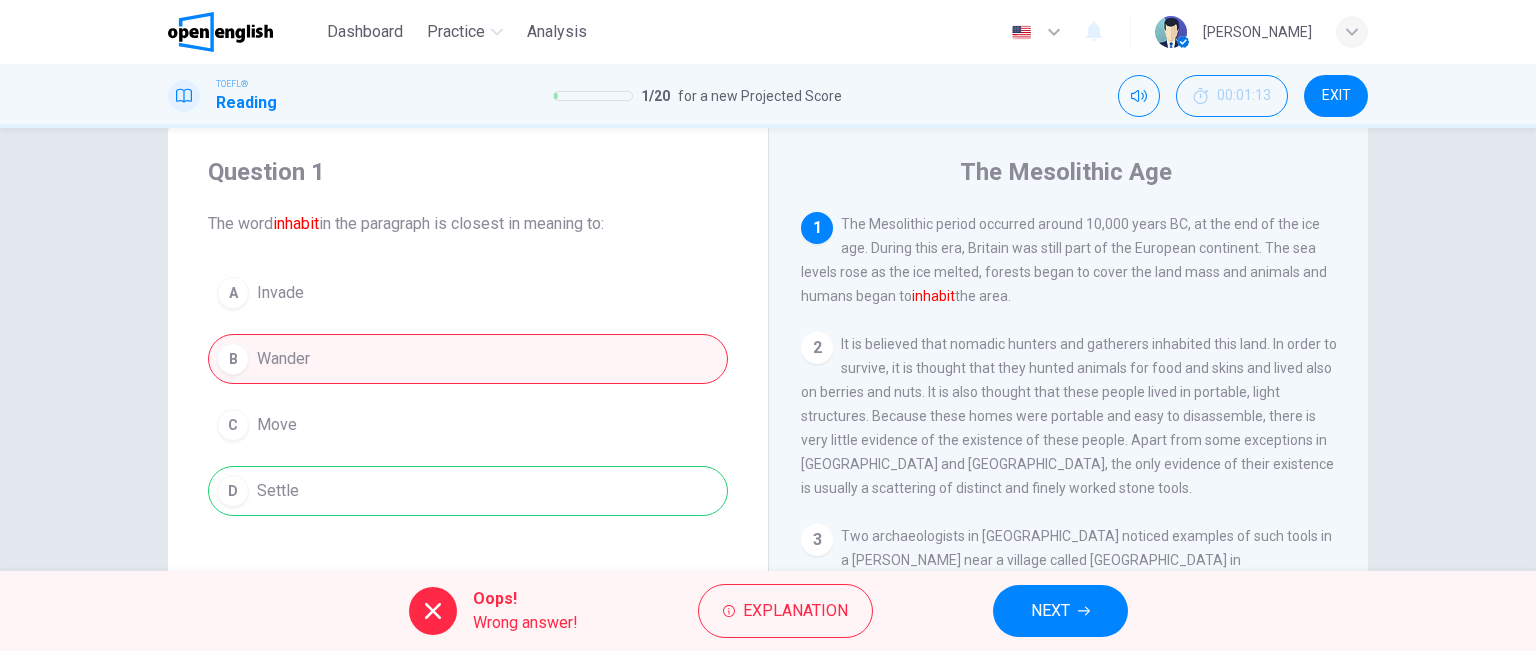 click on "inhabit" at bounding box center [933, 296] 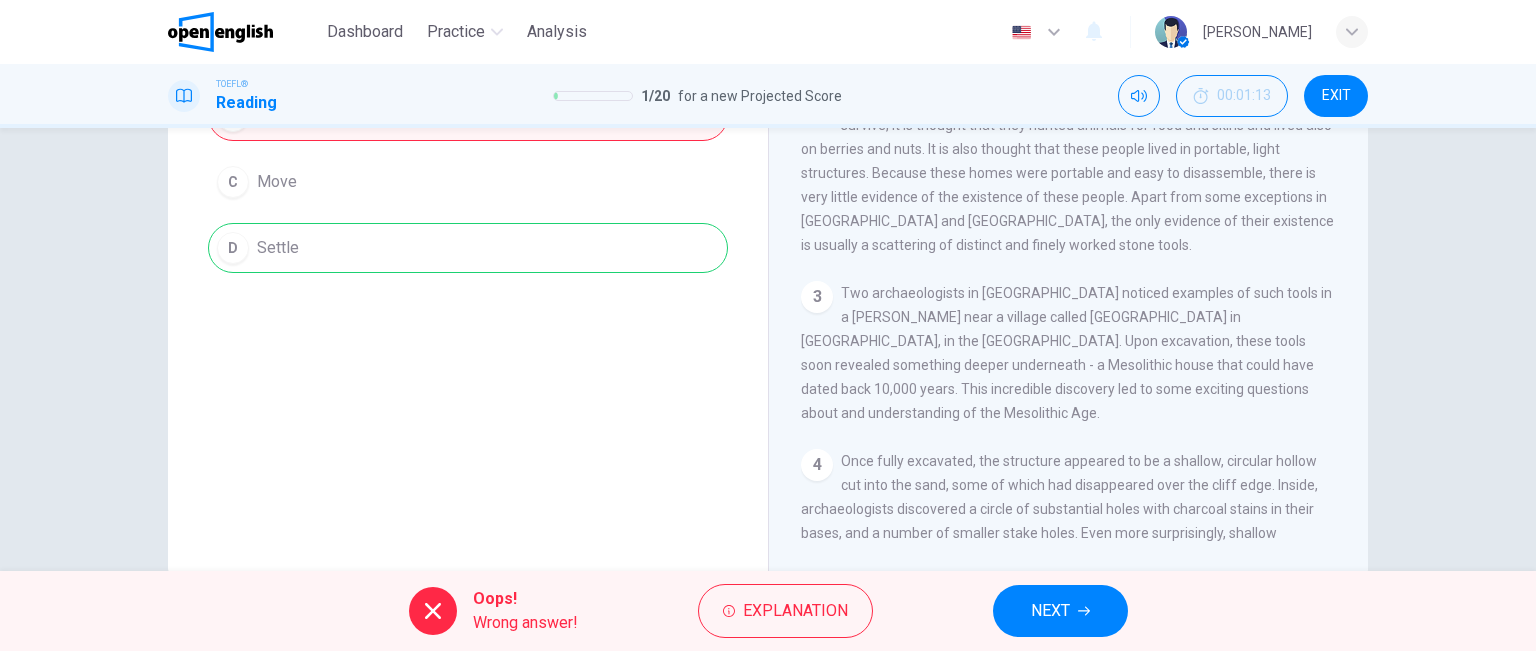 click on "NEXT" at bounding box center [1050, 611] 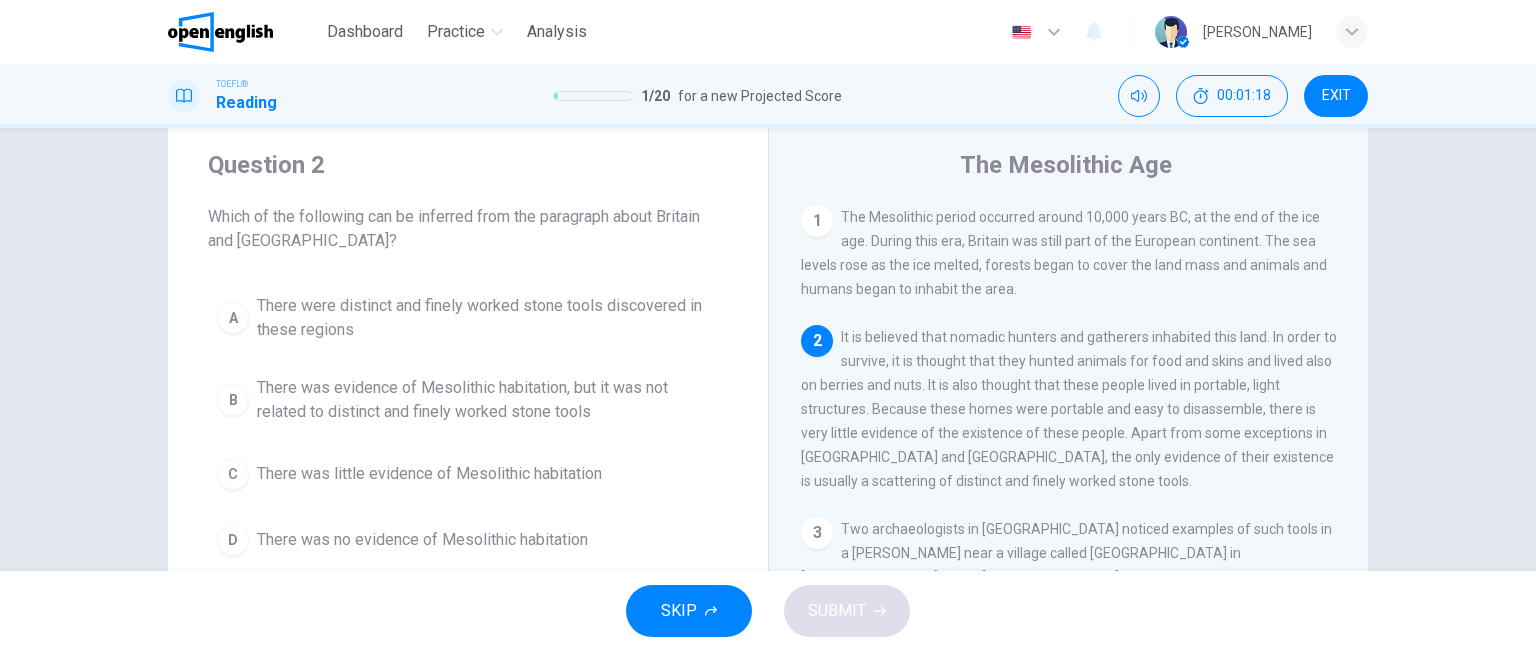 scroll, scrollTop: 52, scrollLeft: 0, axis: vertical 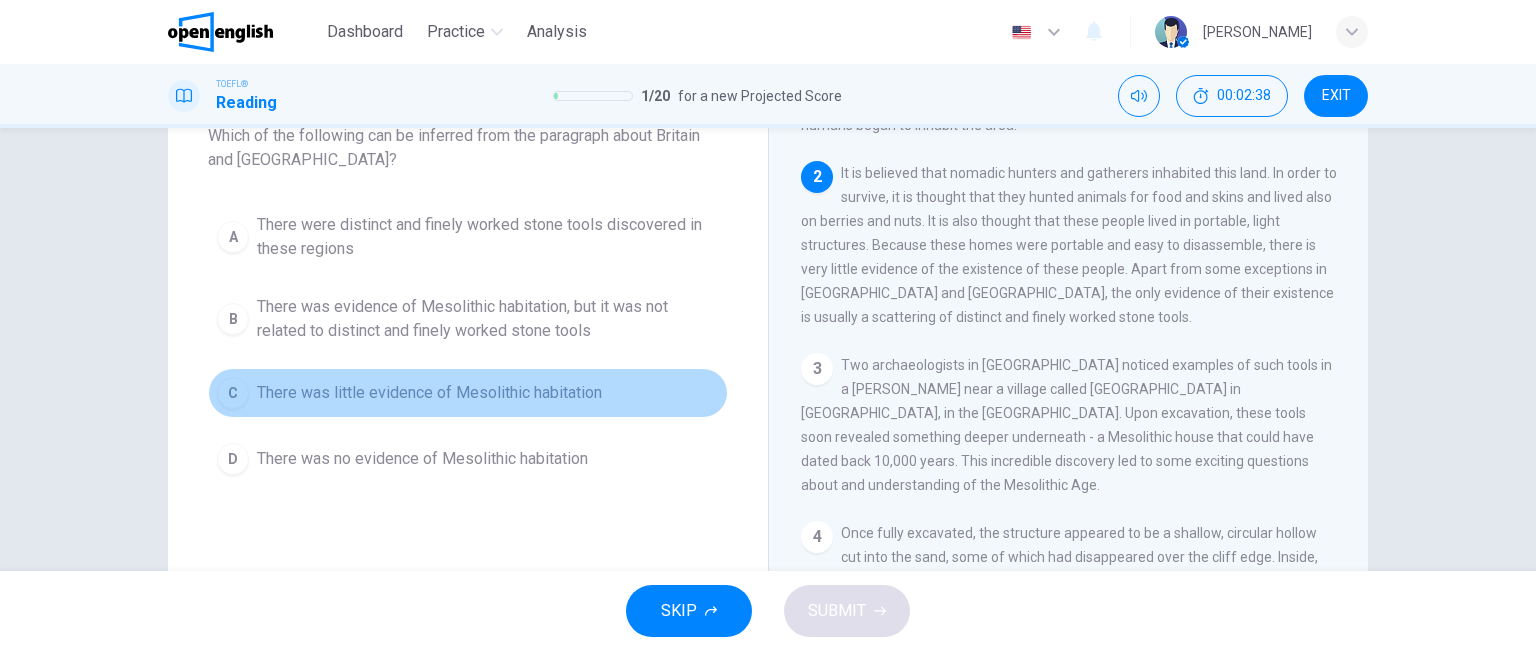 click on "There was little evidence of Mesolithic habitation" at bounding box center (429, 393) 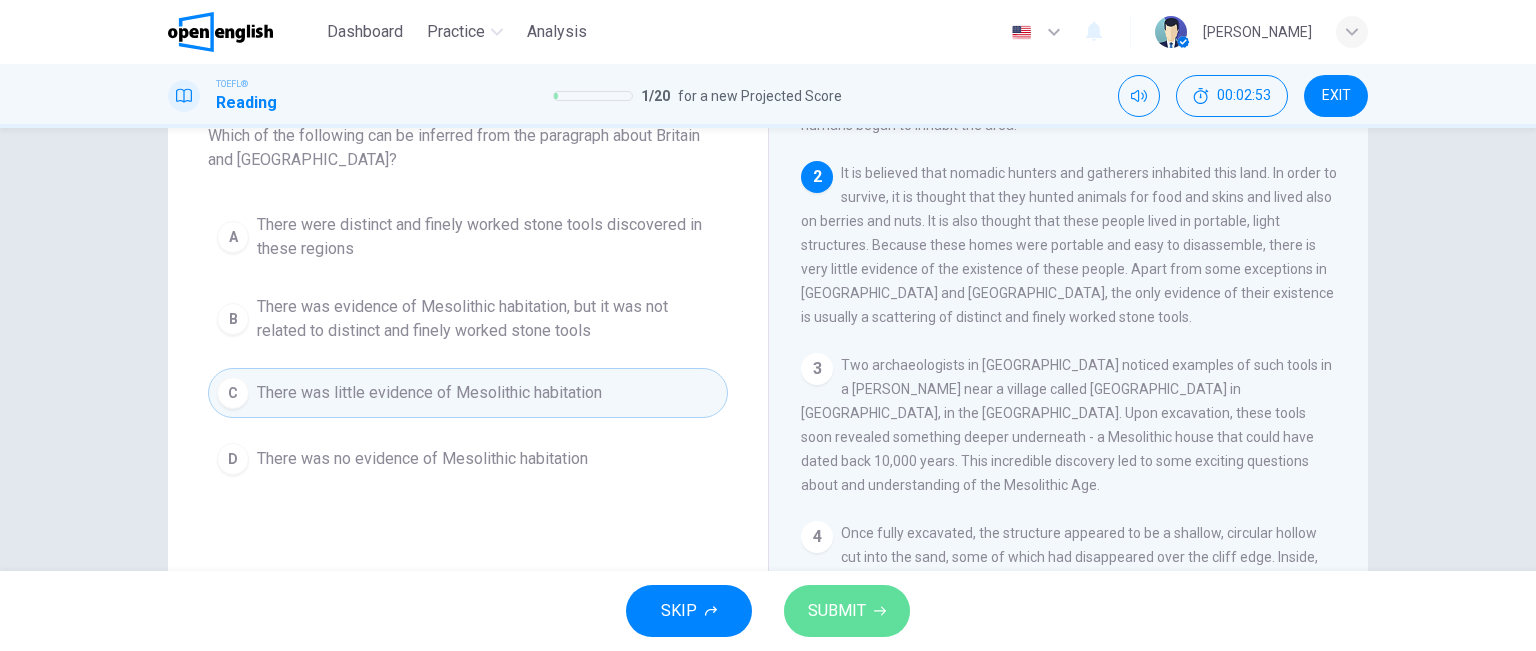 click on "SUBMIT" at bounding box center (837, 611) 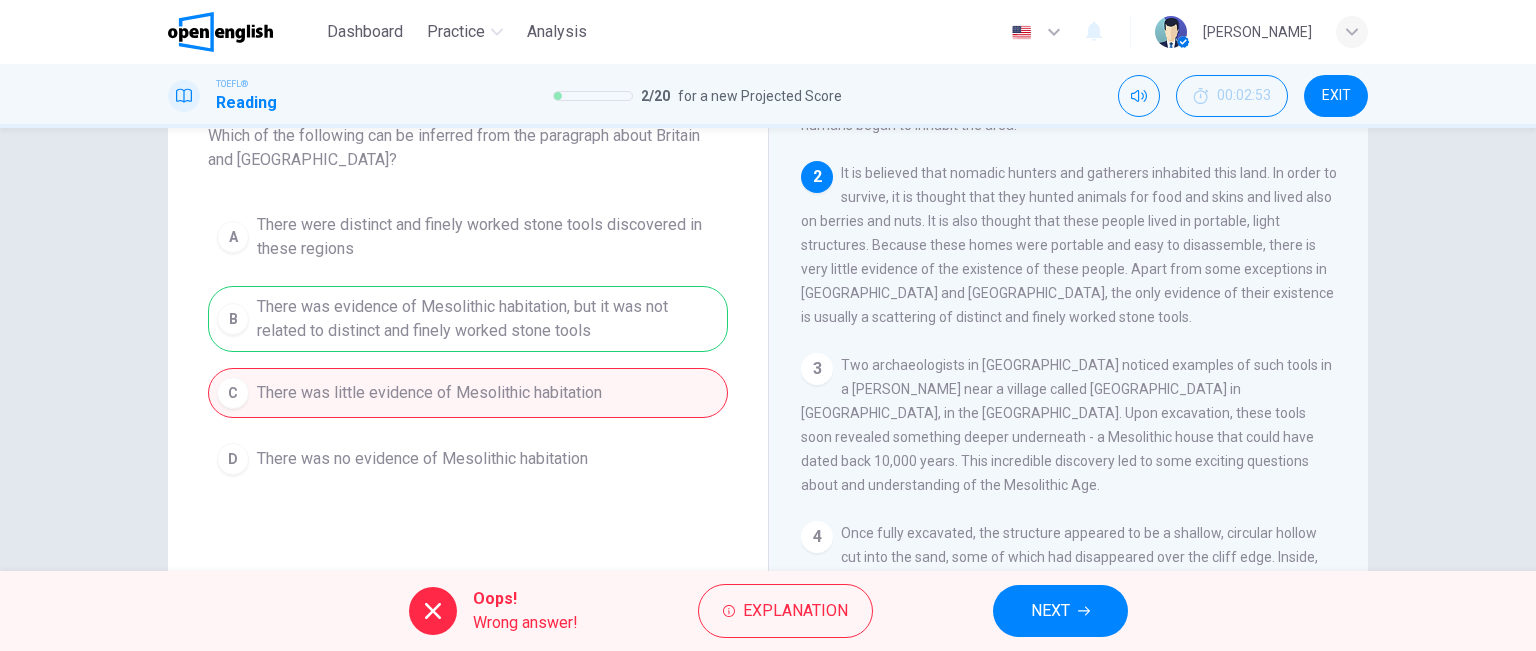 click on "NEXT" at bounding box center (1050, 611) 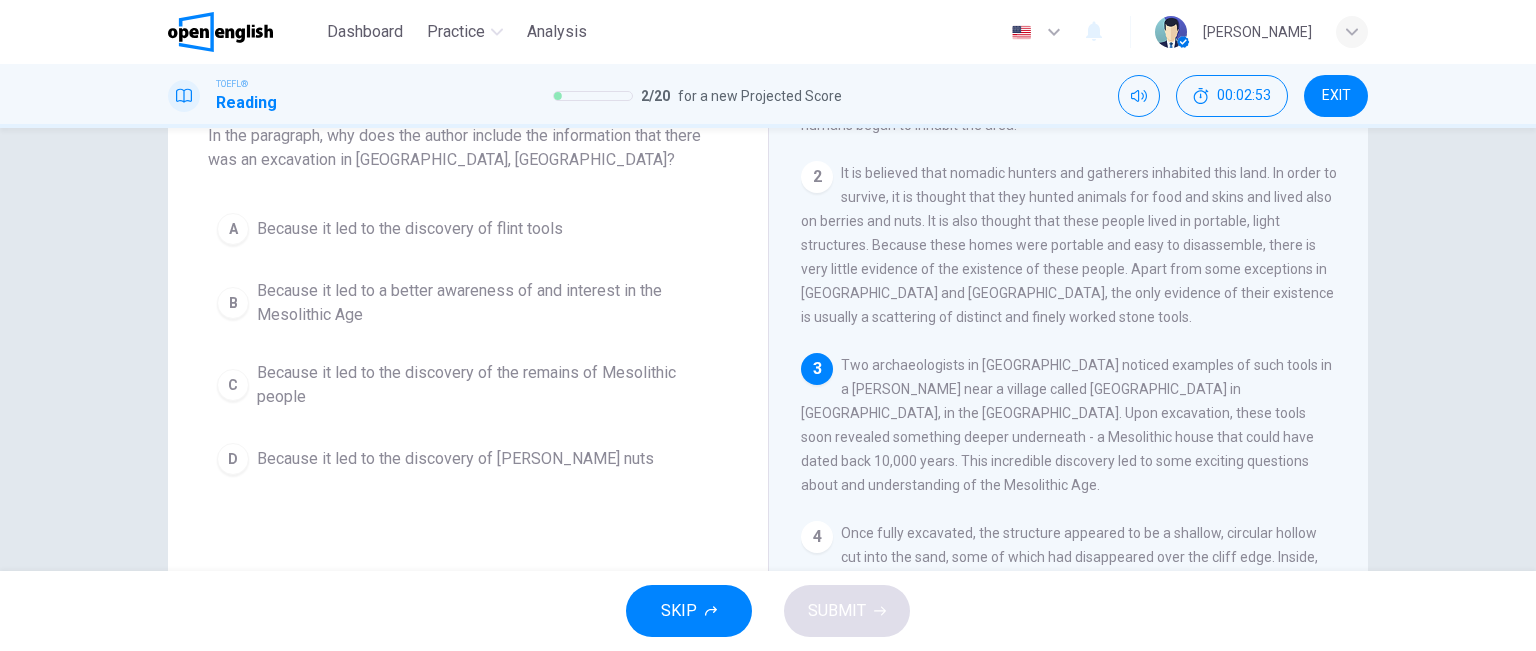 scroll, scrollTop: 69, scrollLeft: 0, axis: vertical 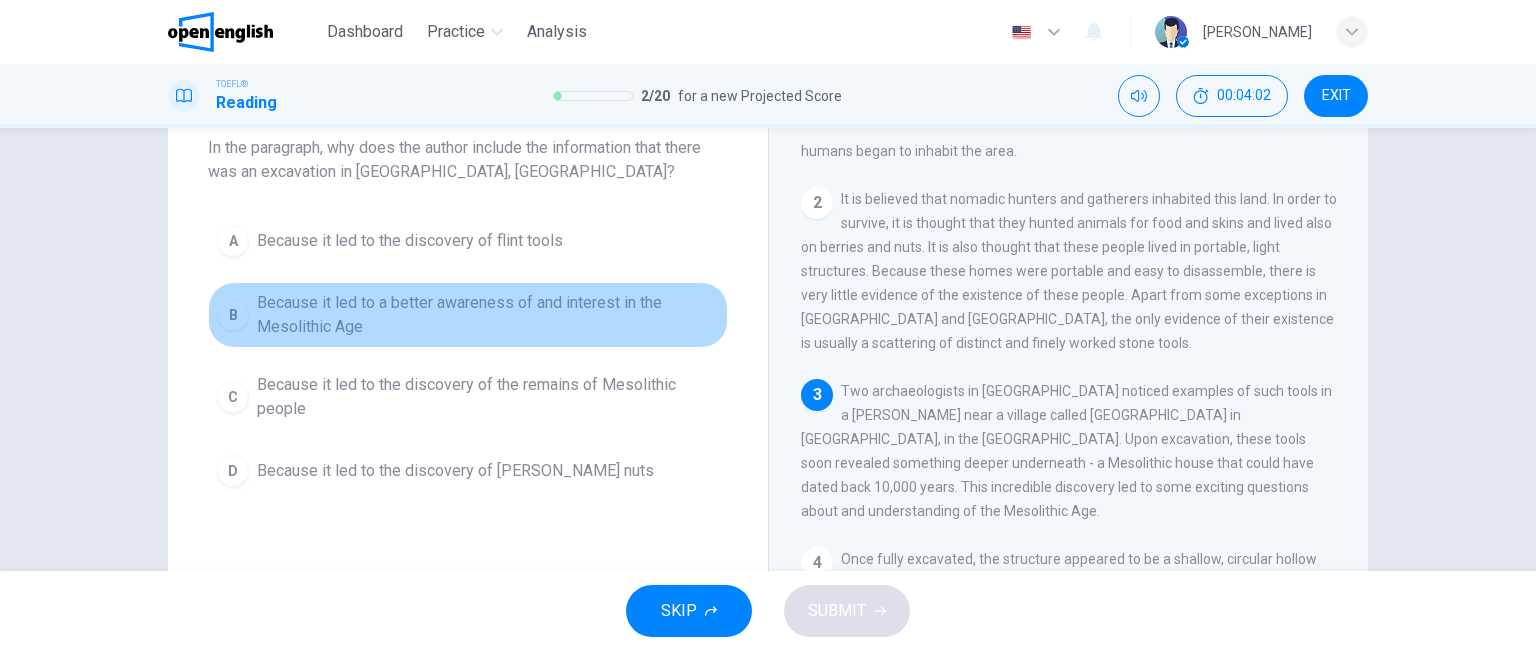 click on "B" at bounding box center [233, 315] 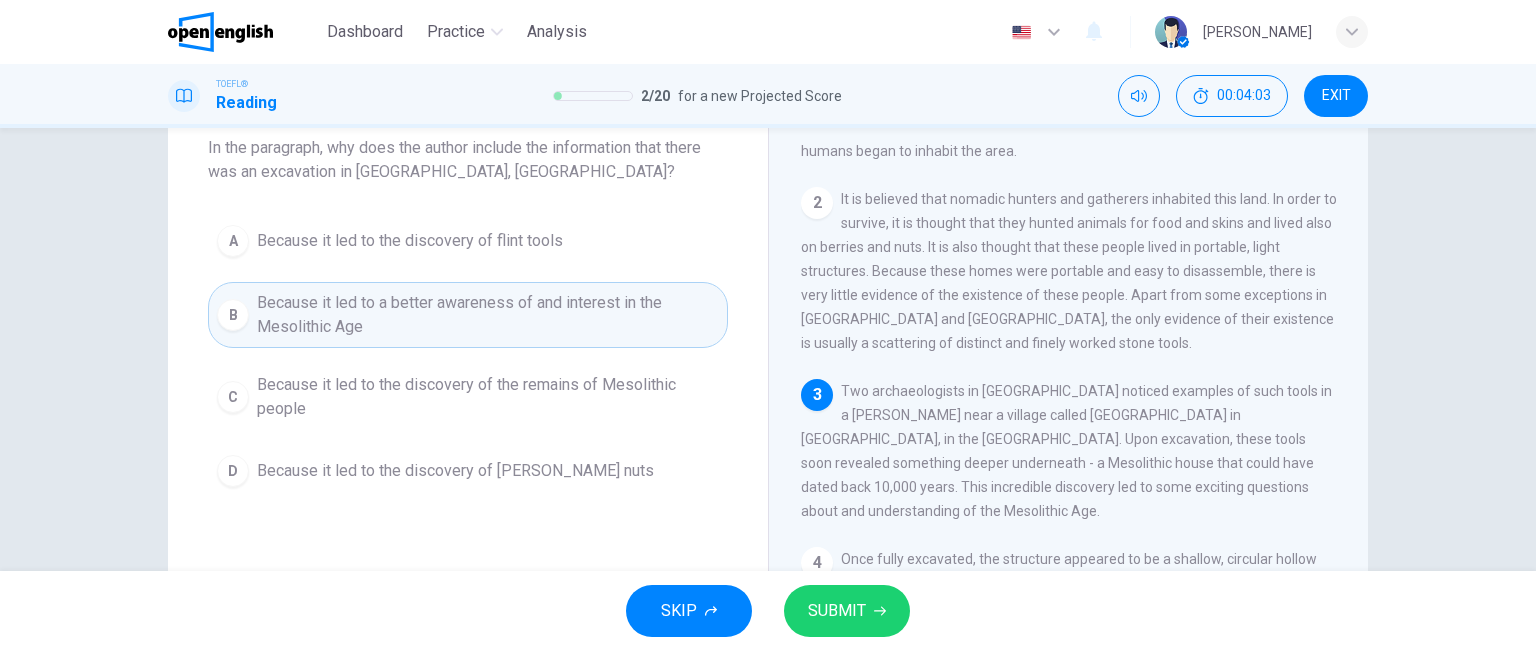 click on "Because it led to a better awareness of and interest in the Mesolithic Age" at bounding box center [488, 315] 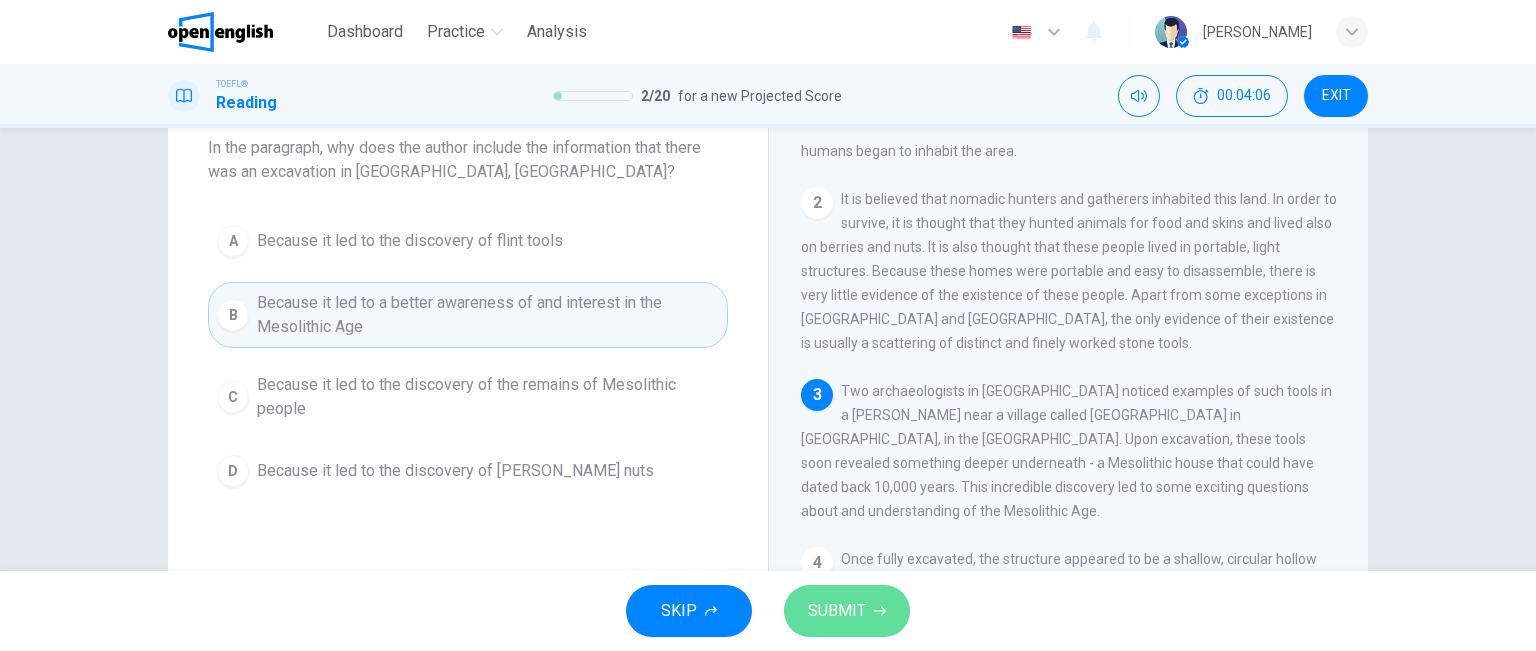 click on "SUBMIT" at bounding box center [837, 611] 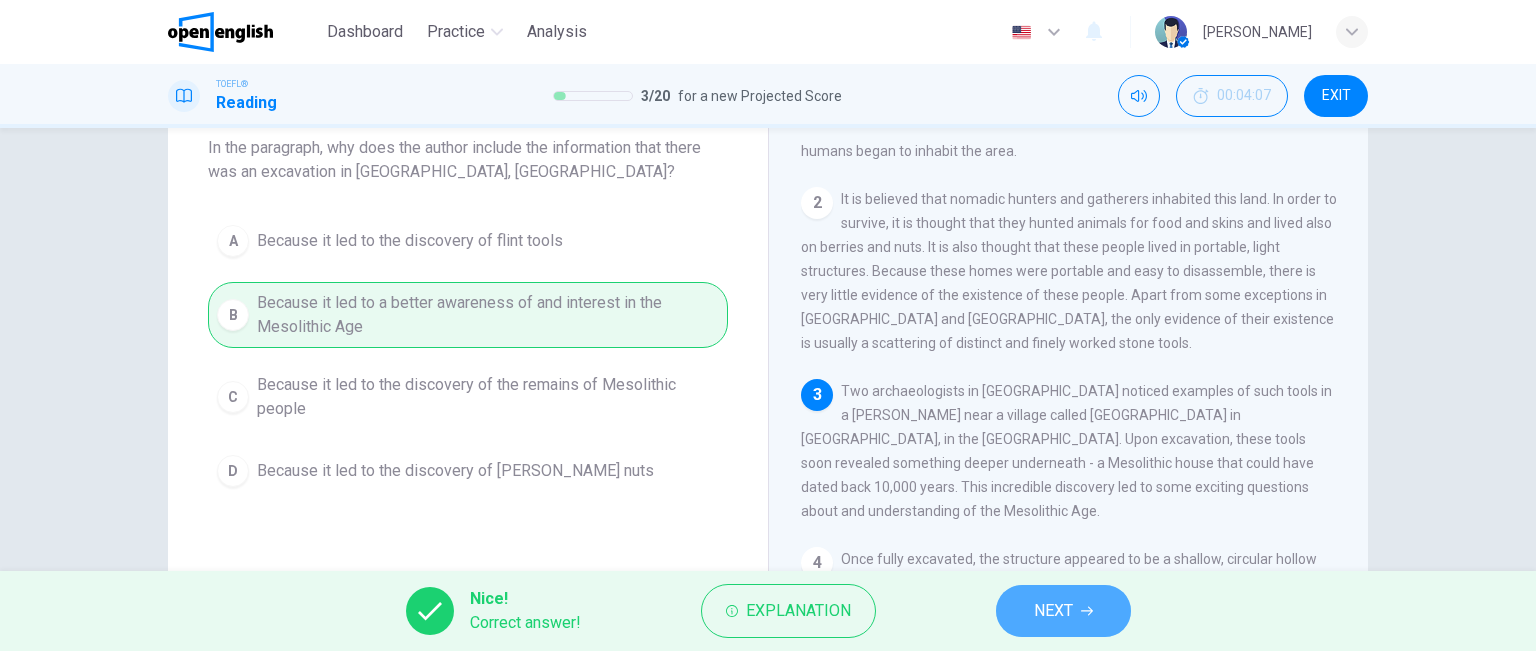 click on "NEXT" at bounding box center (1053, 611) 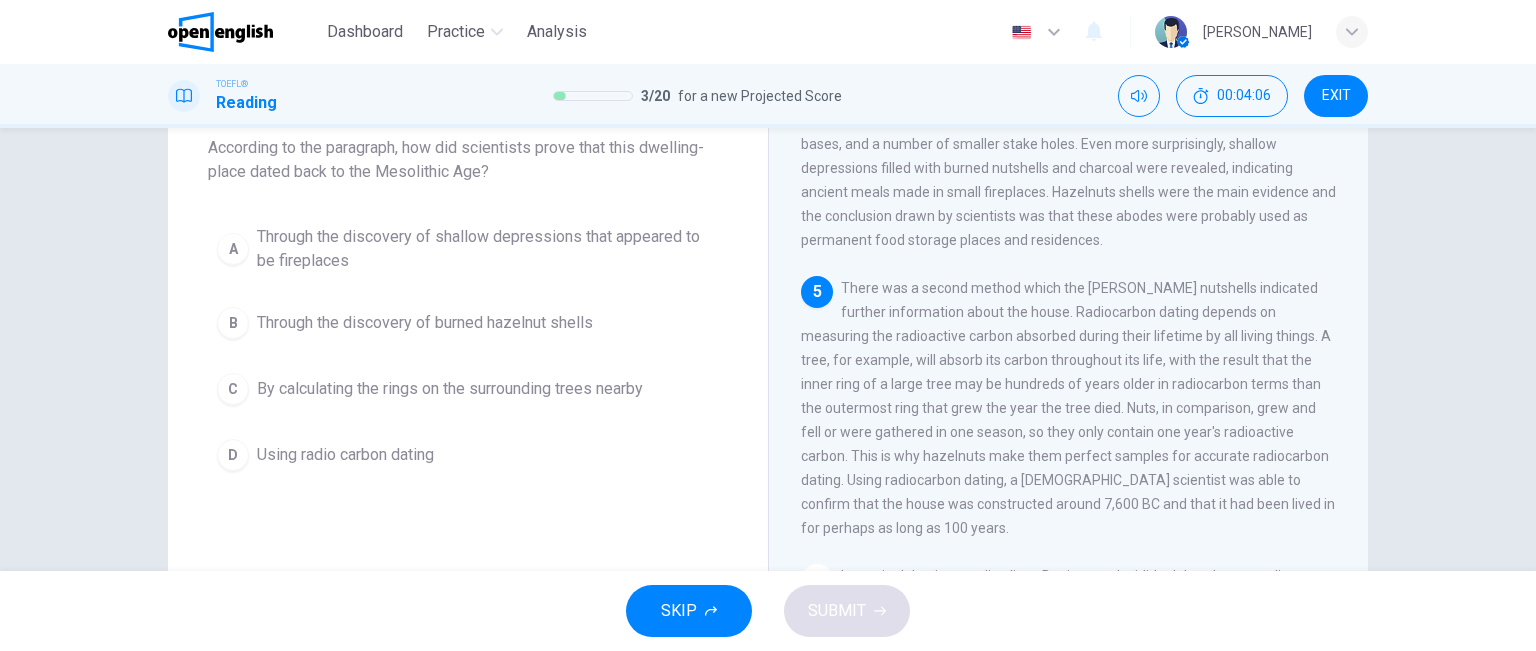 scroll, scrollTop: 588, scrollLeft: 0, axis: vertical 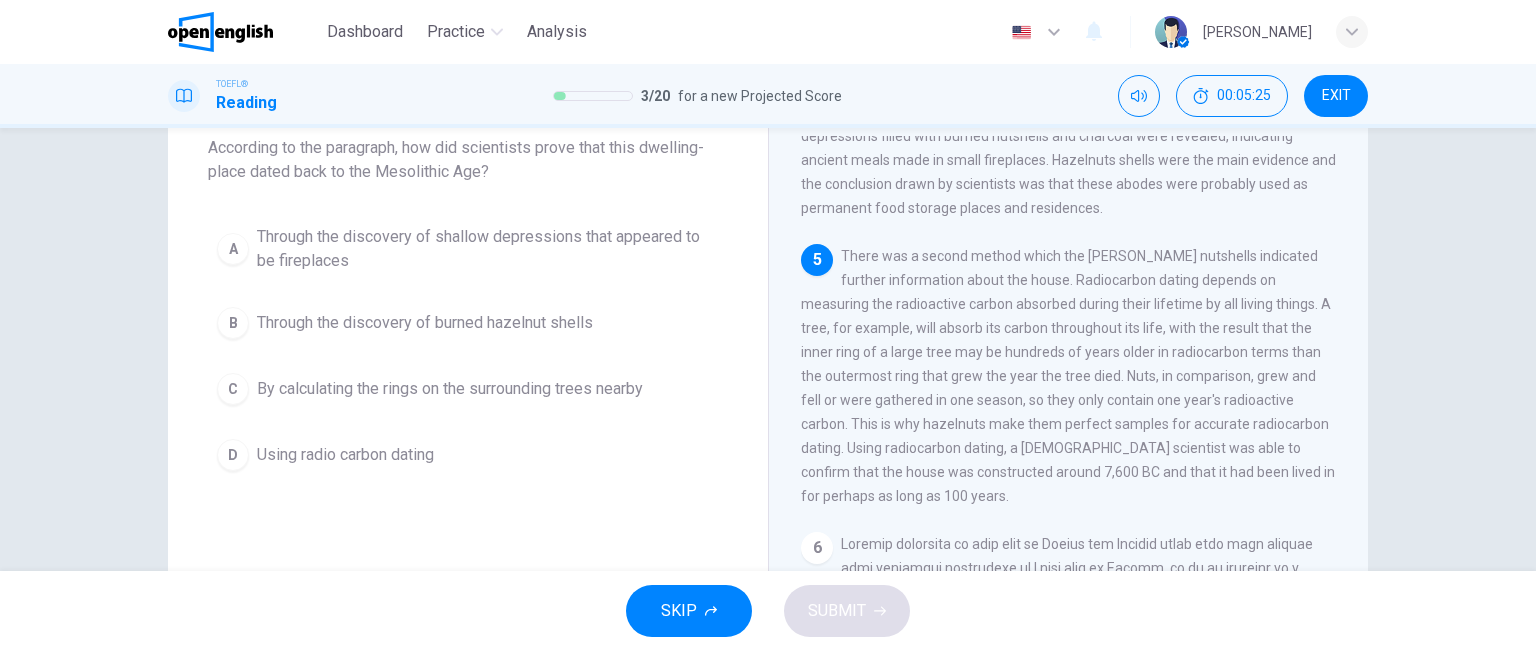 click on "D Using radio carbon dating" at bounding box center [468, 455] 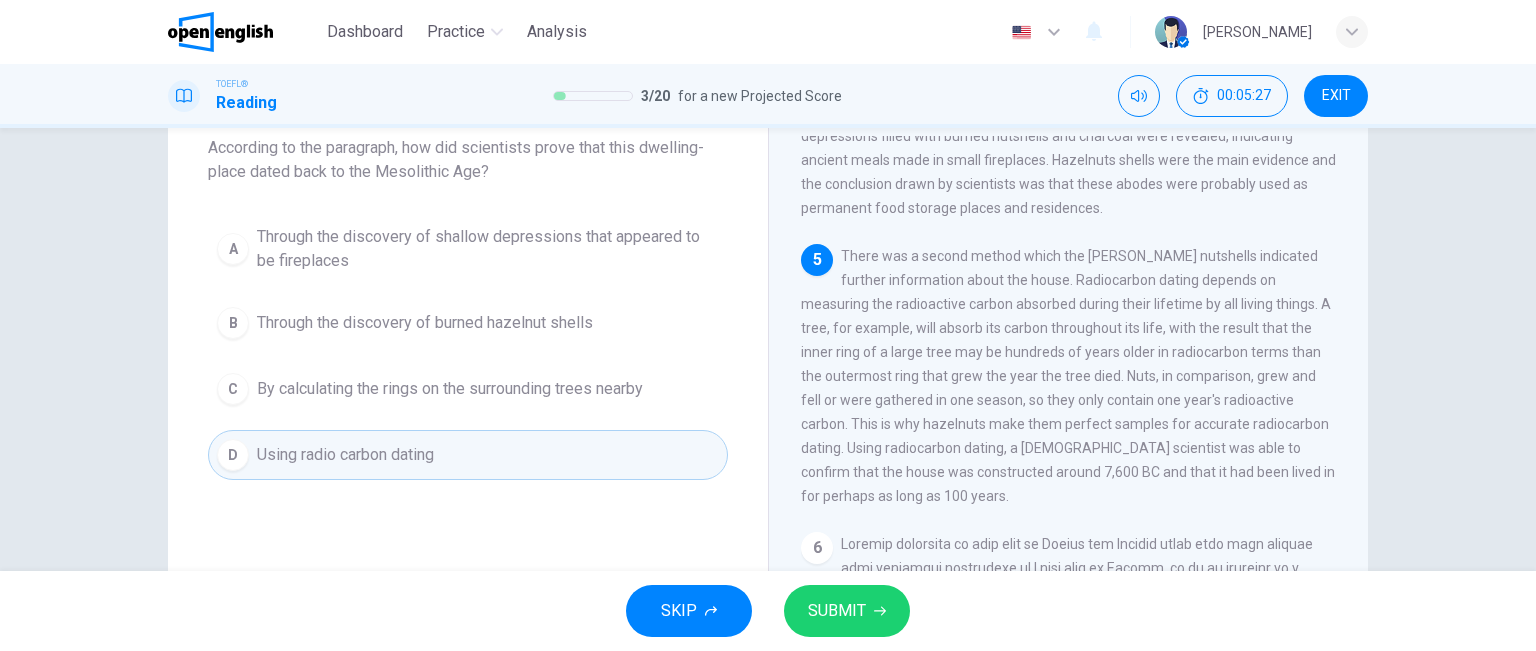click on "SUBMIT" at bounding box center (847, 611) 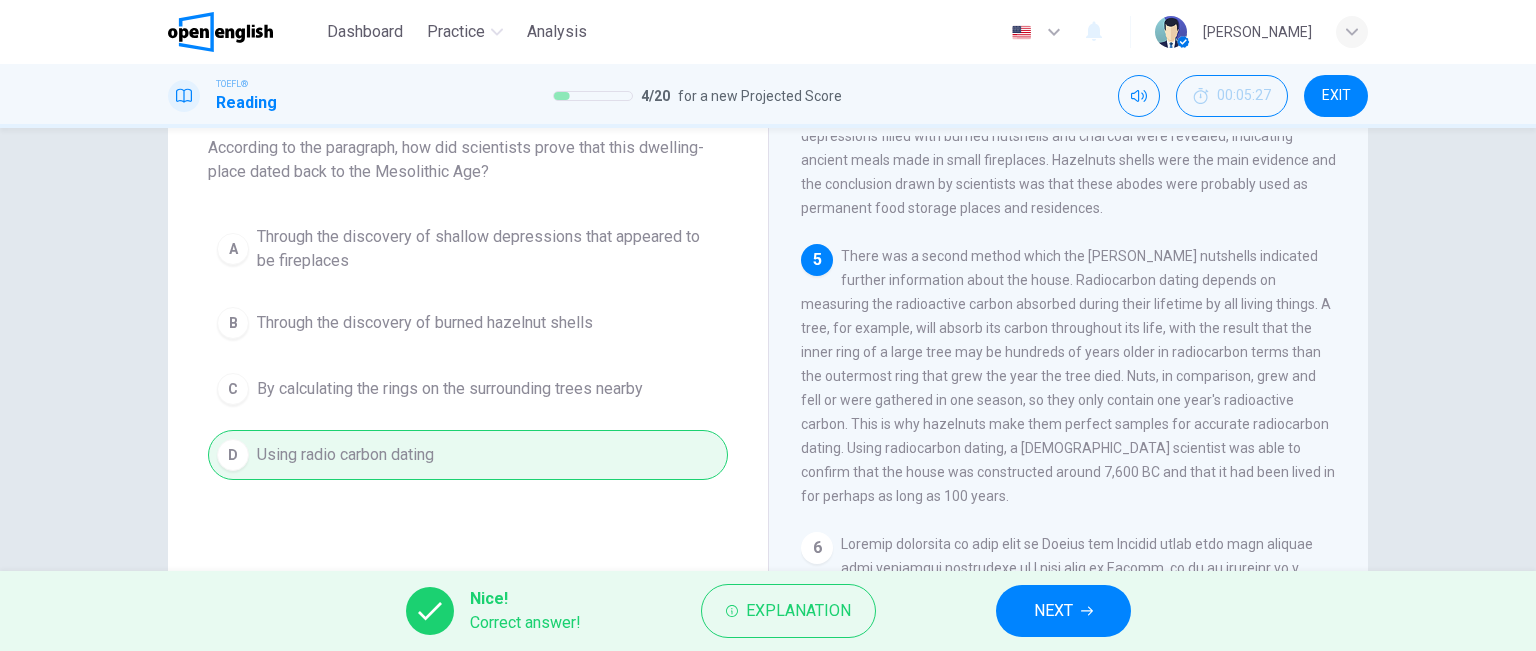 click on "NEXT" at bounding box center [1053, 611] 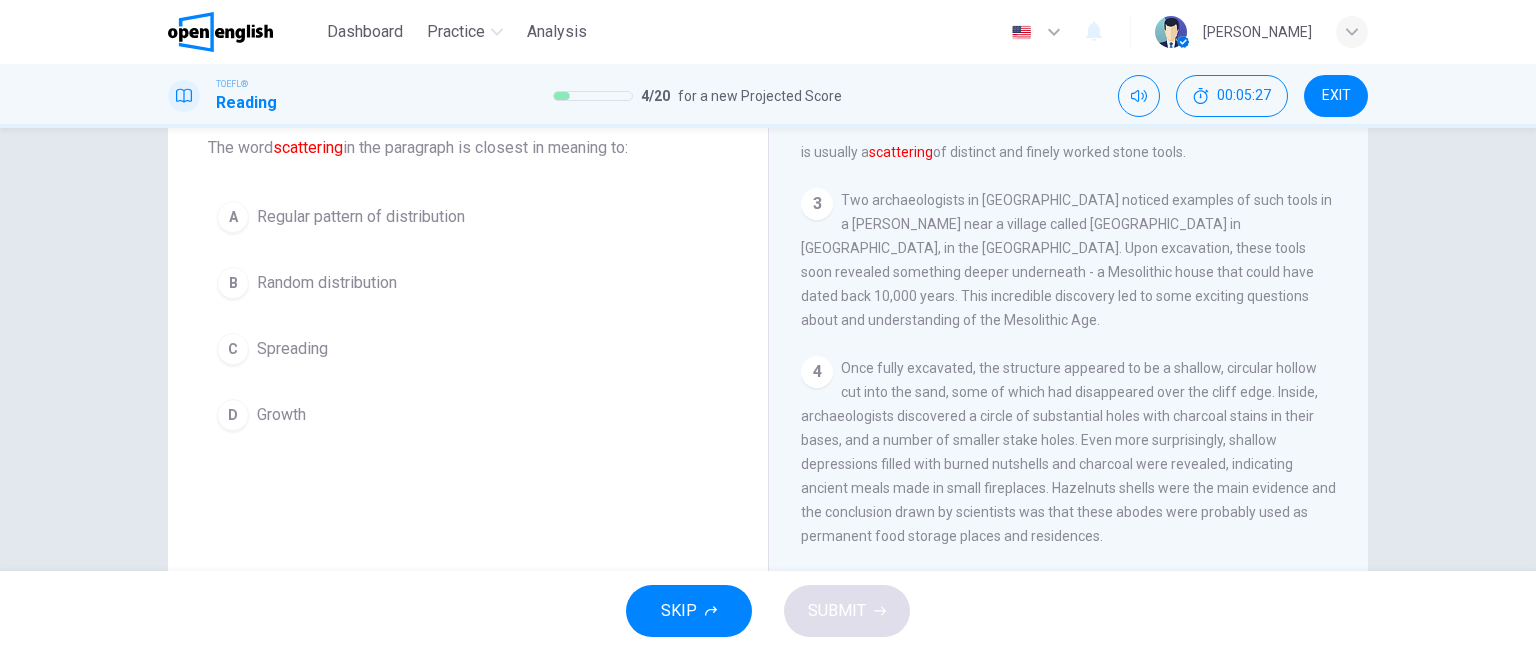 scroll, scrollTop: 123, scrollLeft: 0, axis: vertical 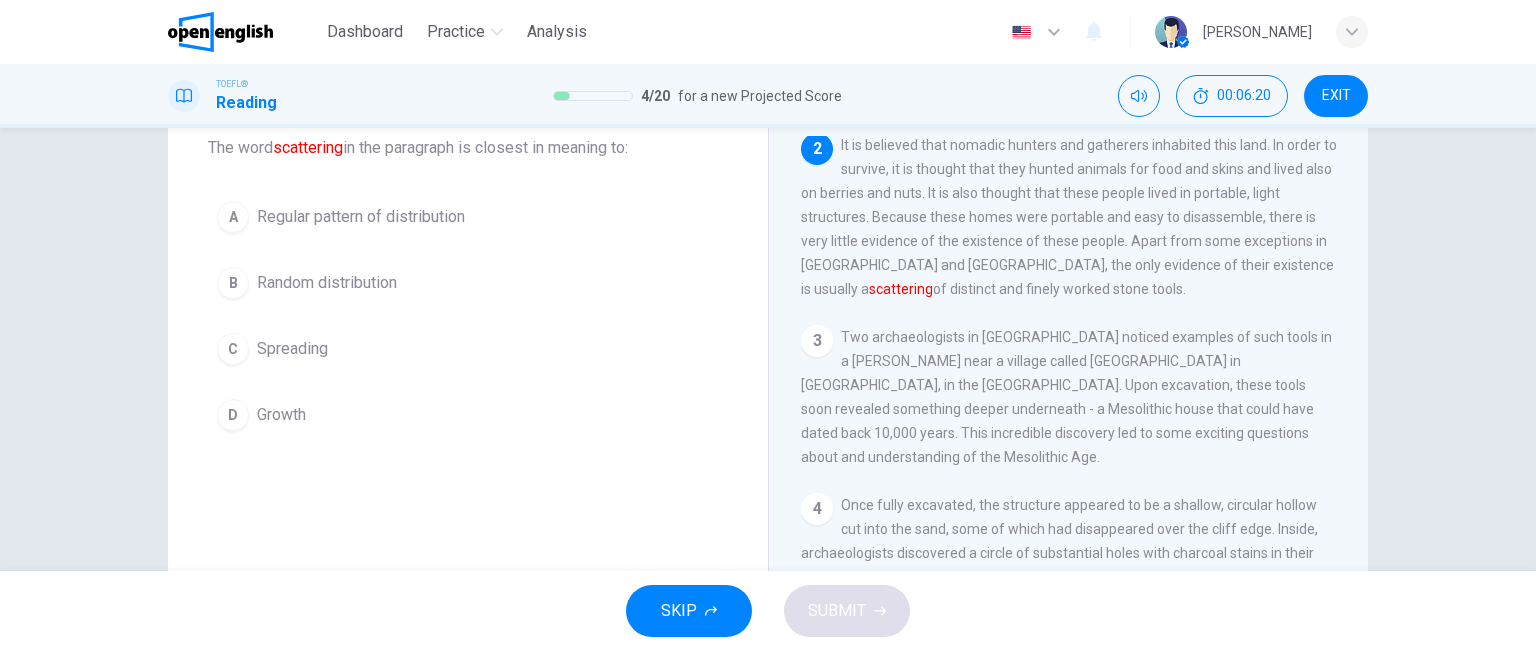 click on "C" at bounding box center [233, 349] 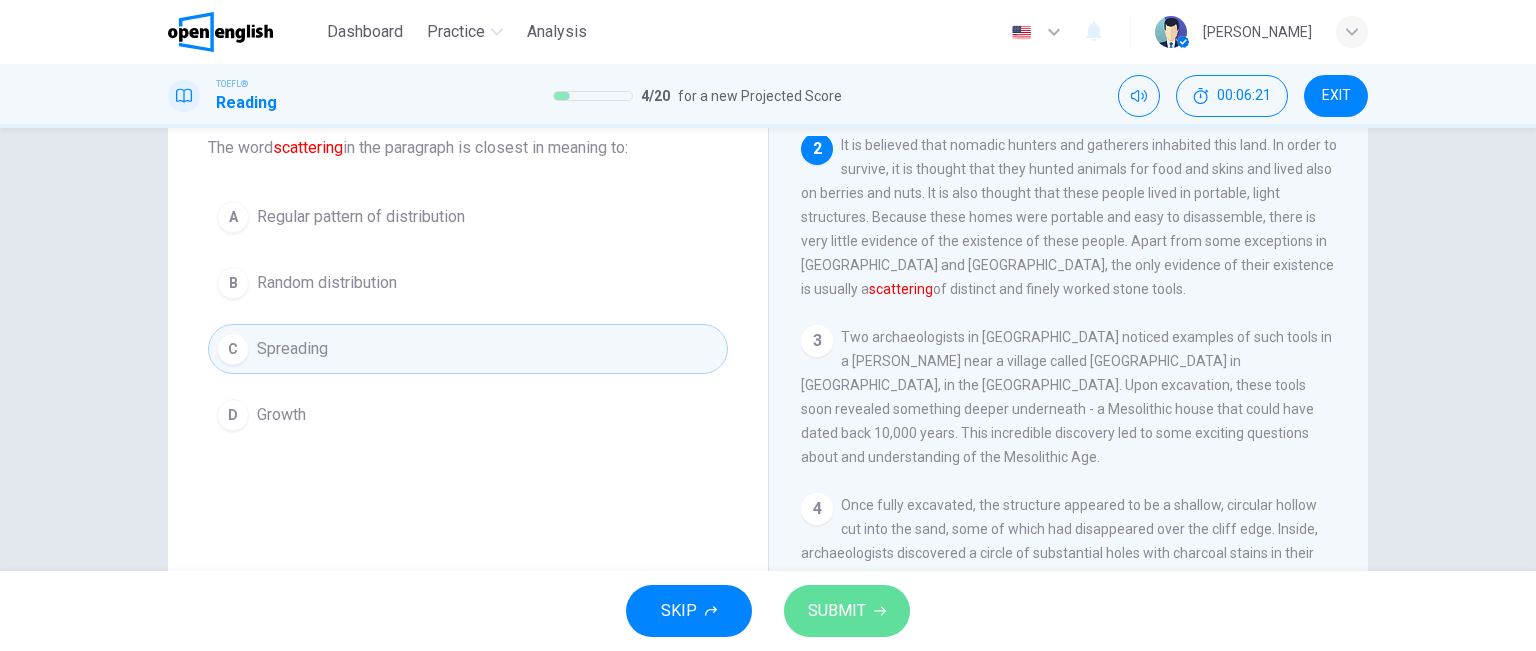 click on "SUBMIT" at bounding box center [837, 611] 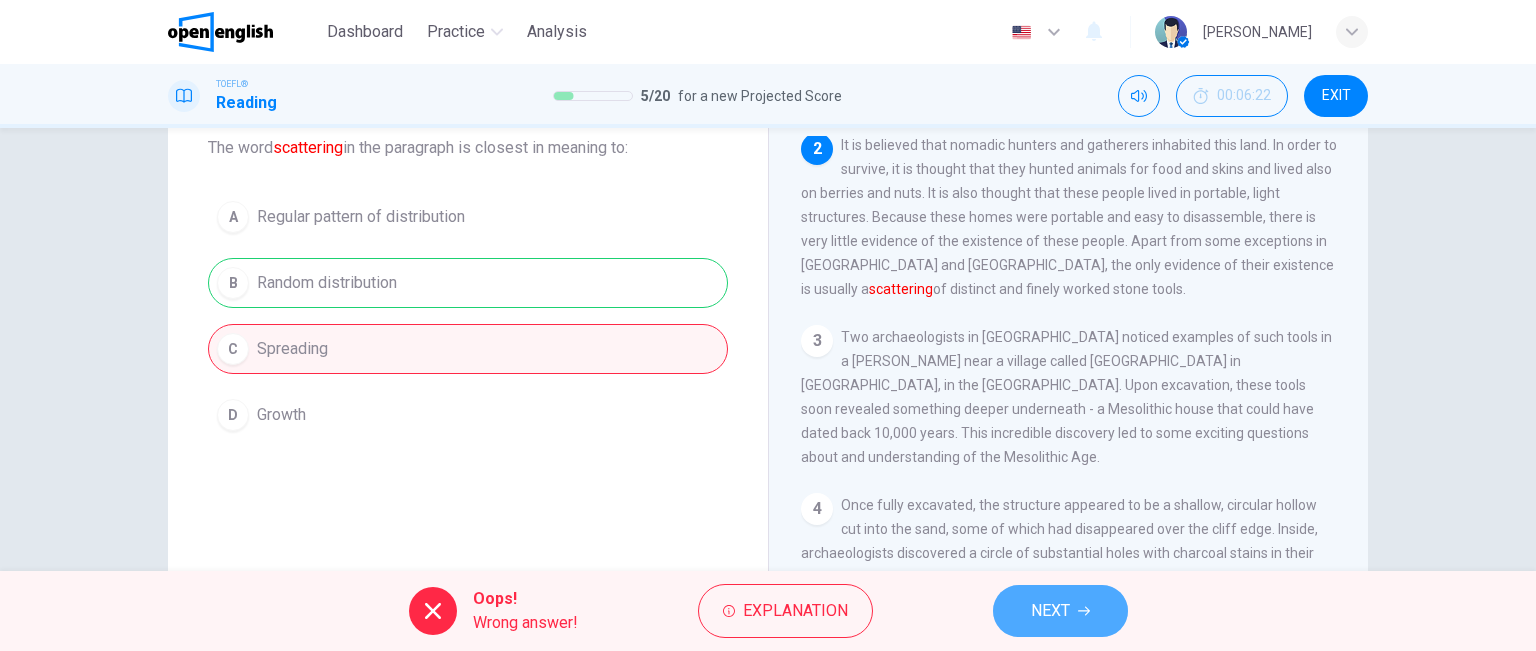 click on "NEXT" at bounding box center [1060, 611] 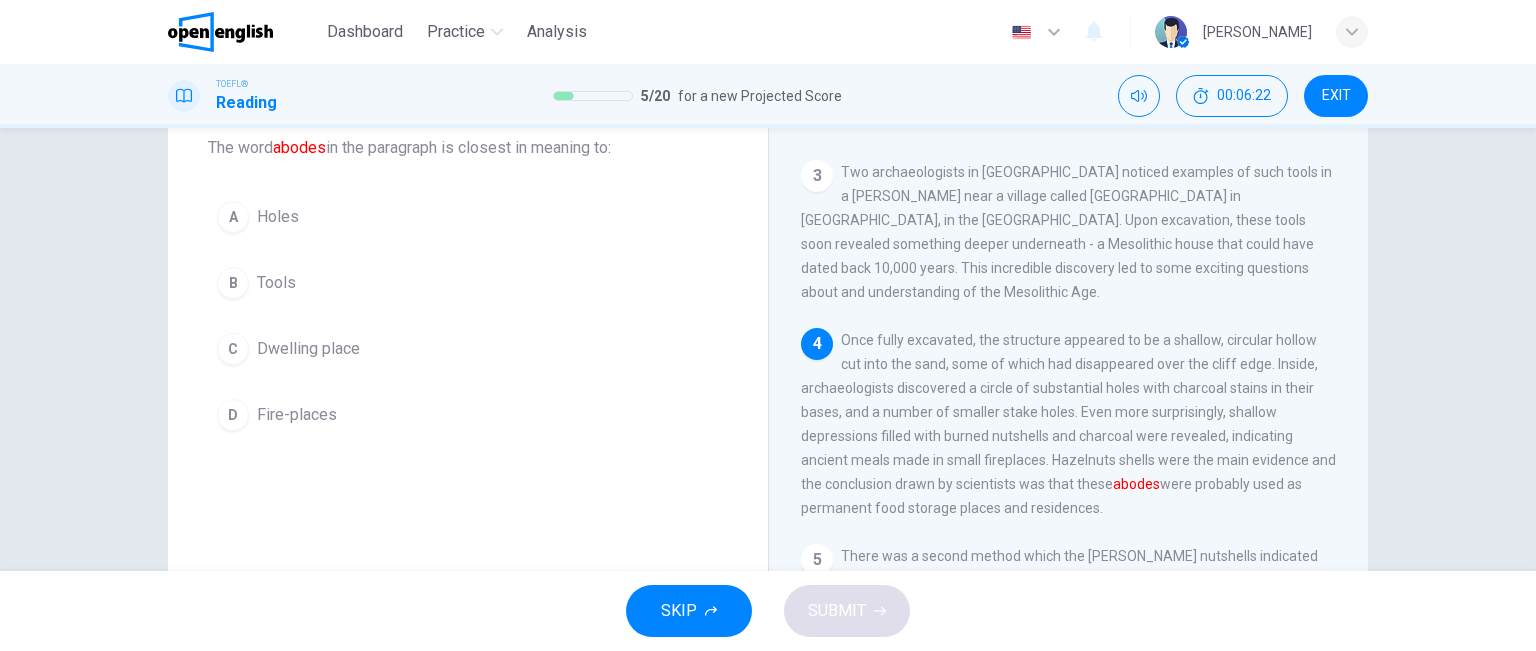 scroll, scrollTop: 292, scrollLeft: 0, axis: vertical 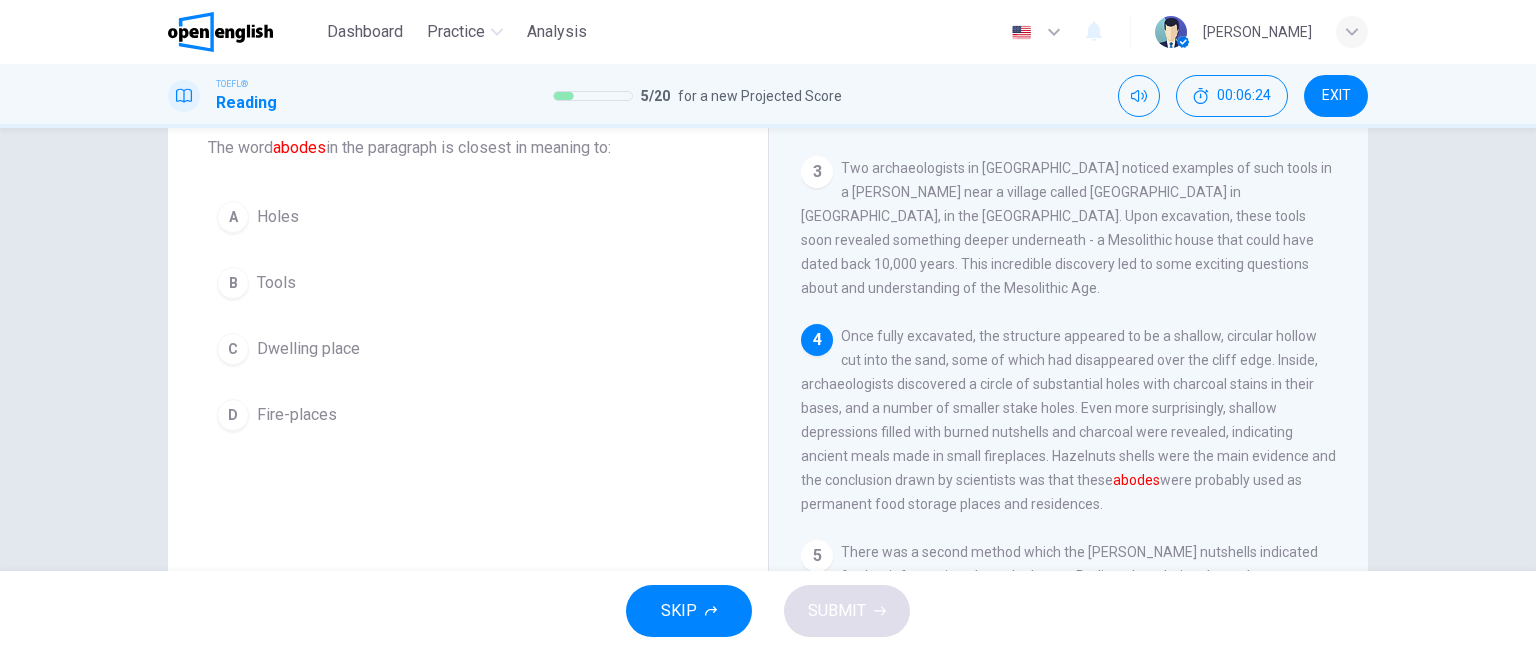 click on "Once fully excavated, the structure appeared to be a shallow, circular hollow cut into the sand, some of which had disappeared over the cliff edge. Inside, archaeologists discovered a circle of substantial holes with charcoal stains in their bases, and a number of smaller stake holes. Even more surprisingly, shallow depressions filled with burned nutshells and charcoal were revealed, indicating ancient meals made in small fireplaces. Hazelnuts shells were the main evidence and the conclusion drawn by scientists was that these  abodes  were probably used as permanent food storage places and residences." at bounding box center [1068, 420] 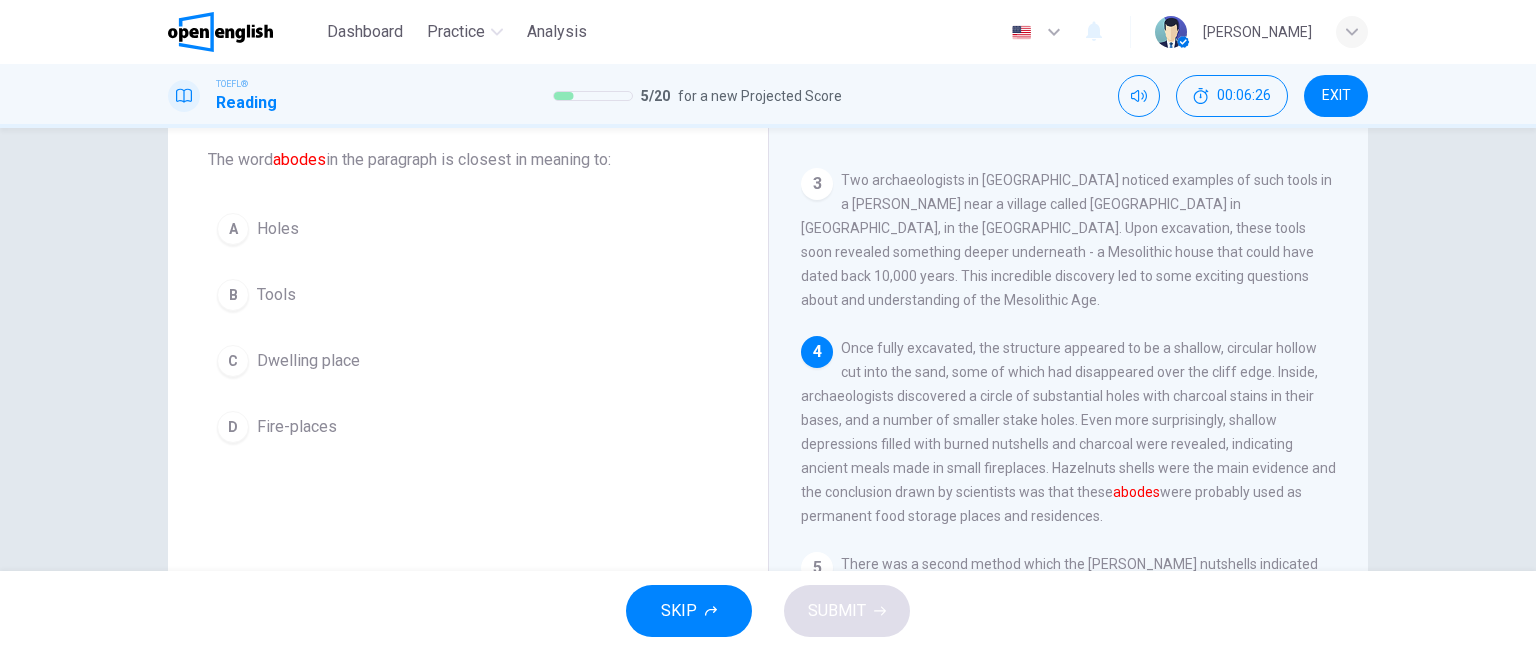 scroll, scrollTop: 112, scrollLeft: 0, axis: vertical 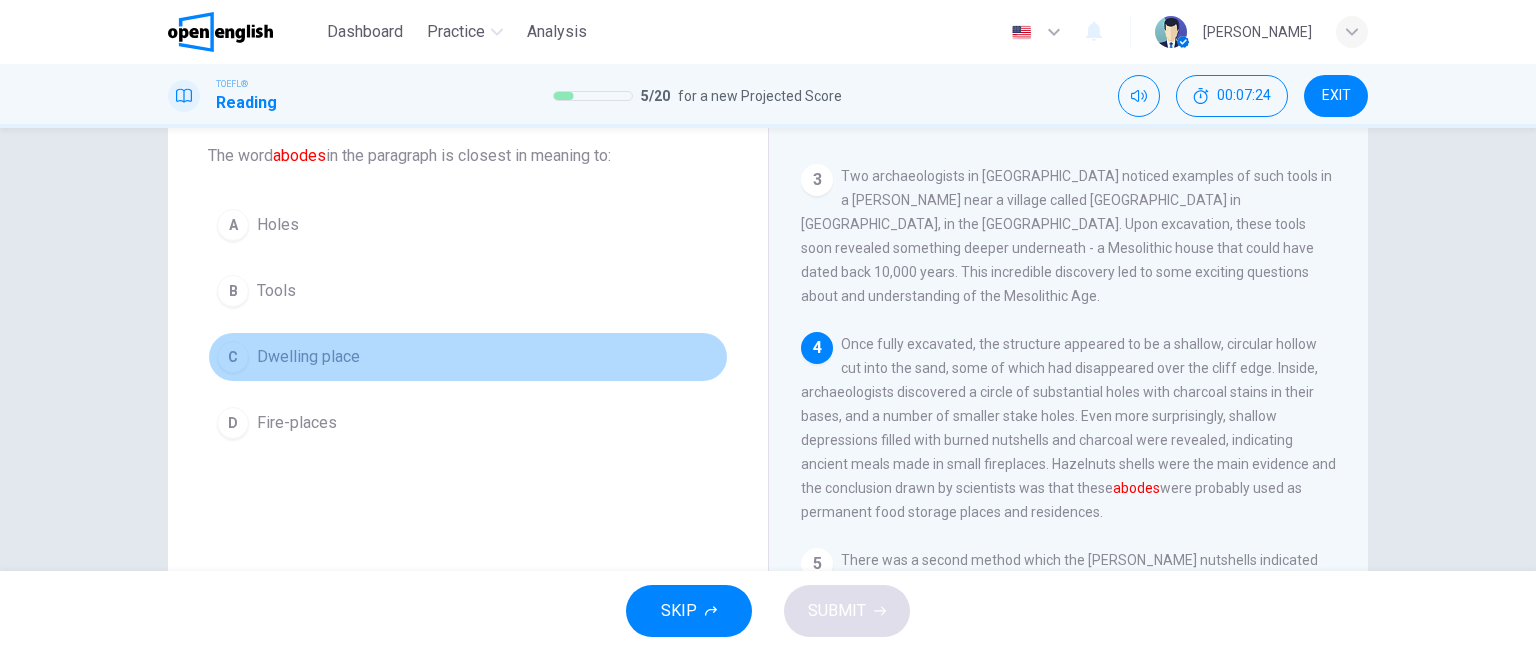 click on "Dwelling place" at bounding box center (308, 357) 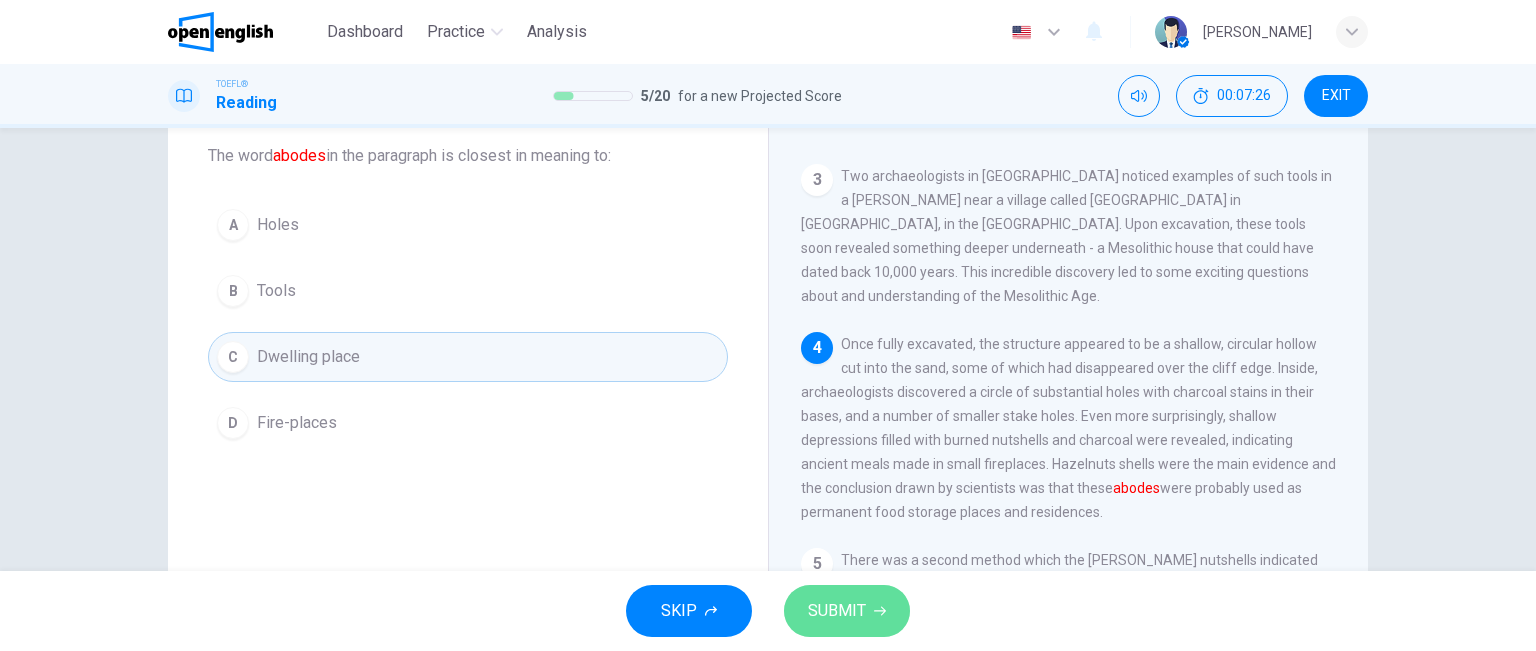 click on "SUBMIT" at bounding box center (837, 611) 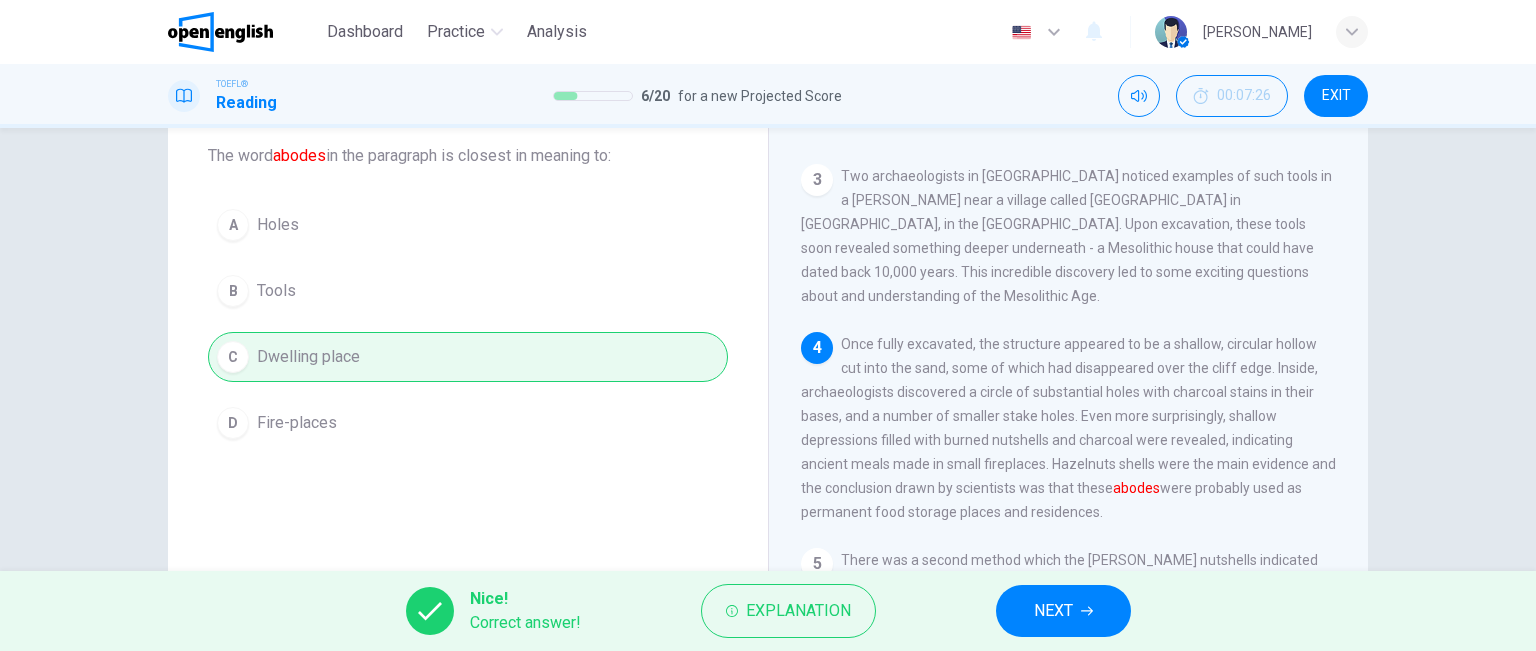 click on "NEXT" at bounding box center [1053, 611] 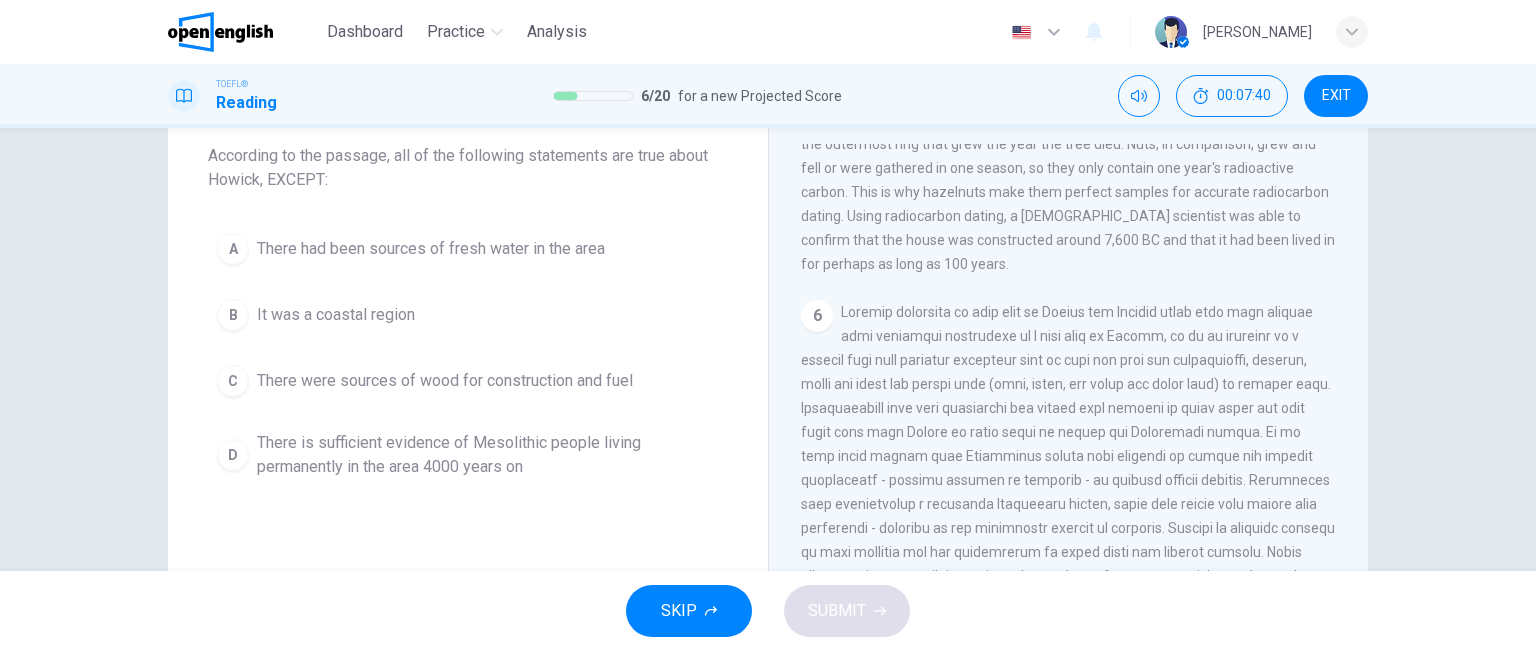 scroll, scrollTop: 932, scrollLeft: 0, axis: vertical 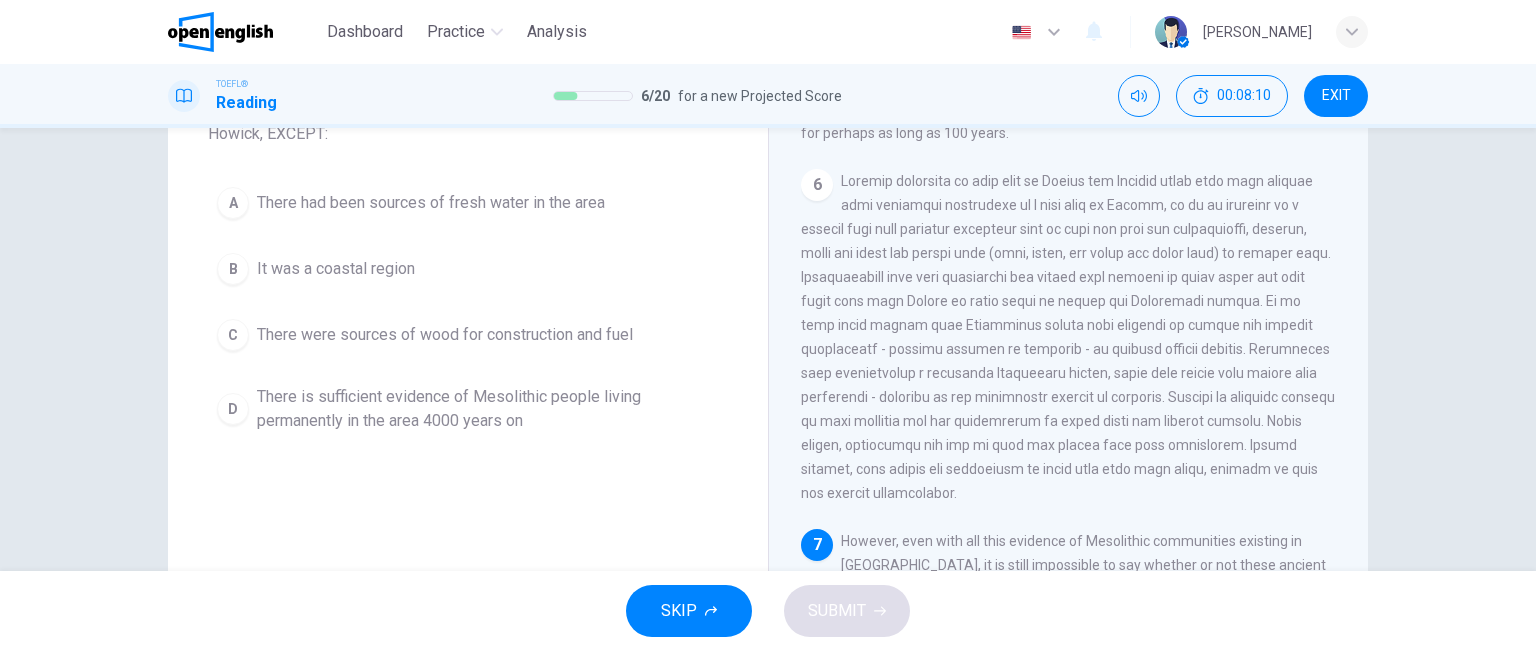 click on "There is sufficient evidence of Mesolithic people living permanently in the area 4000 years on" at bounding box center [488, 409] 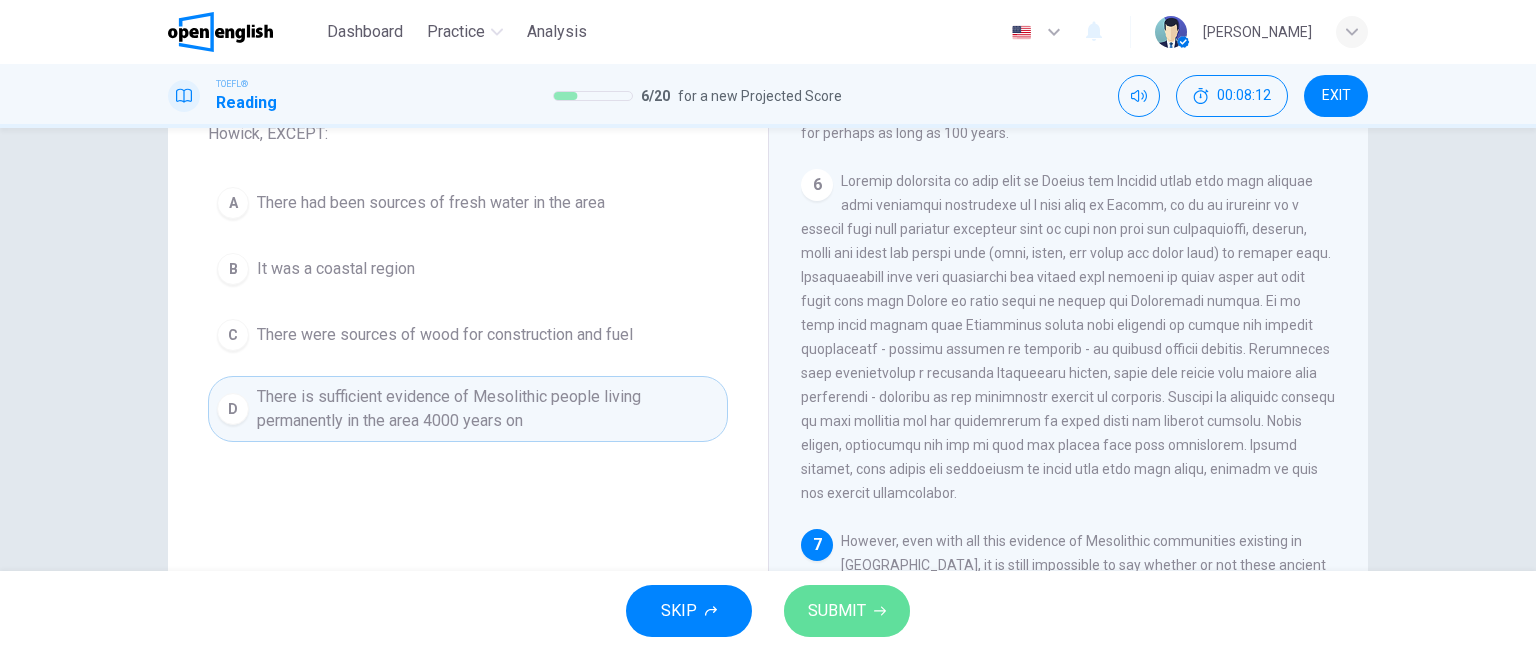click on "SUBMIT" at bounding box center (837, 611) 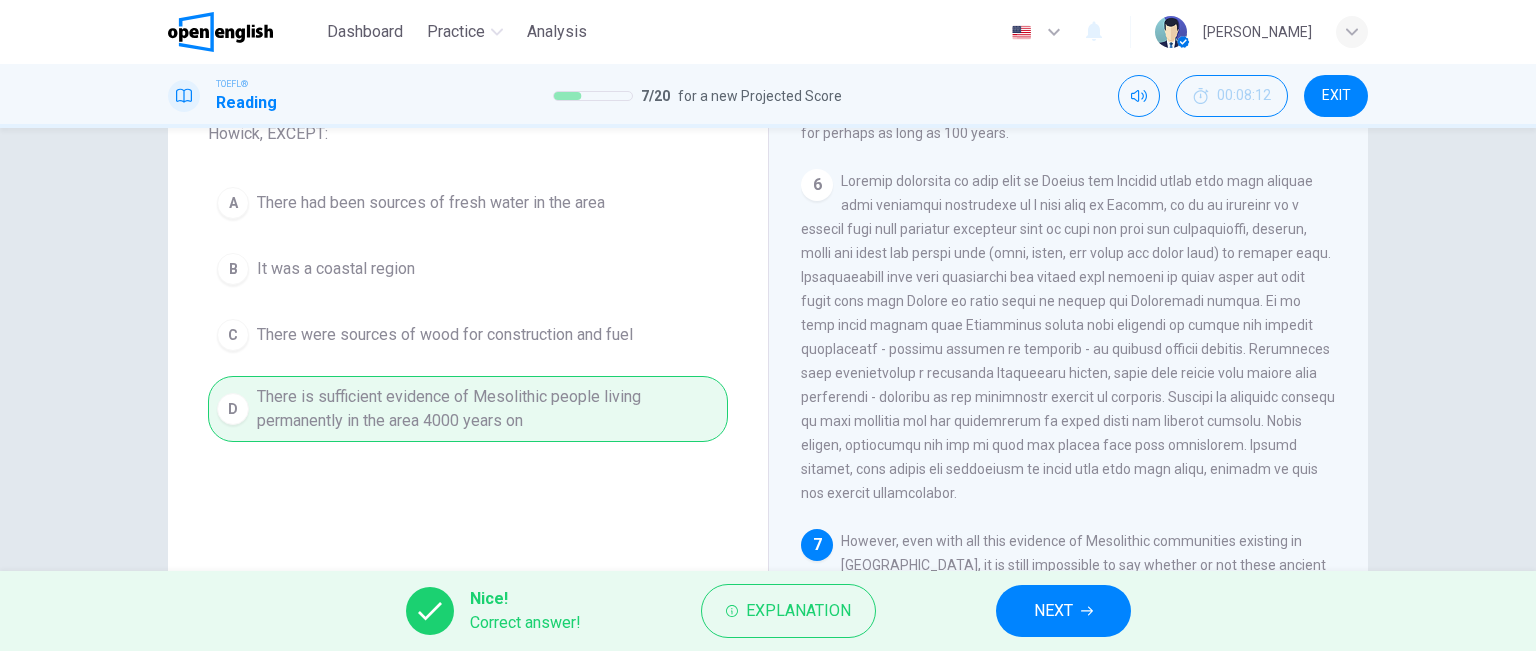 click on "NEXT" at bounding box center [1053, 611] 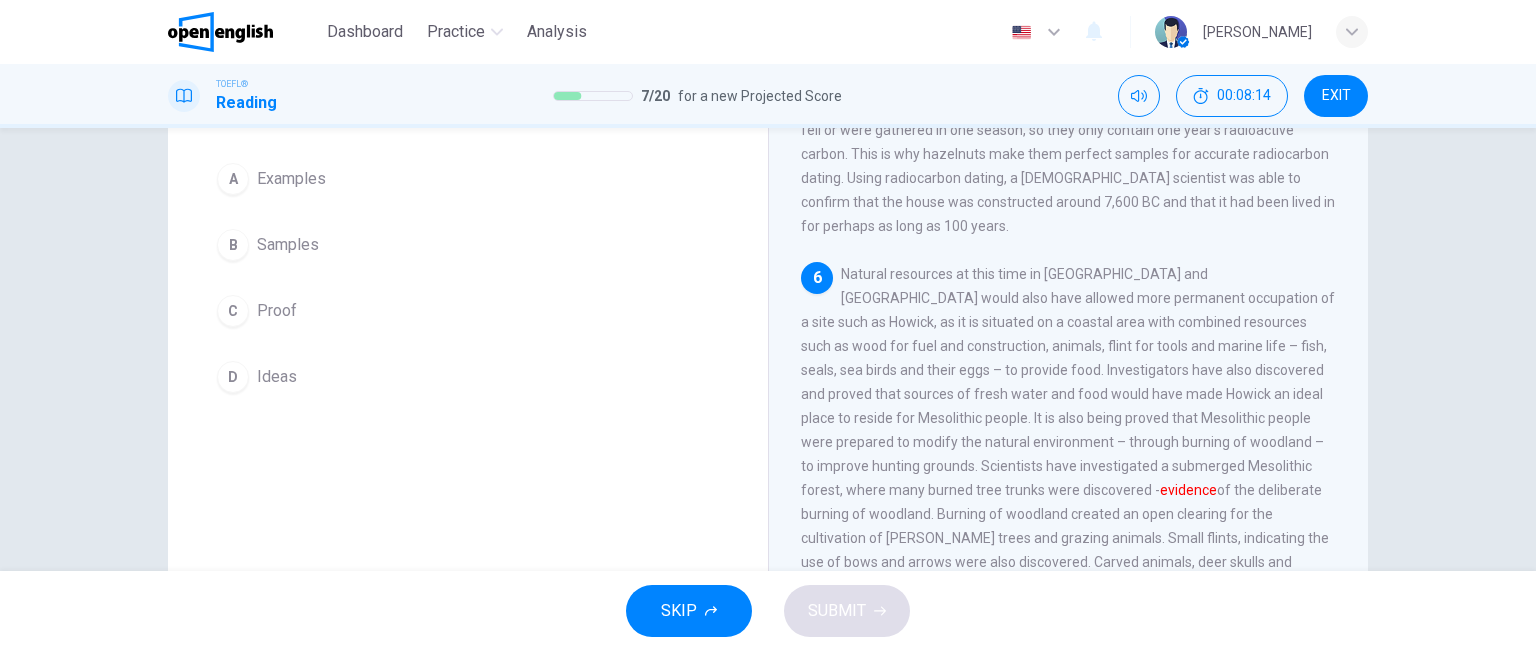scroll, scrollTop: 932, scrollLeft: 0, axis: vertical 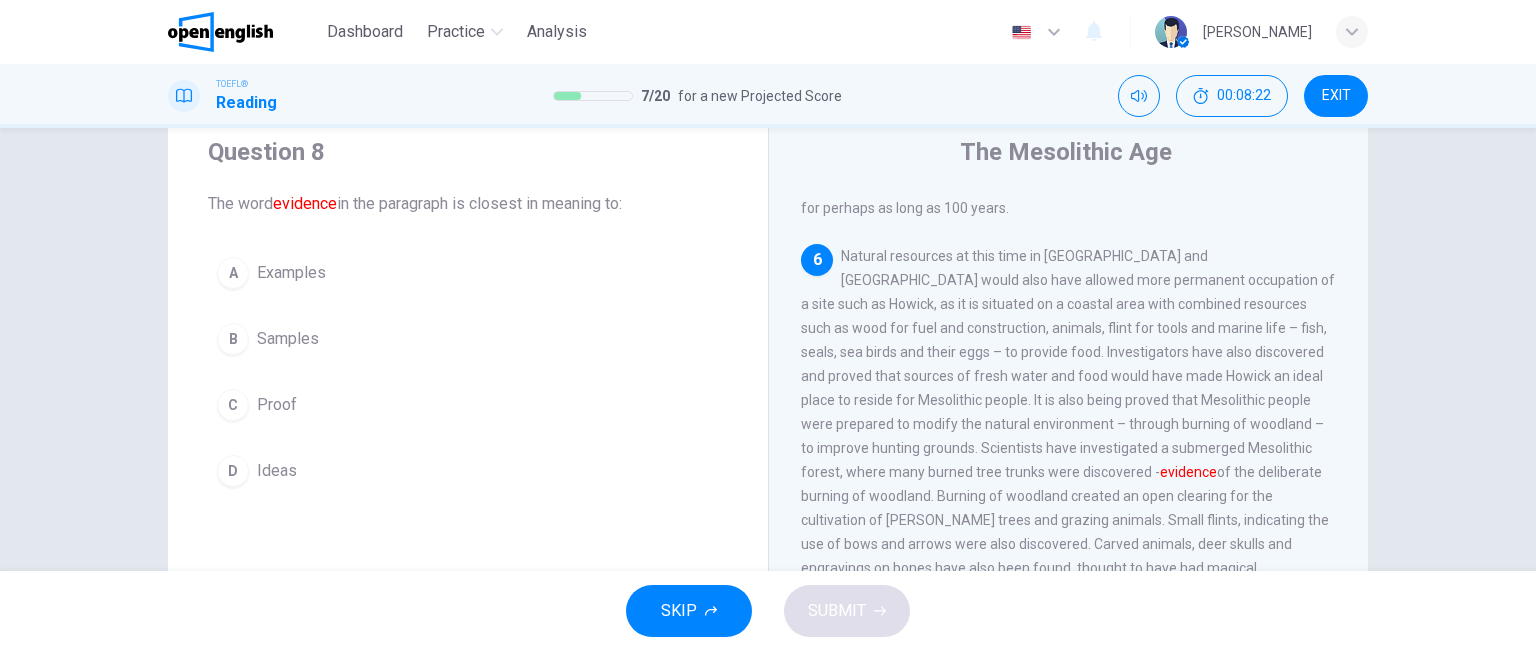 drag, startPoint x: 274, startPoint y: 392, endPoint x: 304, endPoint y: 383, distance: 31.320919 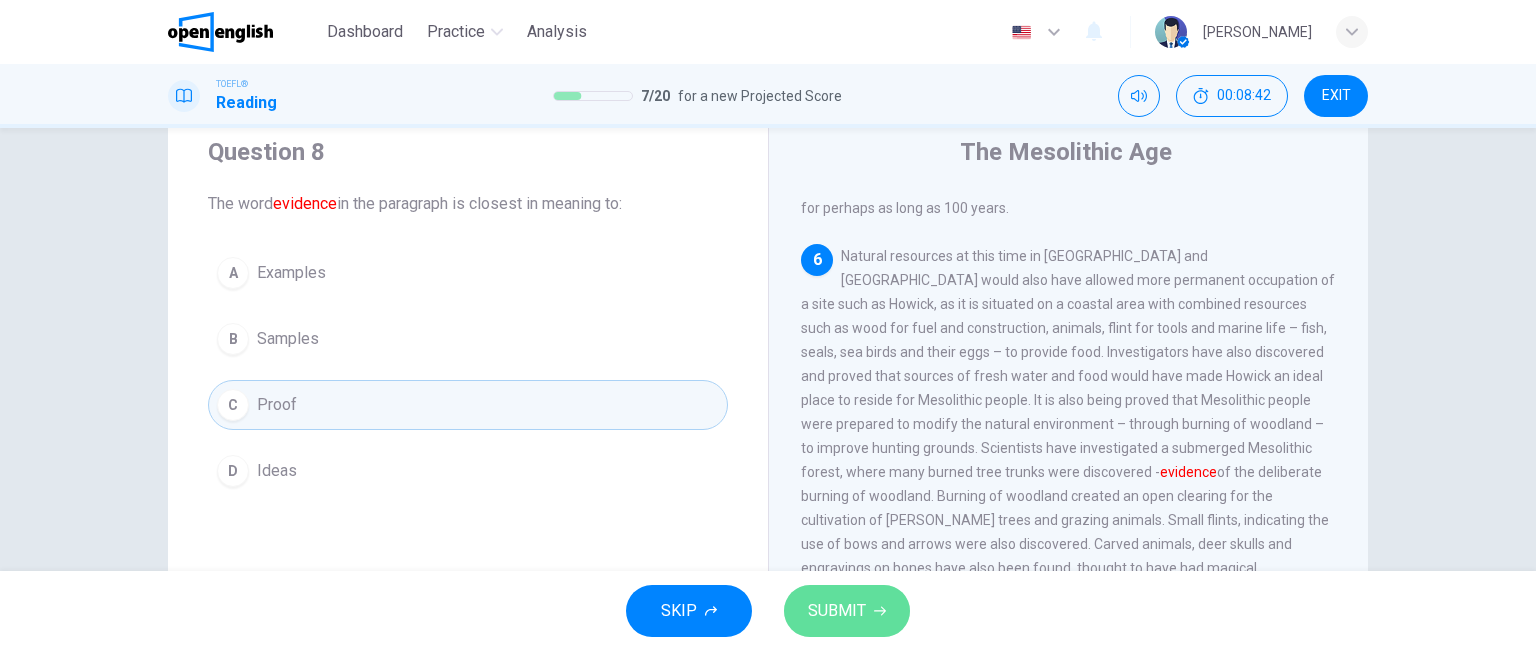 click on "SUBMIT" at bounding box center (837, 611) 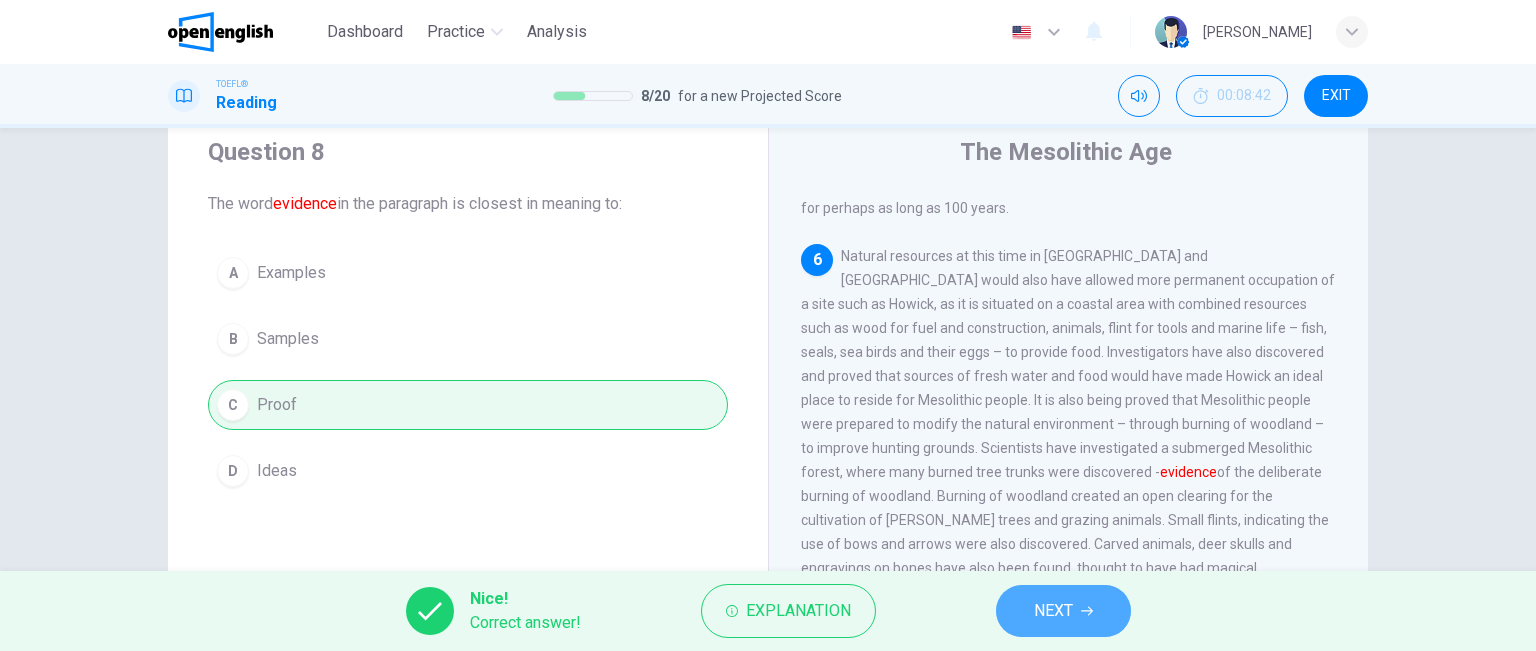 click on "NEXT" at bounding box center [1053, 611] 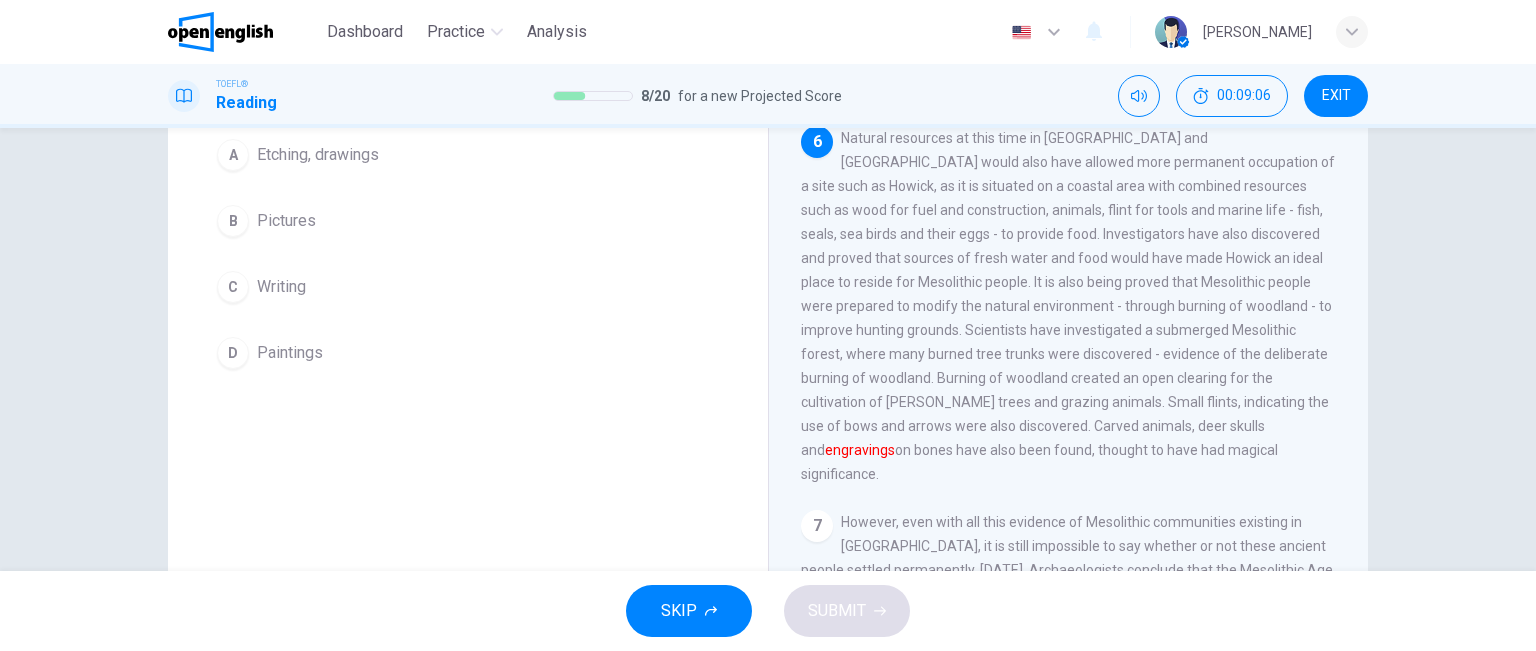 scroll, scrollTop: 183, scrollLeft: 0, axis: vertical 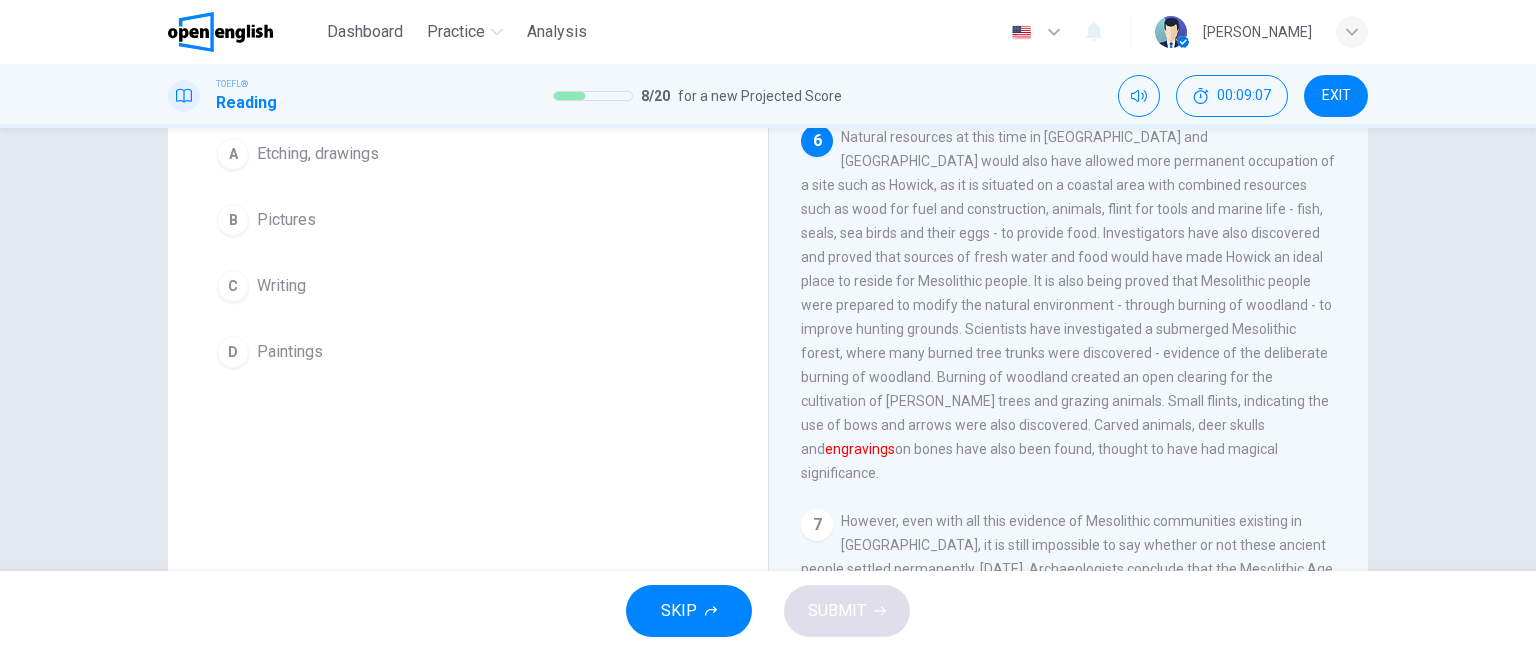 click on "Etching, drawings" at bounding box center (318, 154) 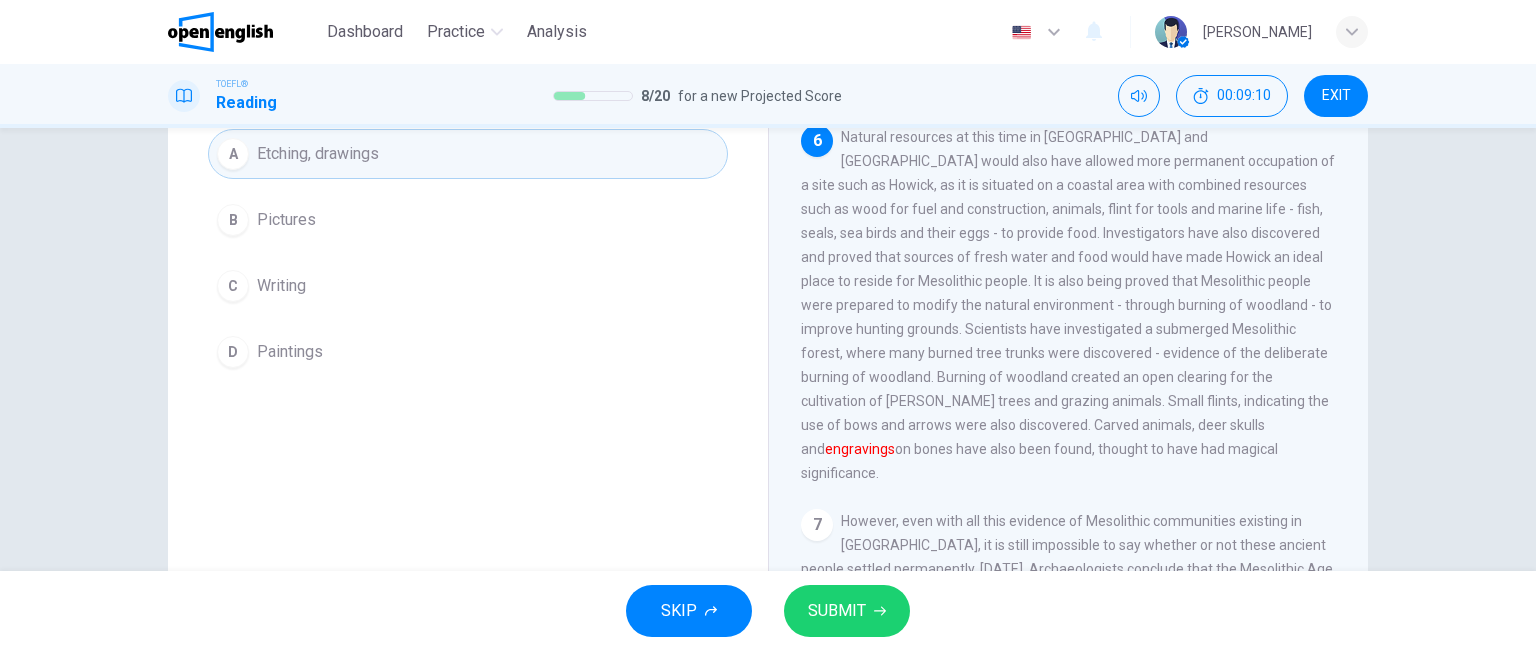click on "SUBMIT" at bounding box center [837, 611] 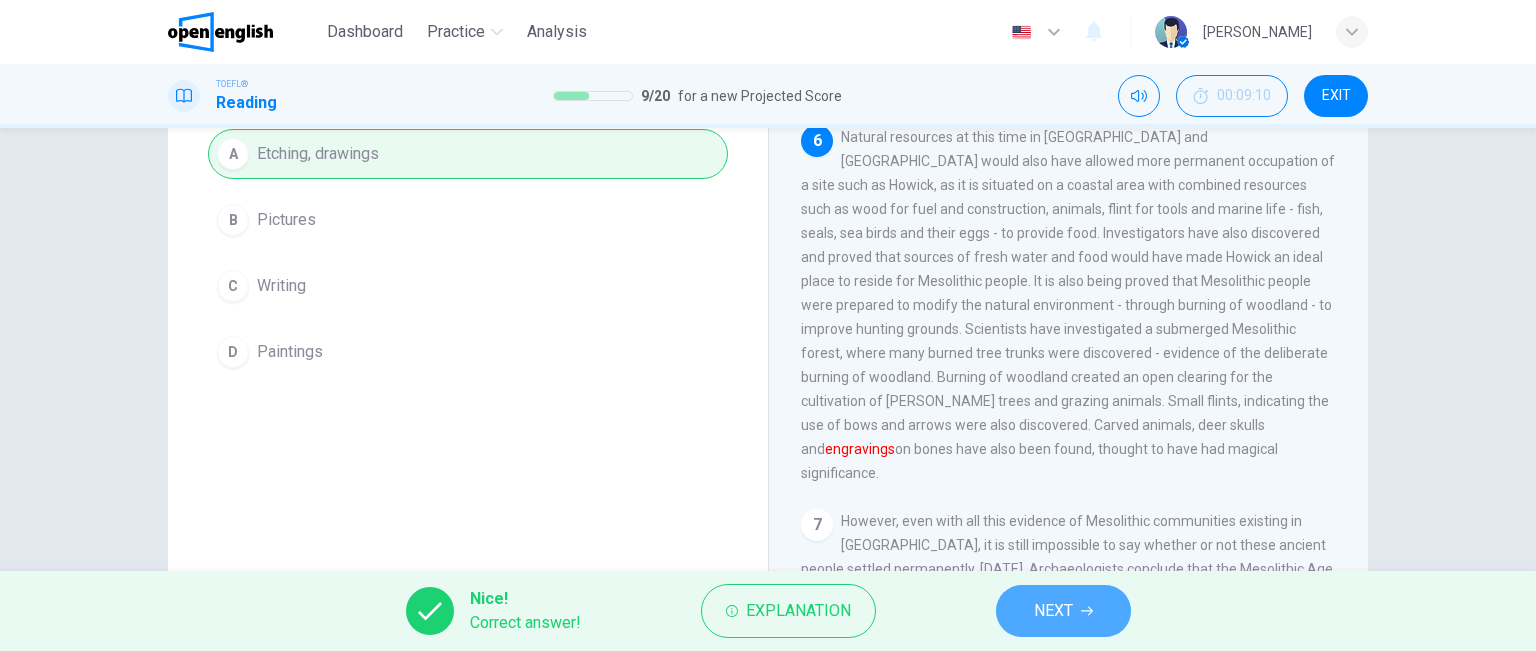 click on "NEXT" at bounding box center [1053, 611] 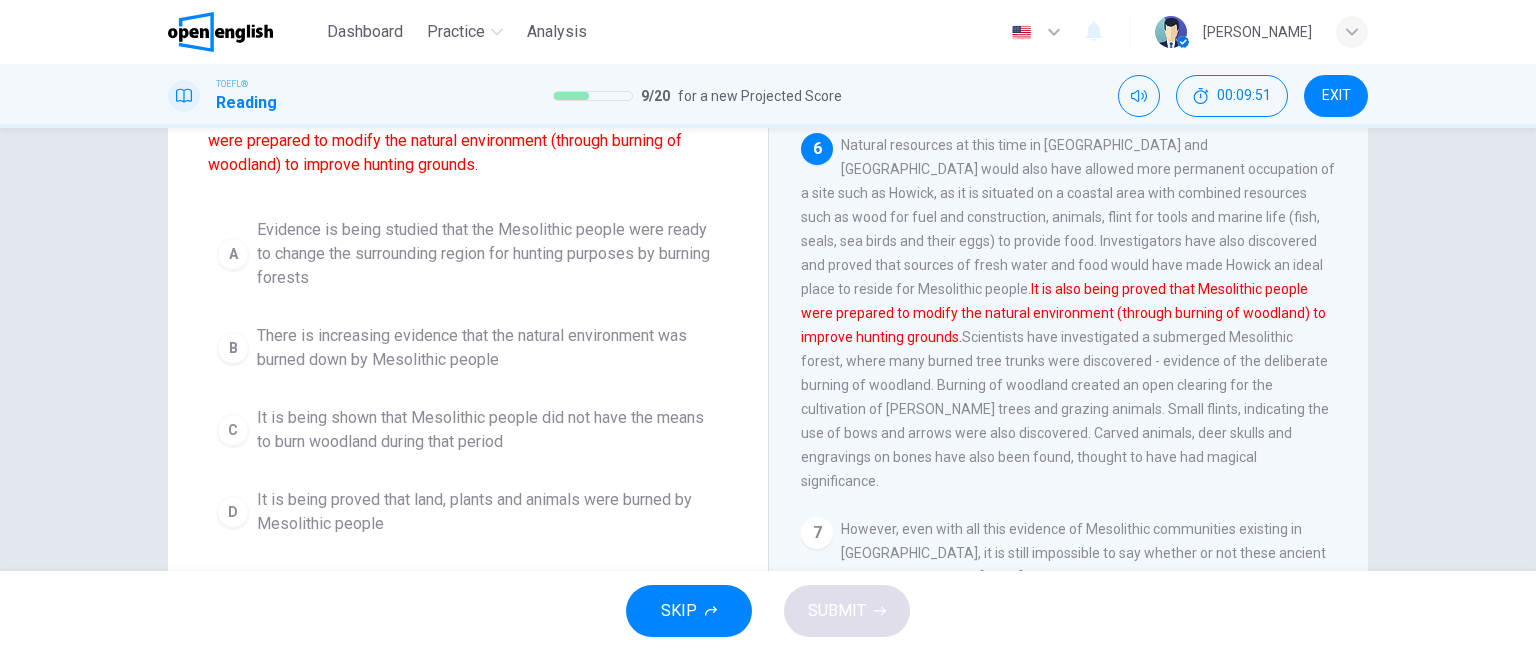scroll, scrollTop: 176, scrollLeft: 0, axis: vertical 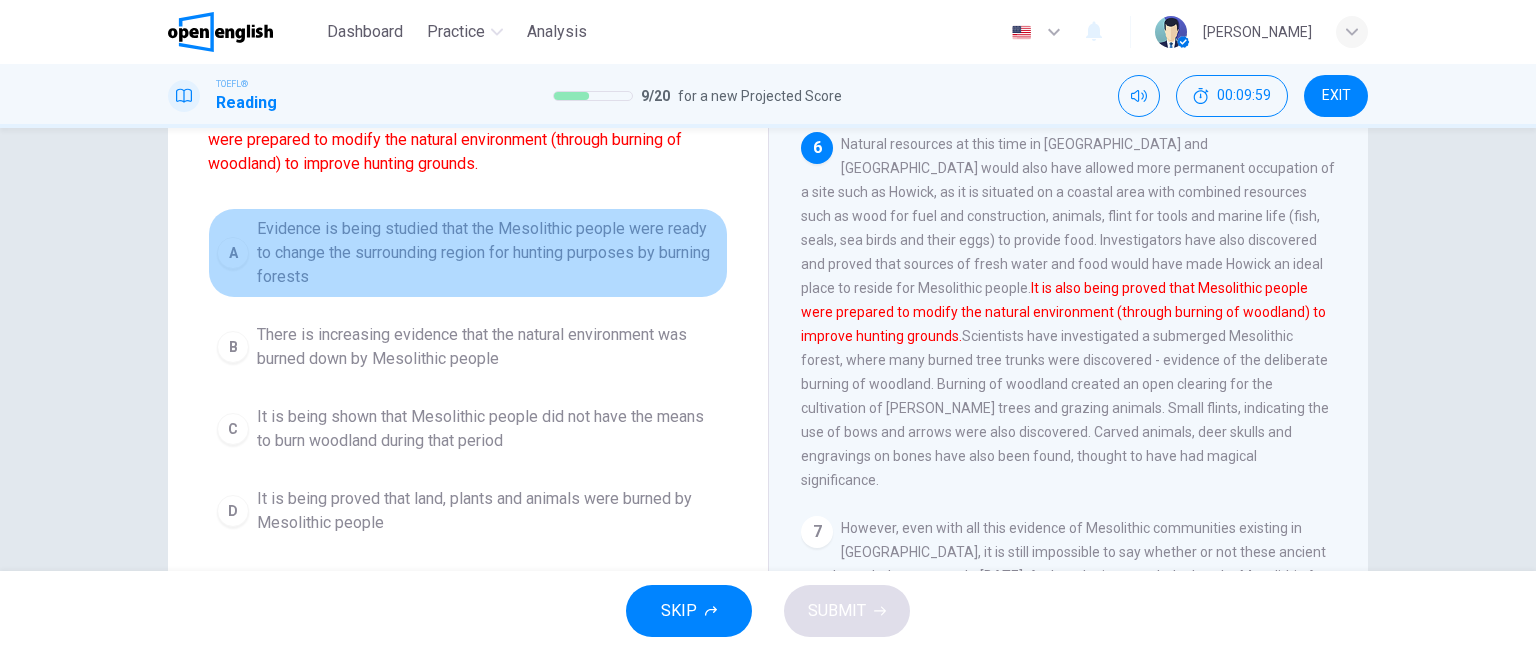 click on "Evidence is being studied that the Mesolithic people were ready to change the surrounding region for hunting purposes by burning forests" at bounding box center [488, 253] 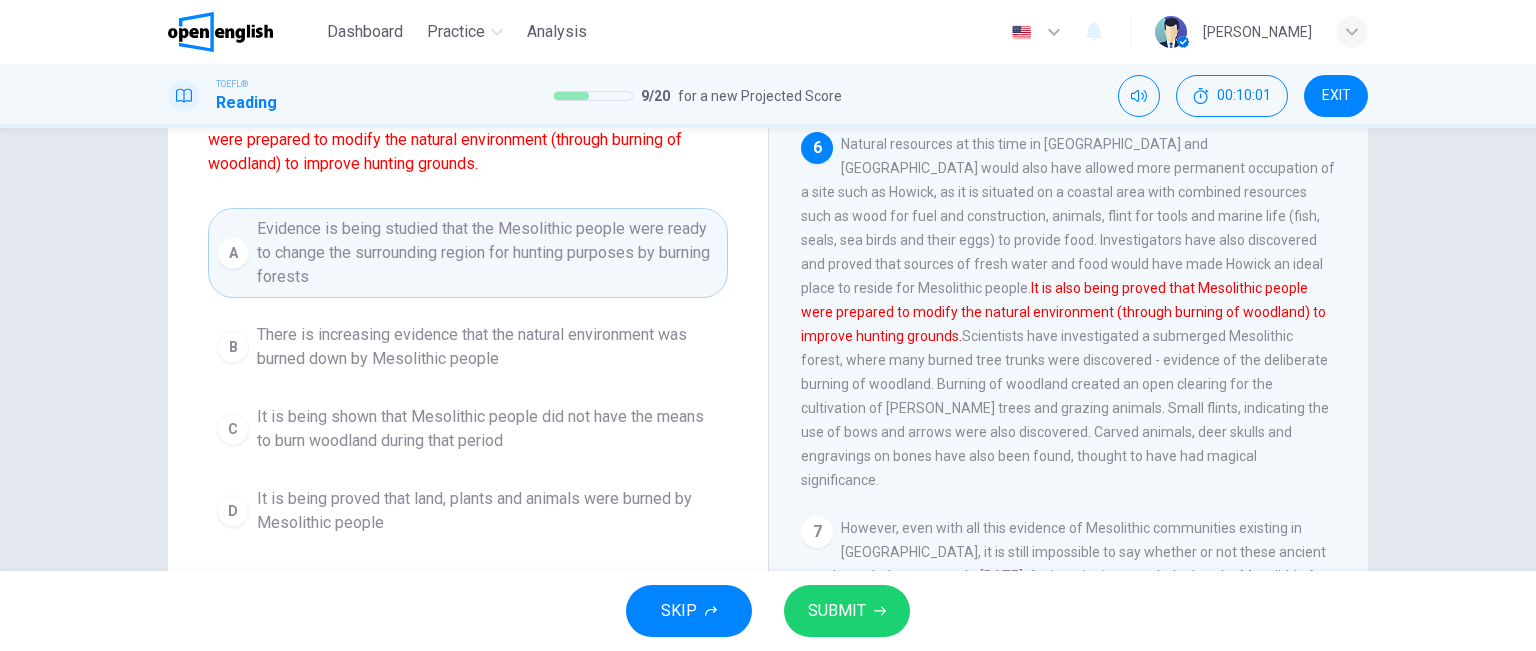 scroll, scrollTop: 332, scrollLeft: 0, axis: vertical 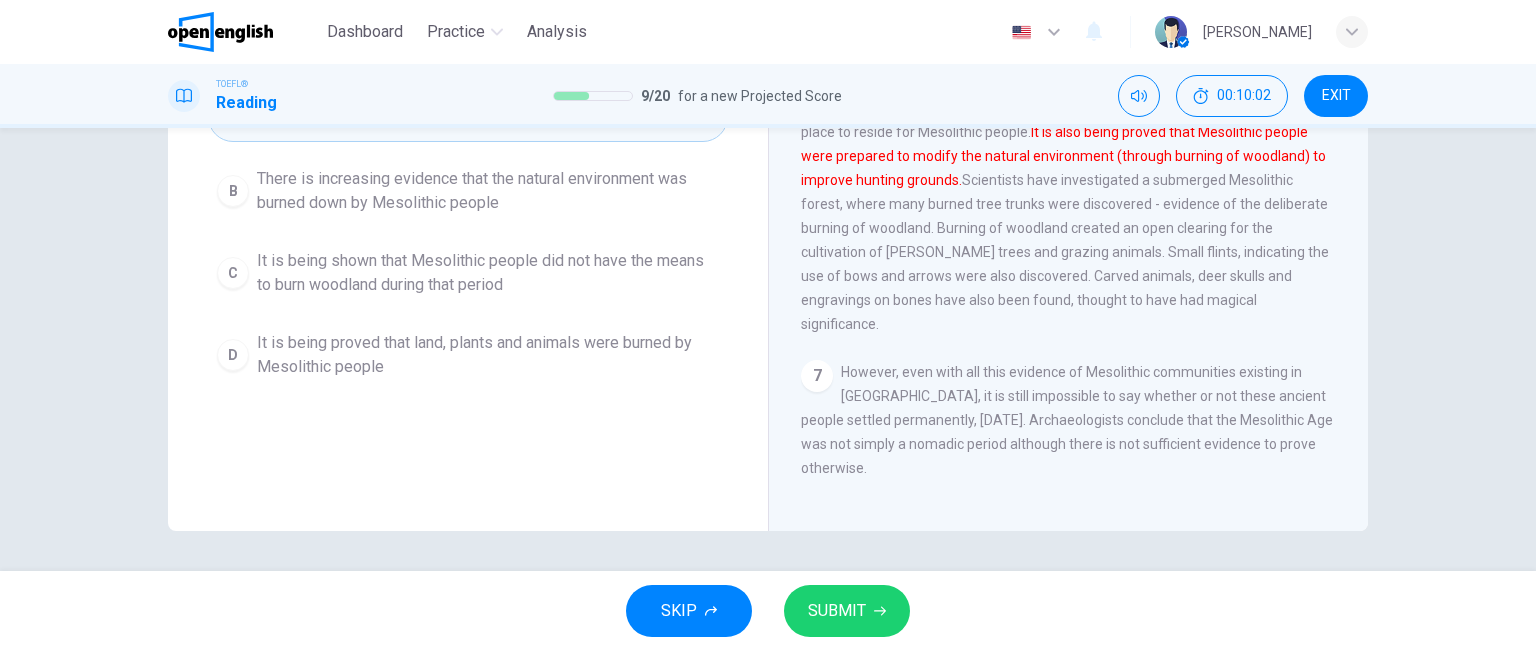click on "SUBMIT" at bounding box center [847, 611] 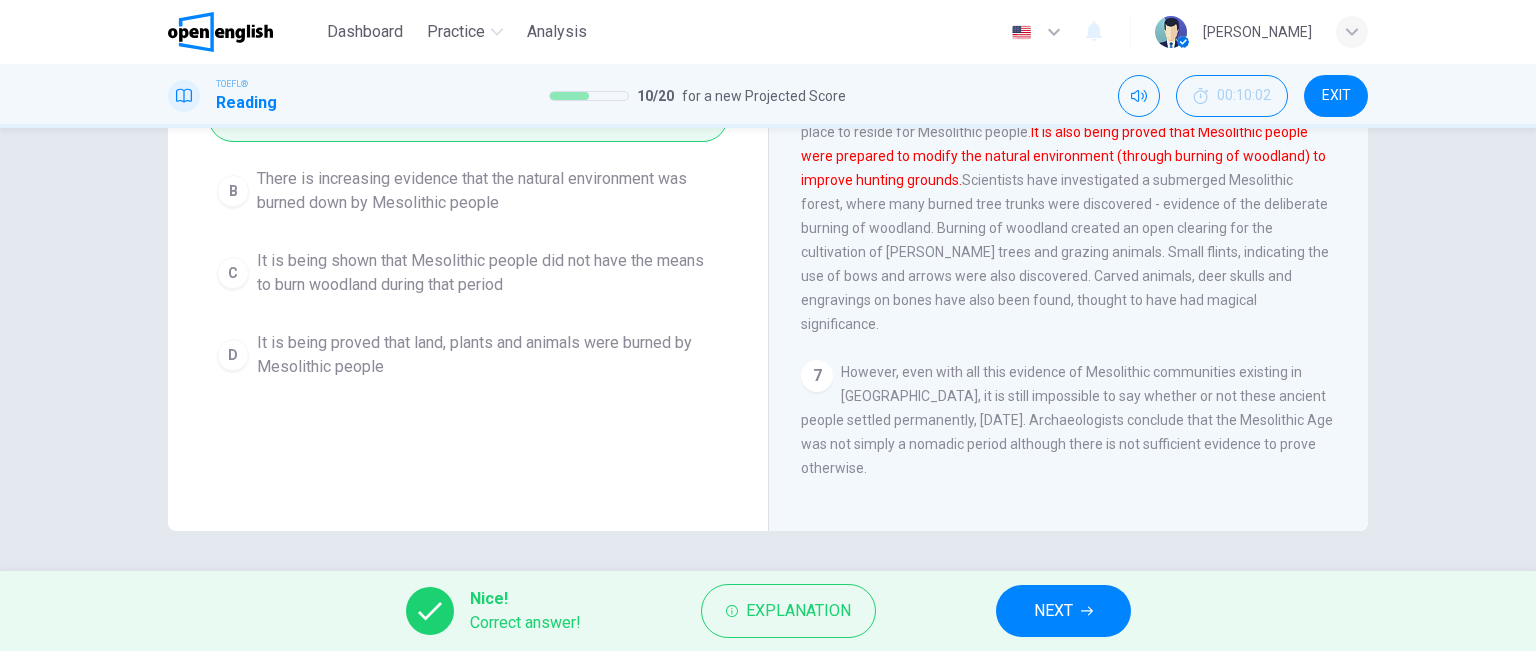 click on "NEXT" at bounding box center (1063, 611) 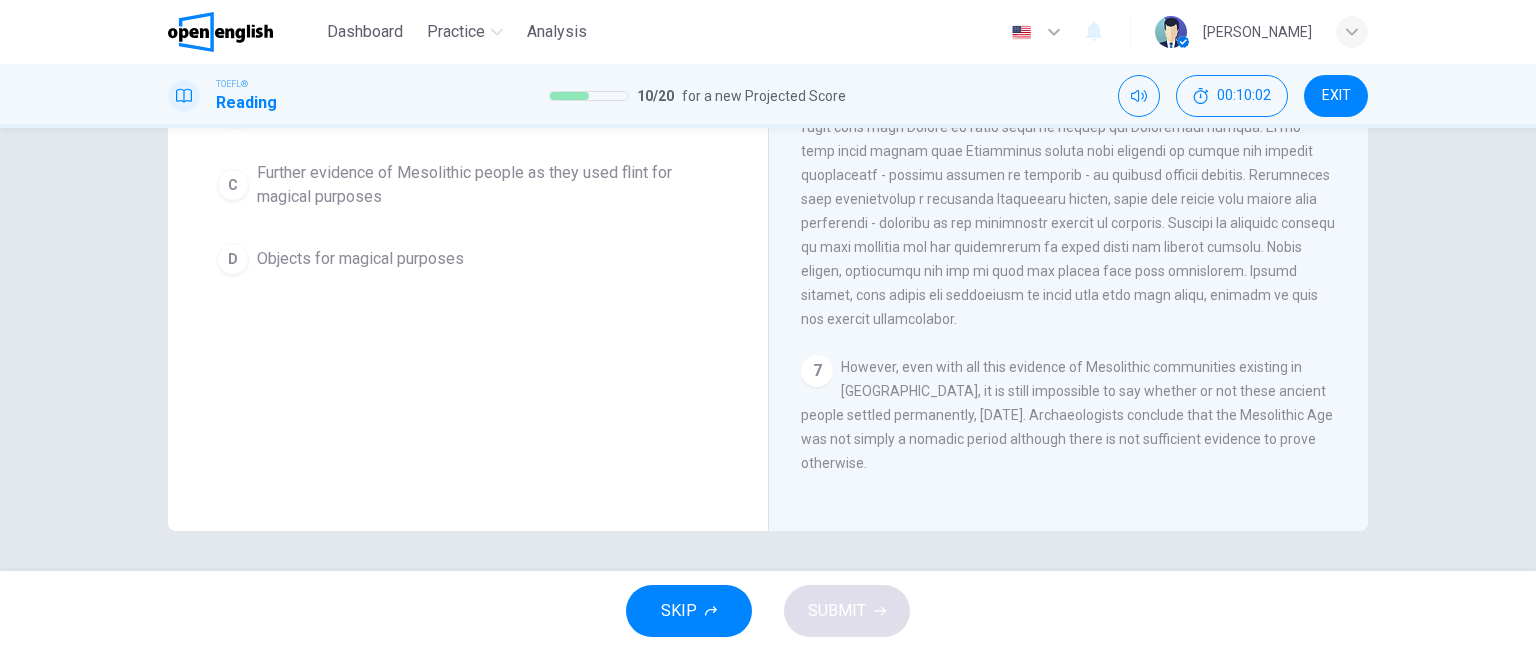 scroll, scrollTop: 284, scrollLeft: 0, axis: vertical 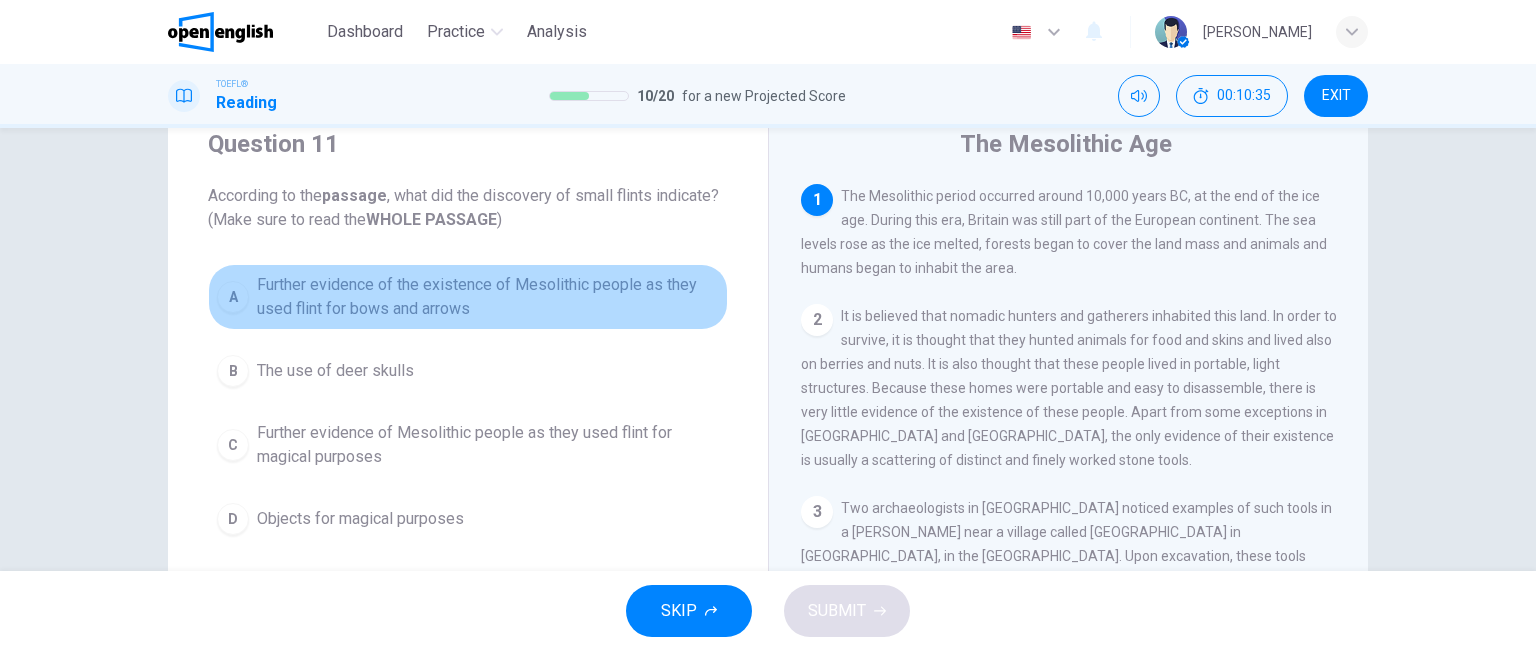 click on "Further evidence of the existence of Mesolithic people as they used flint for bows and arrows" at bounding box center [488, 297] 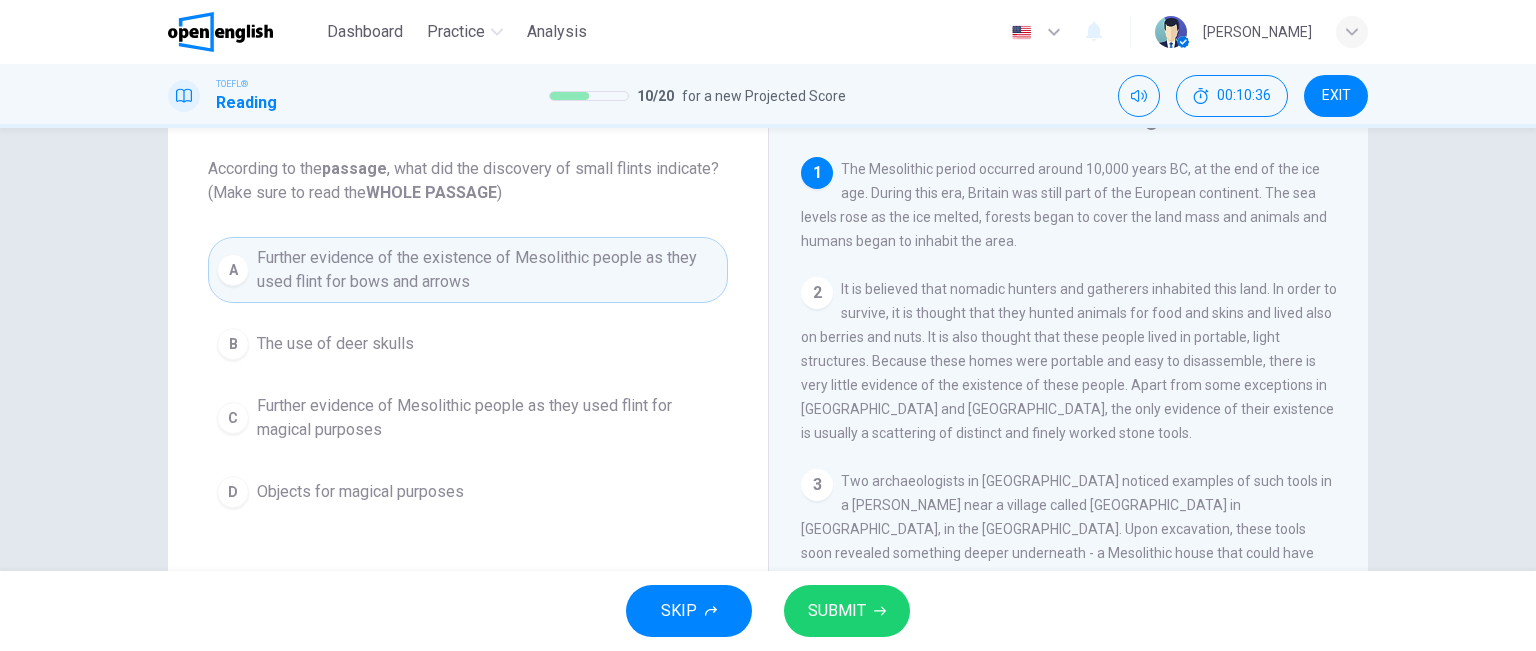 scroll, scrollTop: 106, scrollLeft: 0, axis: vertical 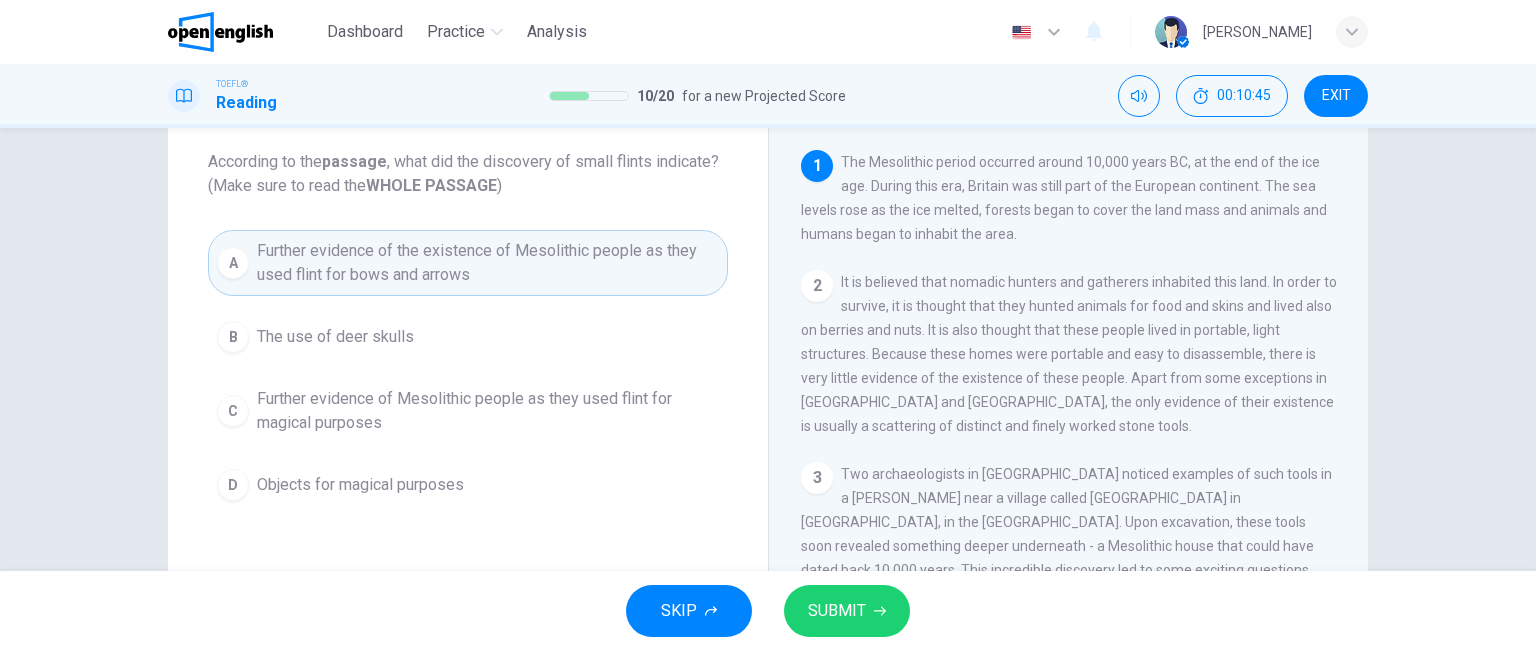 click on "SUBMIT" at bounding box center (837, 611) 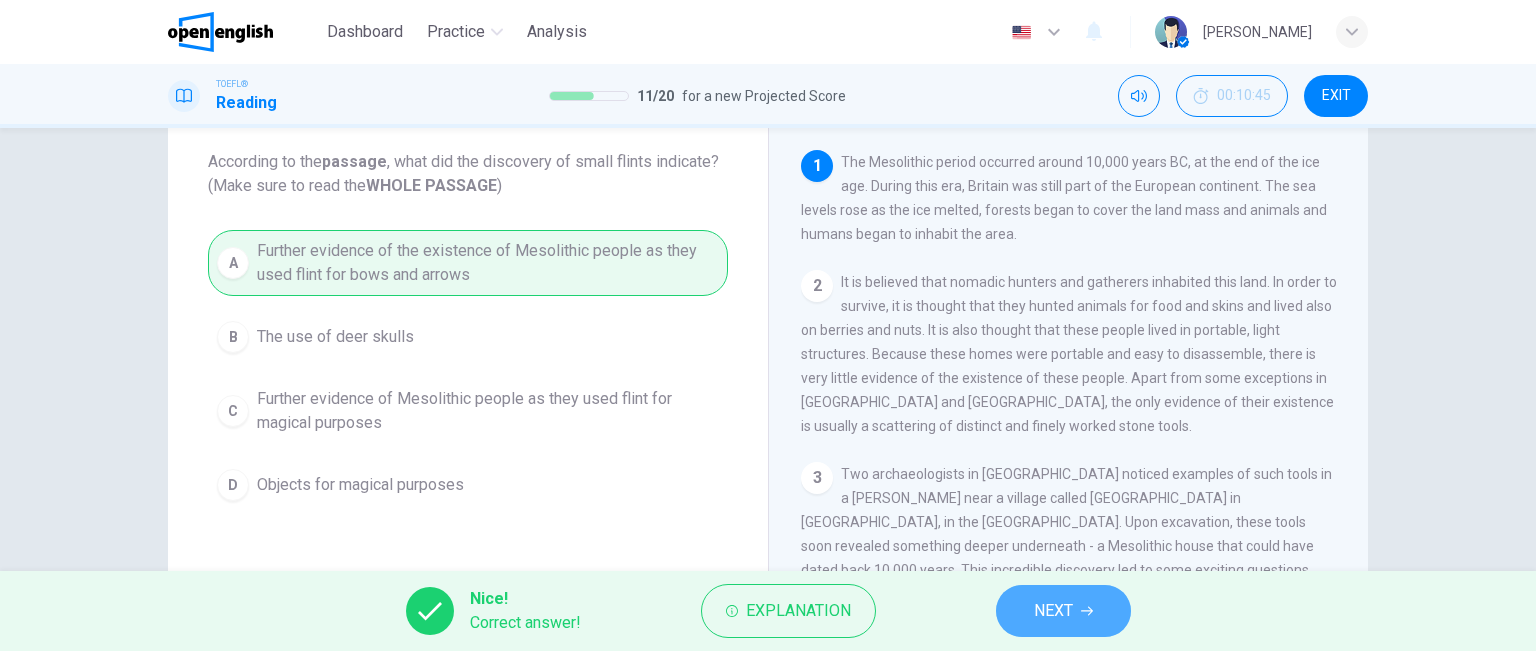 click on "NEXT" at bounding box center (1053, 611) 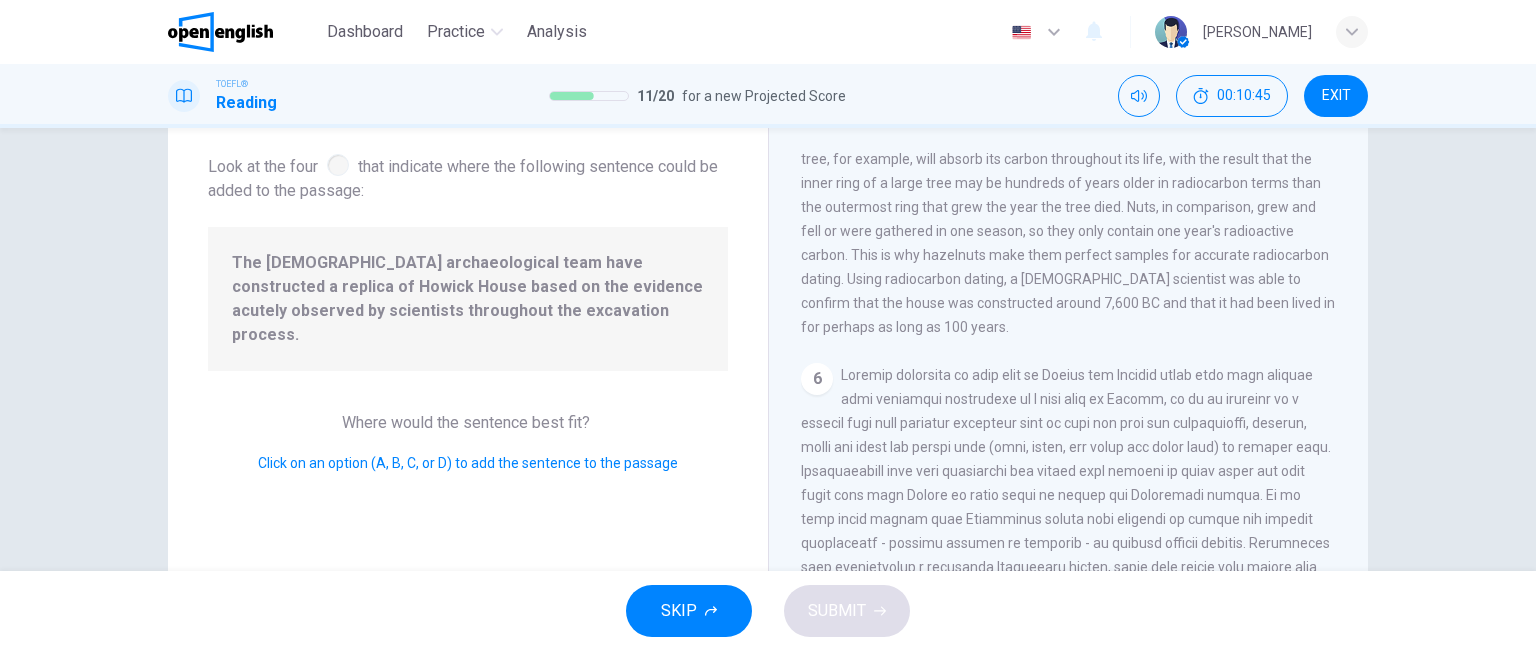 scroll, scrollTop: 960, scrollLeft: 0, axis: vertical 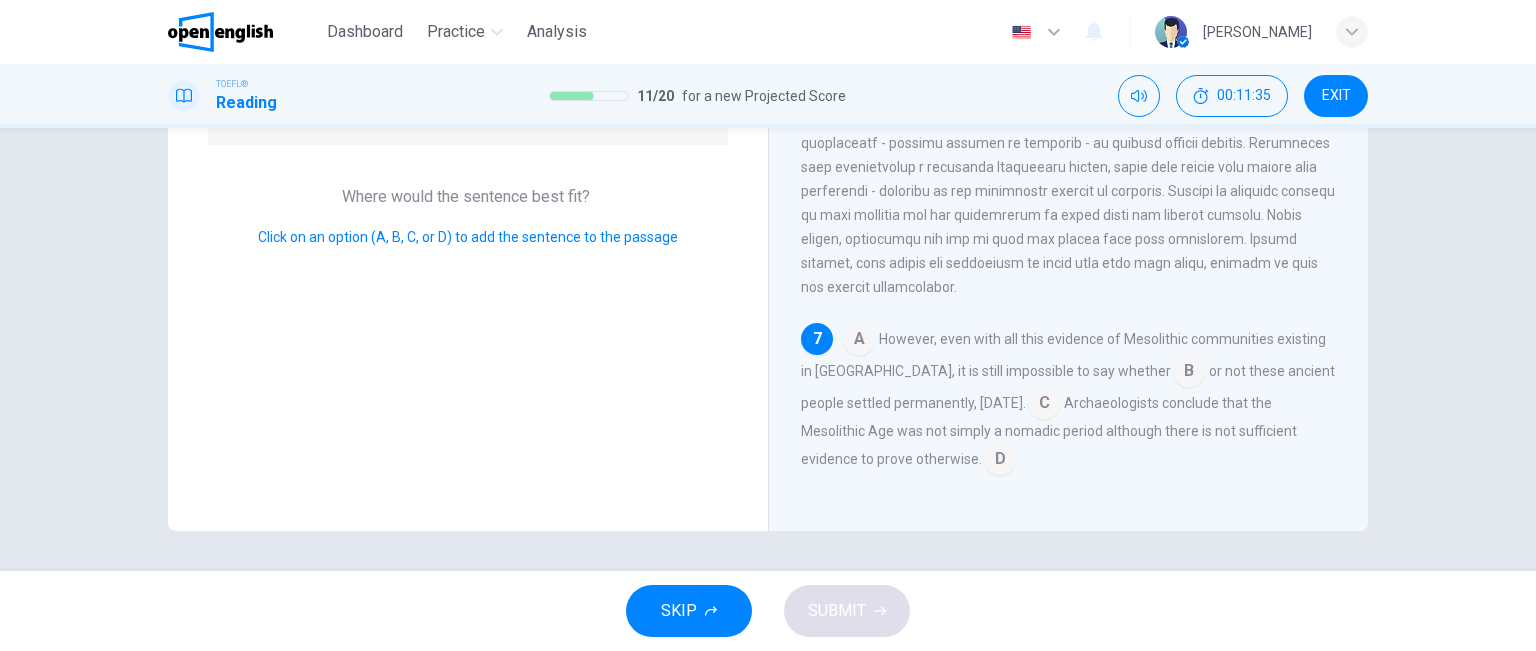 click at bounding box center [1000, 461] 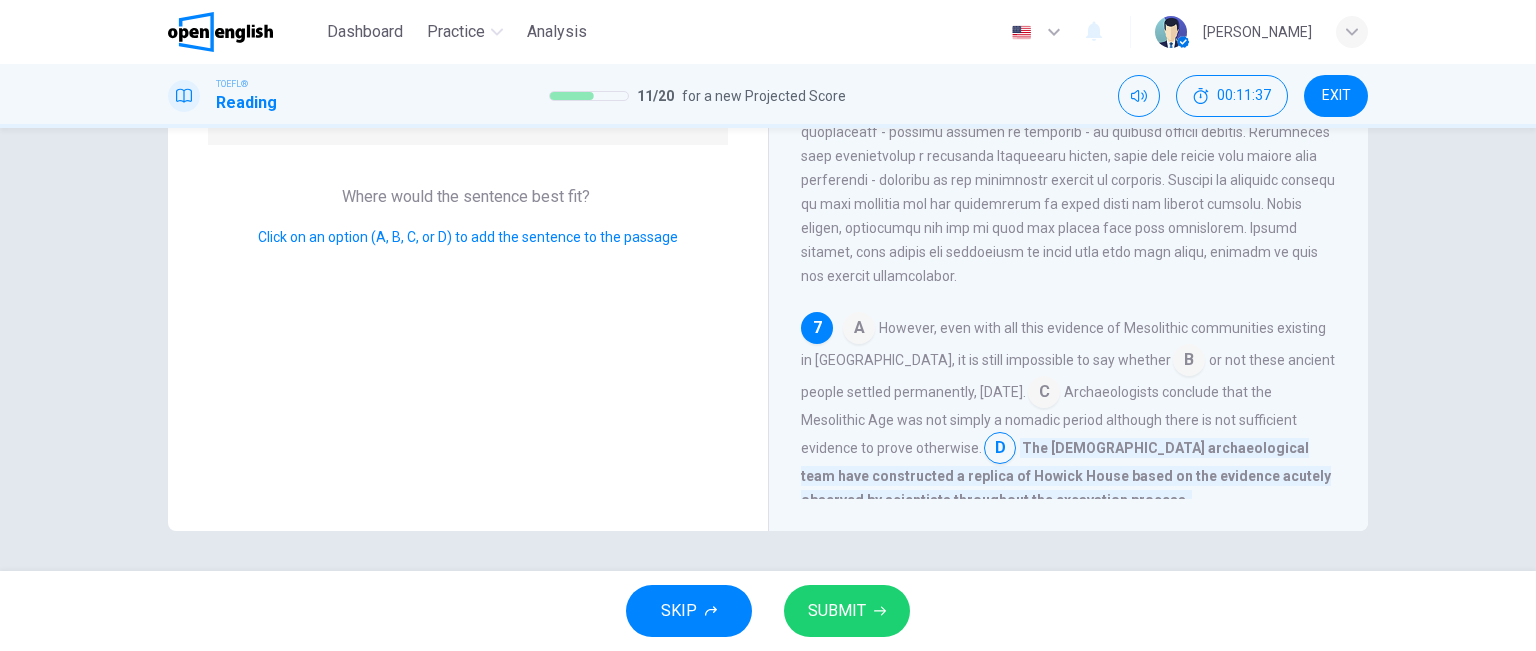 click at bounding box center [1000, 450] 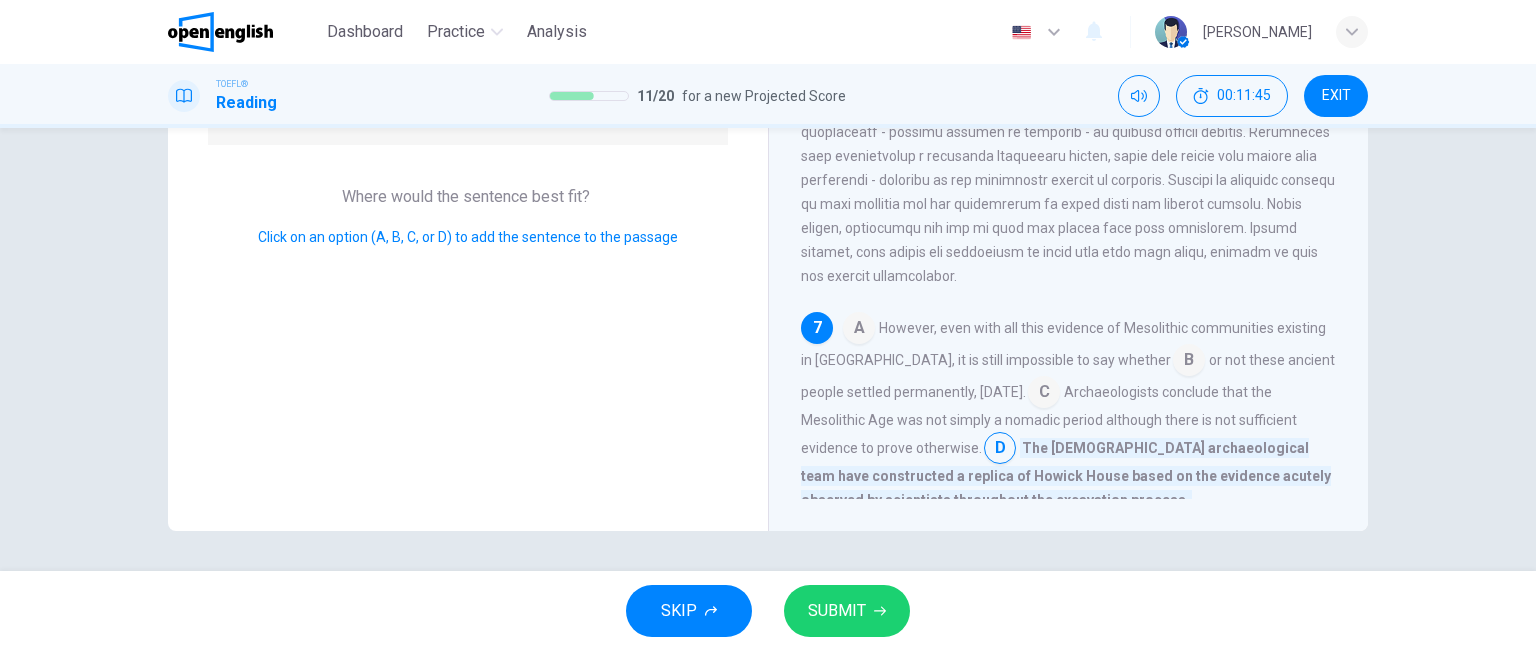click at bounding box center [1044, 394] 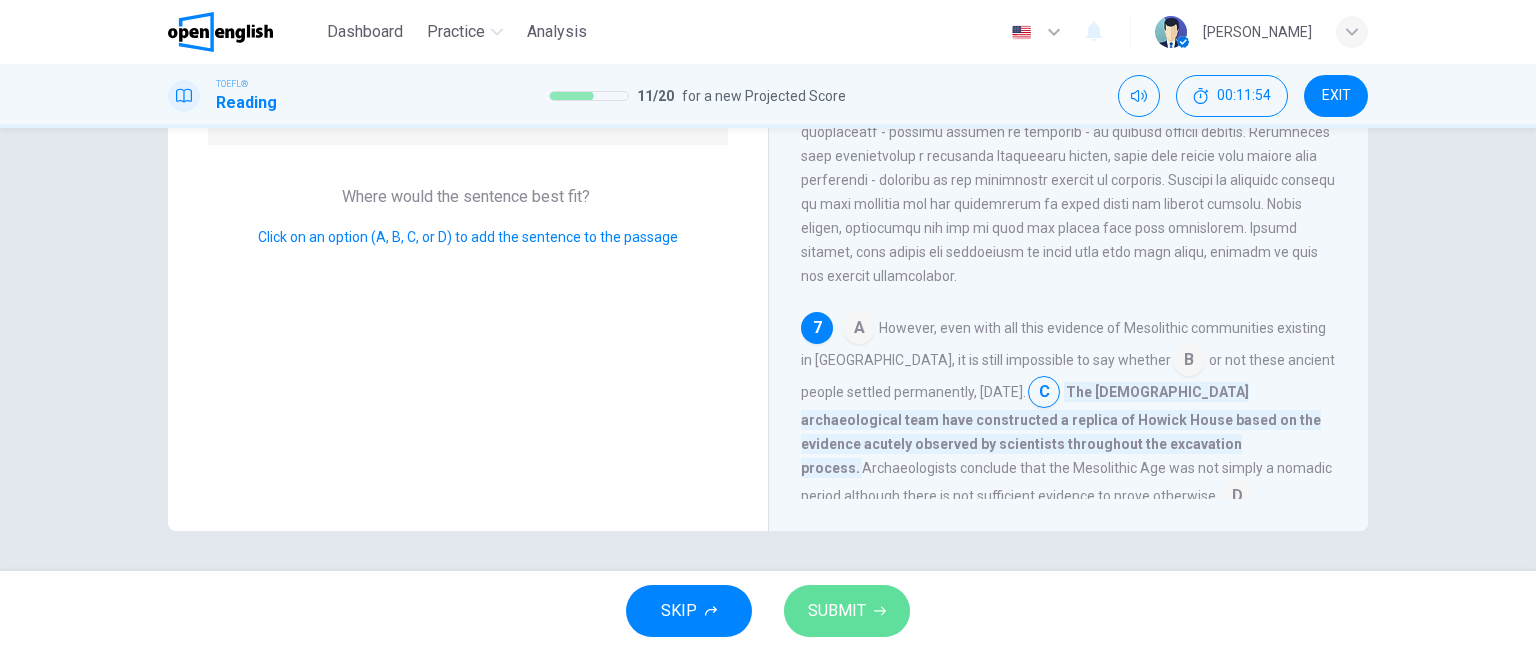 click on "SUBMIT" at bounding box center [847, 611] 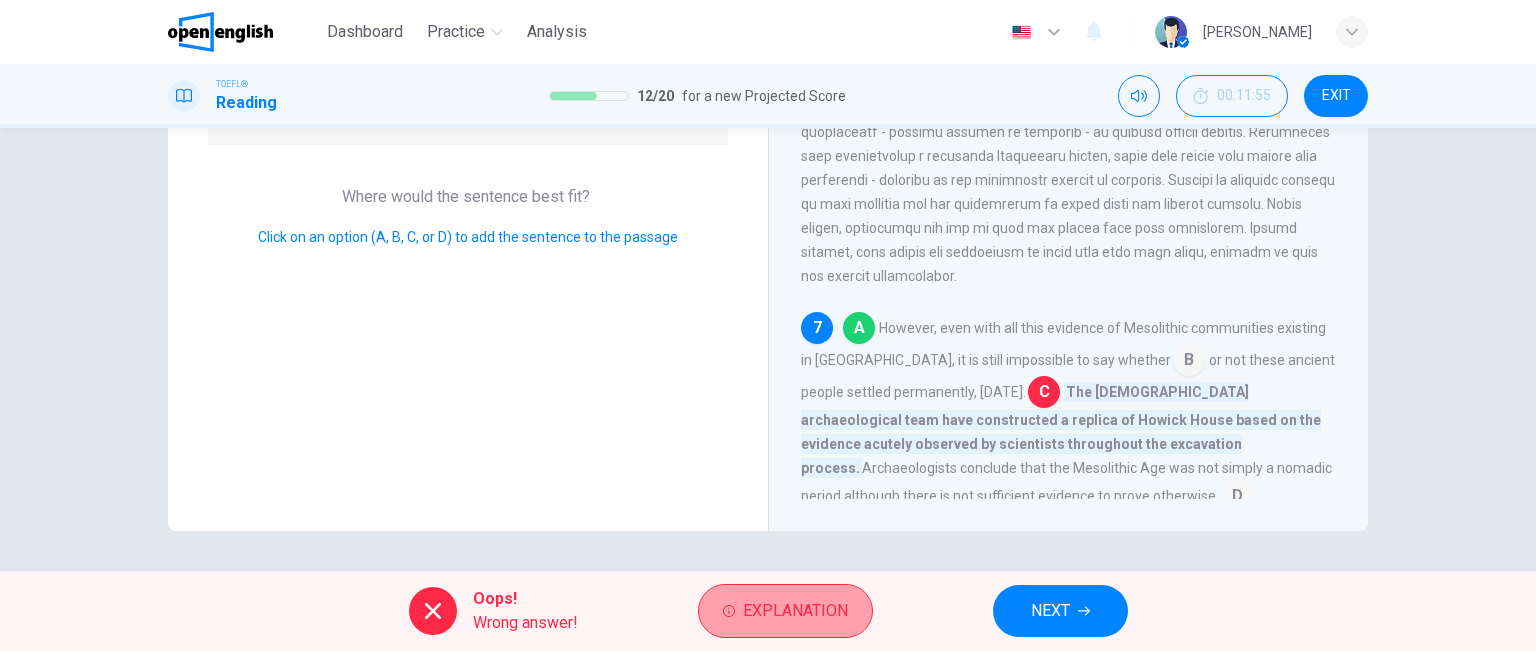 click on "Explanation" at bounding box center [785, 611] 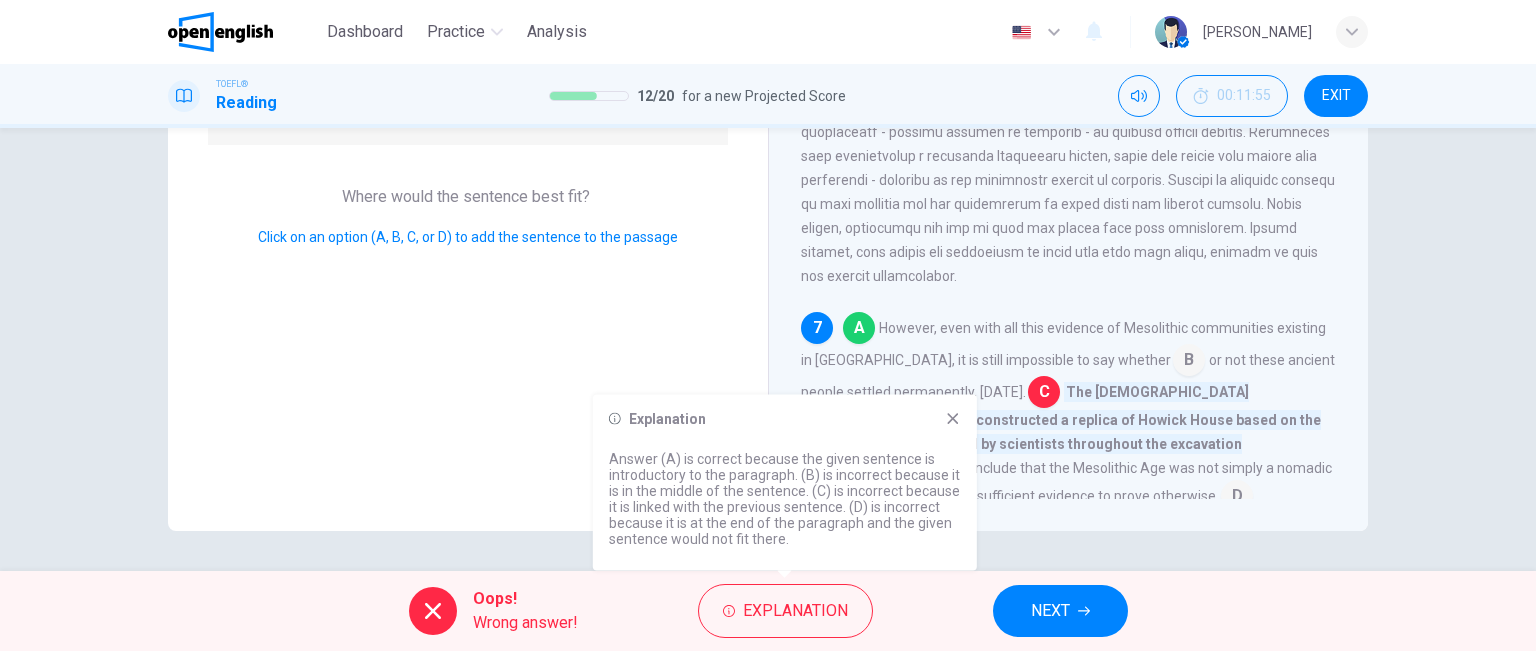 click on "Explanation Answer (A) is correct because the given sentence is introductory to the paragraph. (B) is incorrect because it is in the middle of the sentence. (C) is incorrect because it is linked with the previous sentence. (D) is incorrect because it is at the end of the paragraph and the given sentence would not fit there." at bounding box center (785, 483) 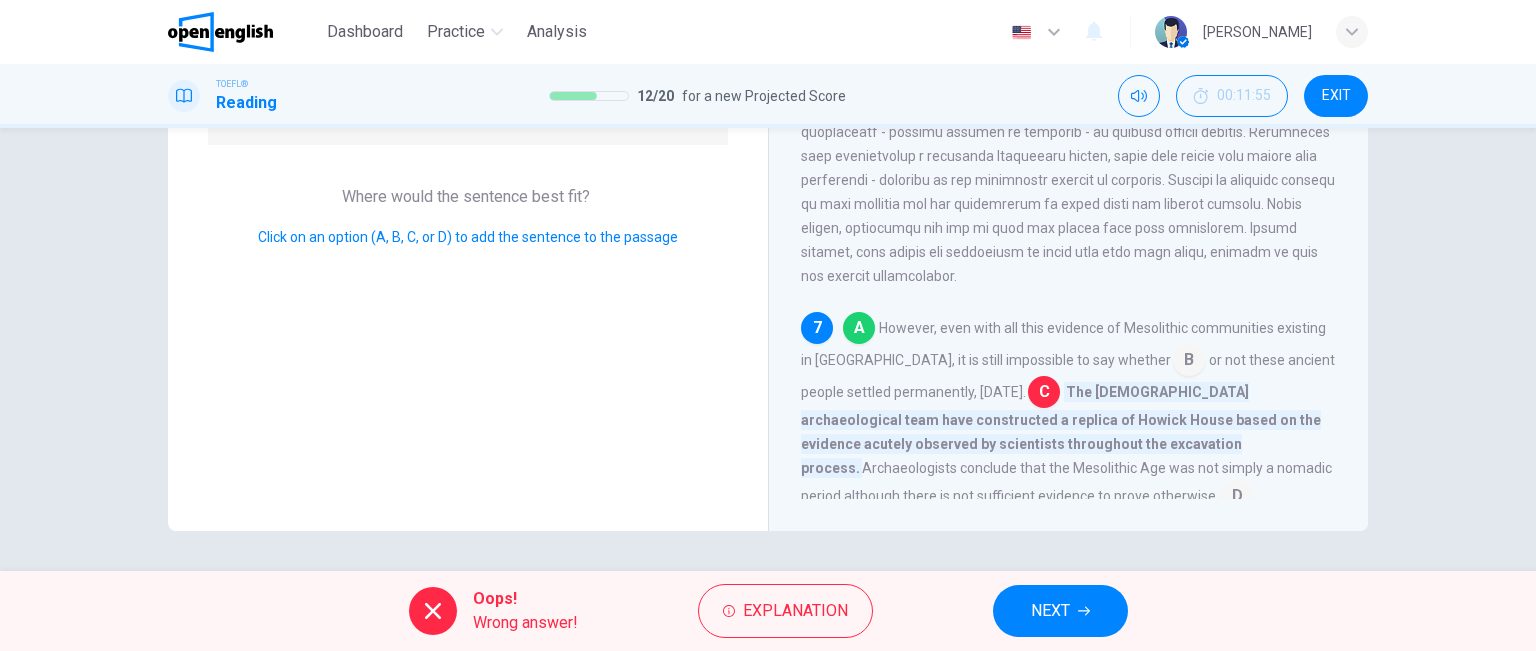 click on "NEXT" at bounding box center [1060, 611] 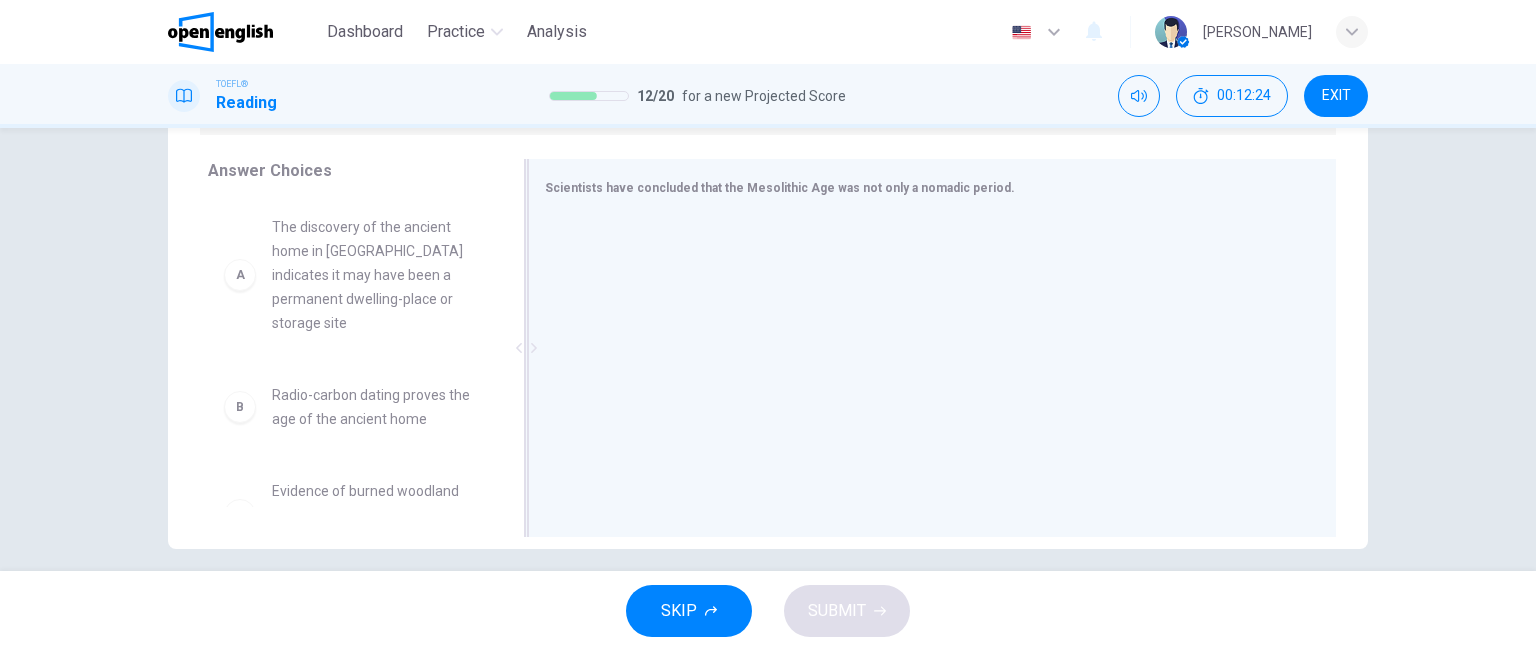 scroll, scrollTop: 312, scrollLeft: 0, axis: vertical 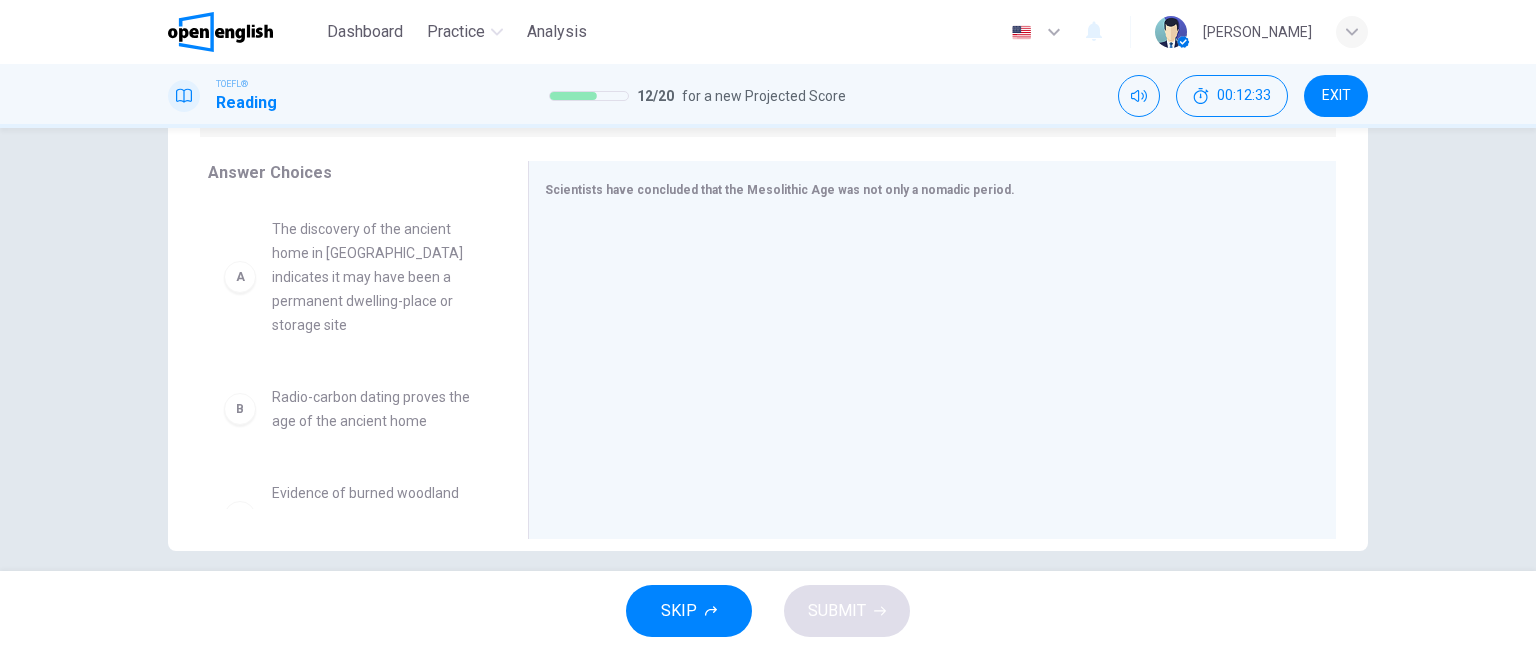 click on "Answer Choices A The discovery of the ancient home in England indicates it may have been a permanent dwelling-place or storage site B Radio-carbon dating proves the age of the ancient home C Evidence of burned woodland suggests Mesolithic people were preparing hunting areas D The discovery of tools also indicates the permanent, year-round presence of Mesolithic people in Howick E The discovery of bow and arrows suggests Mesolithic people hunted in the Howick area F The fact that there were fresh water sources proves that Mesolithic people lived permanently in the Howick area" at bounding box center (348, 355) 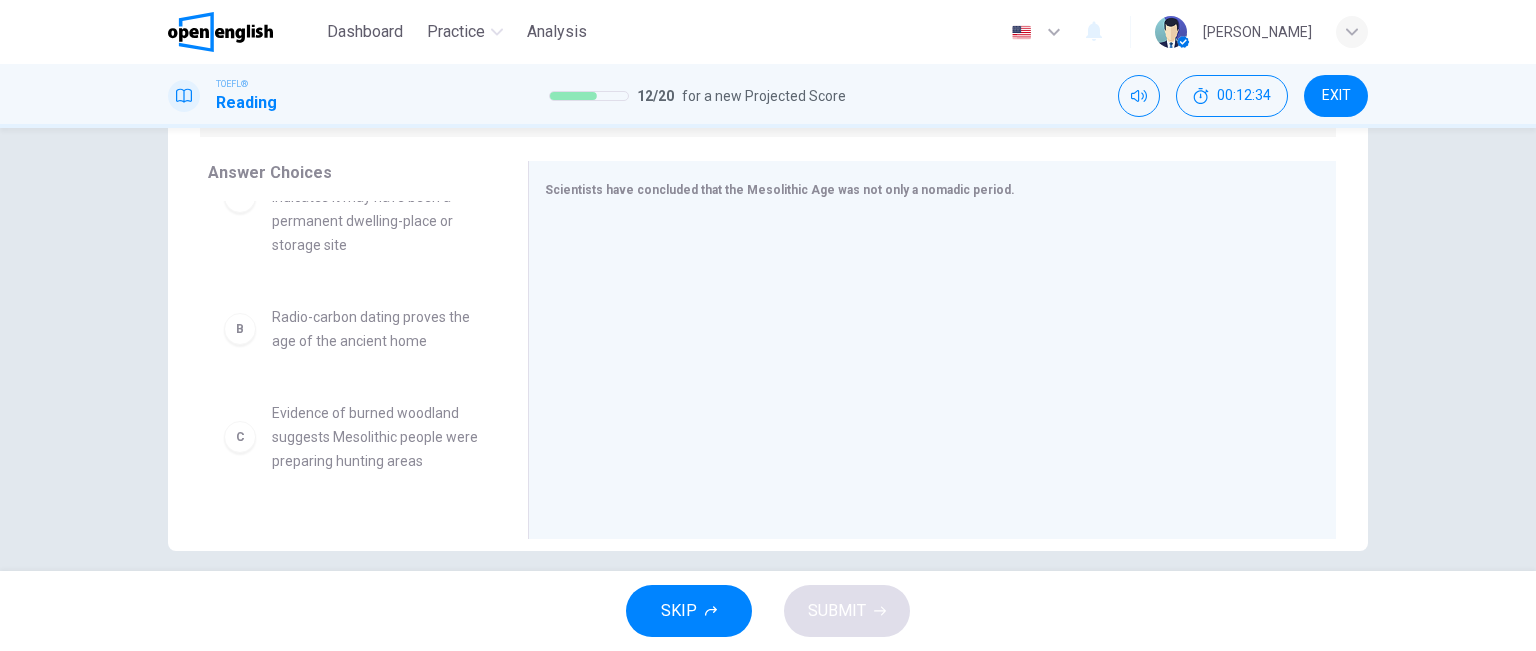 scroll, scrollTop: 120, scrollLeft: 0, axis: vertical 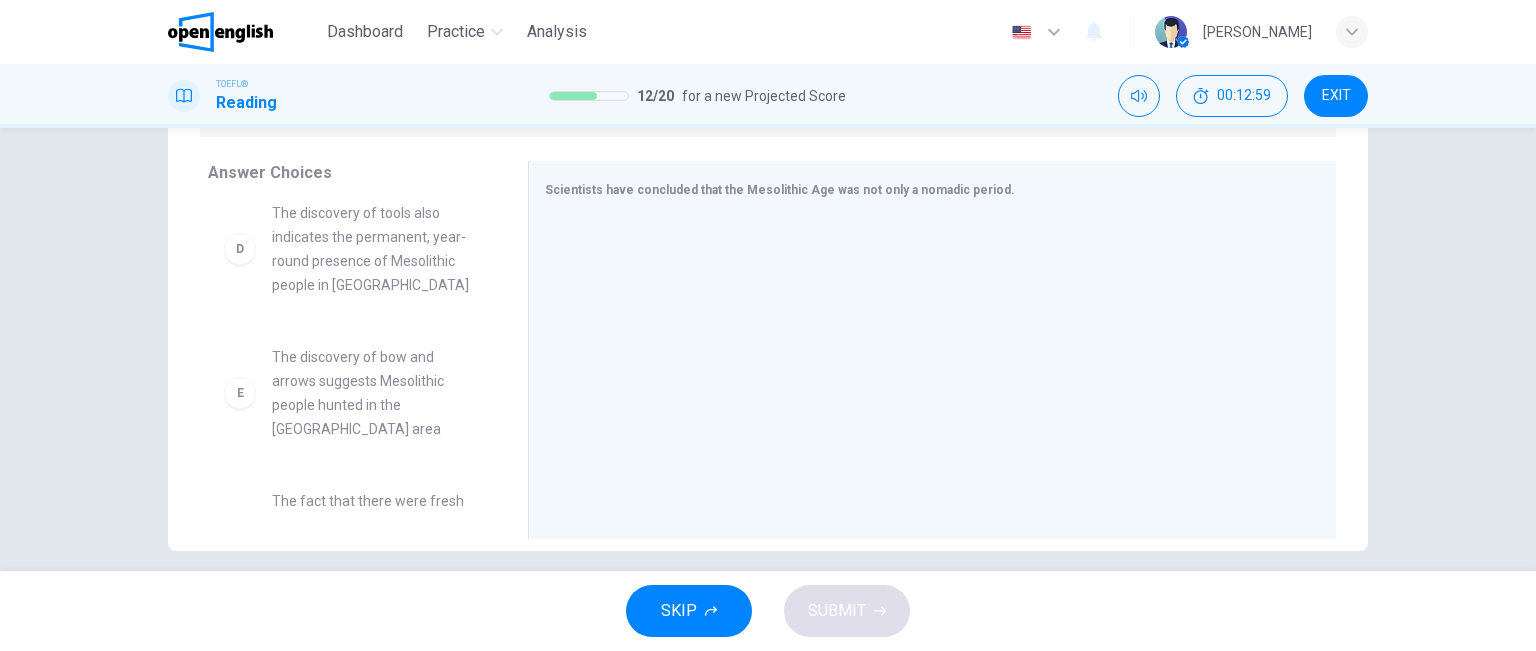 click on "The discovery of bow and arrows suggests Mesolithic people hunted in the Howick area" at bounding box center [376, 393] 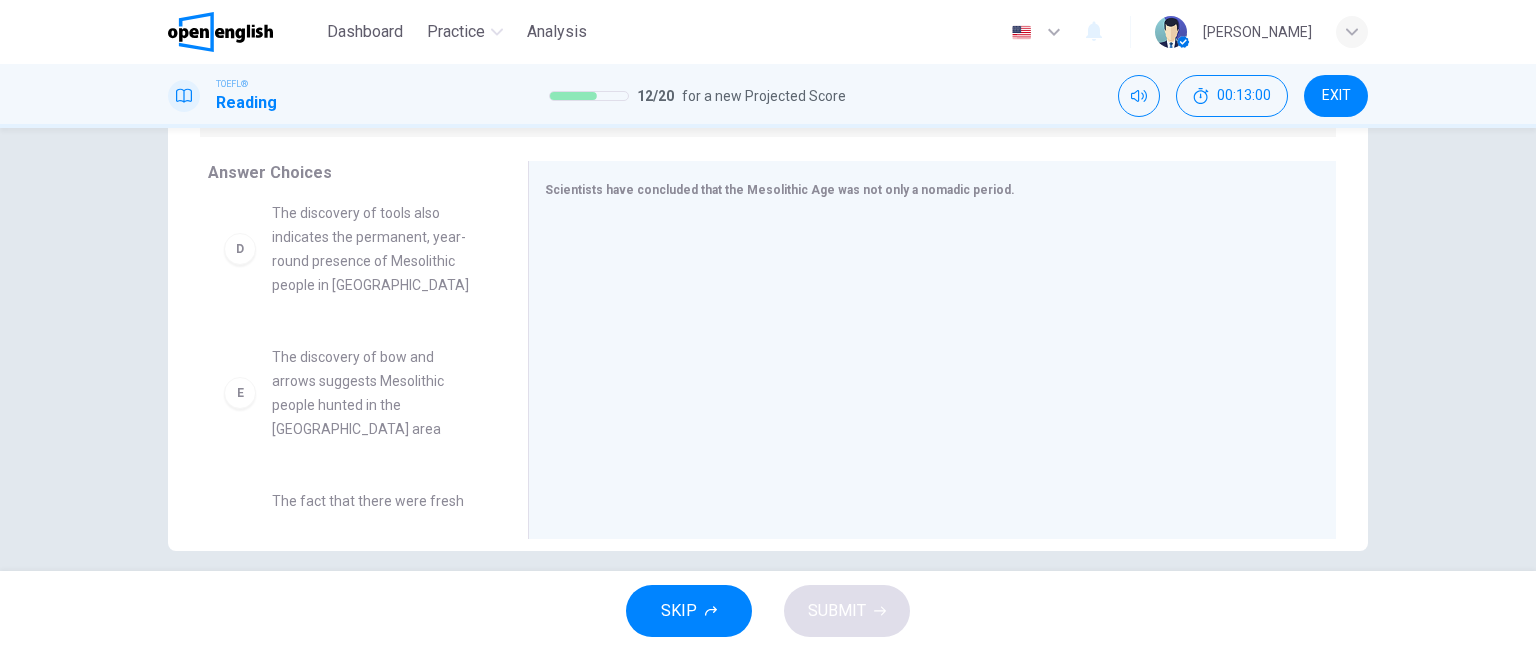 click on "E" at bounding box center (240, 393) 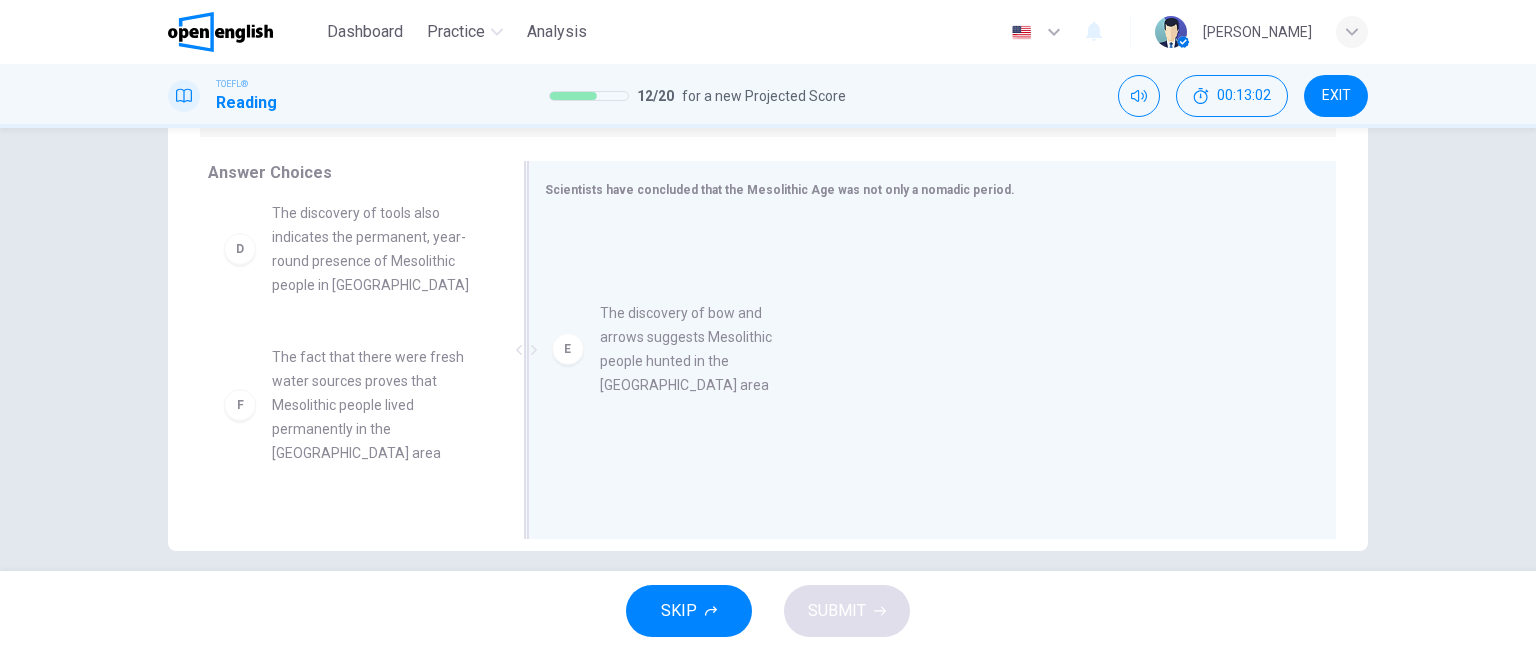 drag, startPoint x: 237, startPoint y: 375, endPoint x: 581, endPoint y: 357, distance: 344.4706 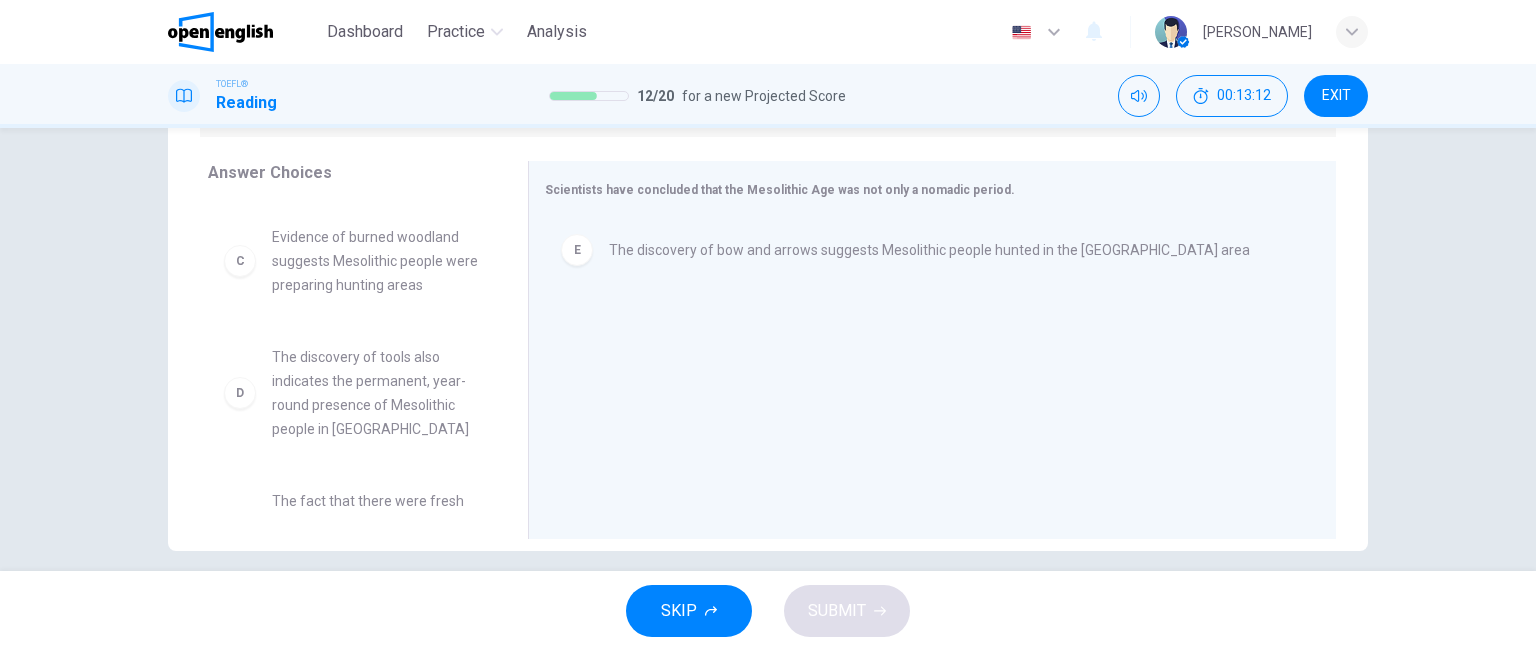scroll, scrollTop: 244, scrollLeft: 0, axis: vertical 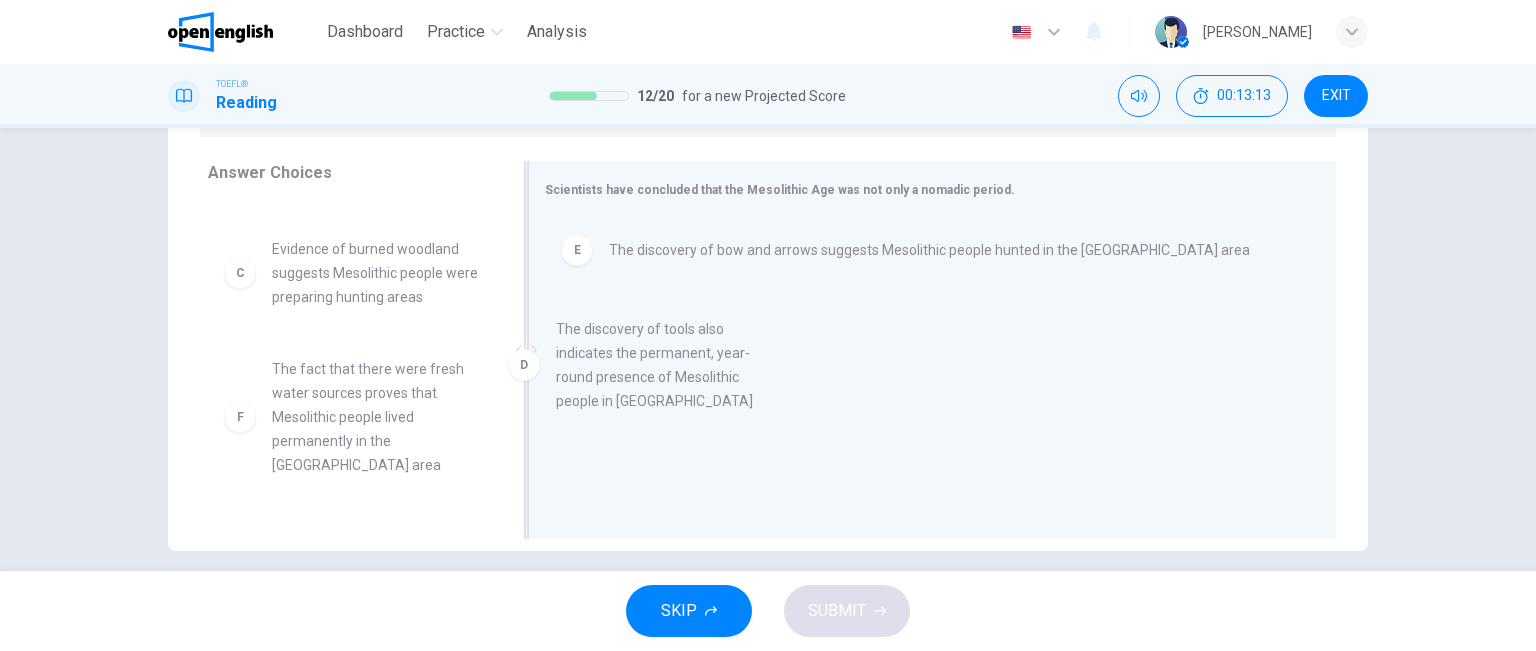drag, startPoint x: 404, startPoint y: 379, endPoint x: 717, endPoint y: 363, distance: 313.4087 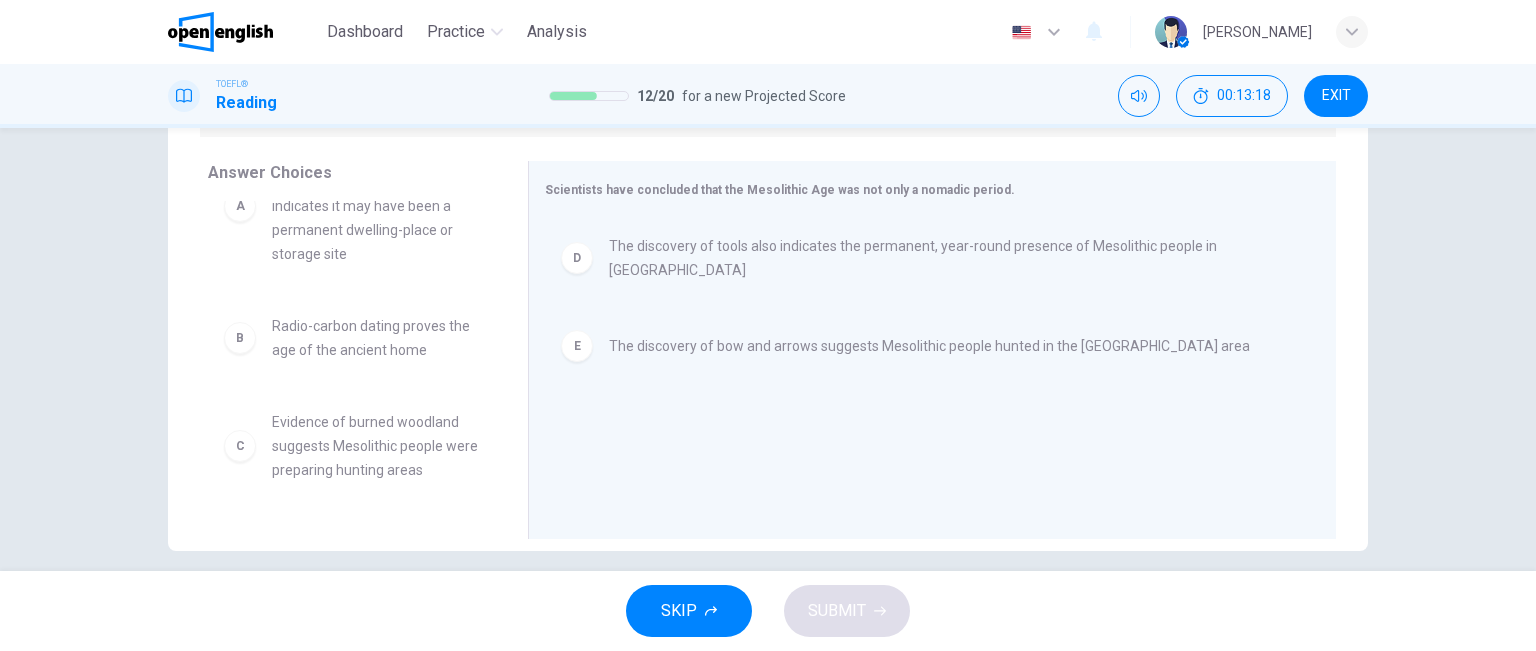 scroll, scrollTop: 60, scrollLeft: 0, axis: vertical 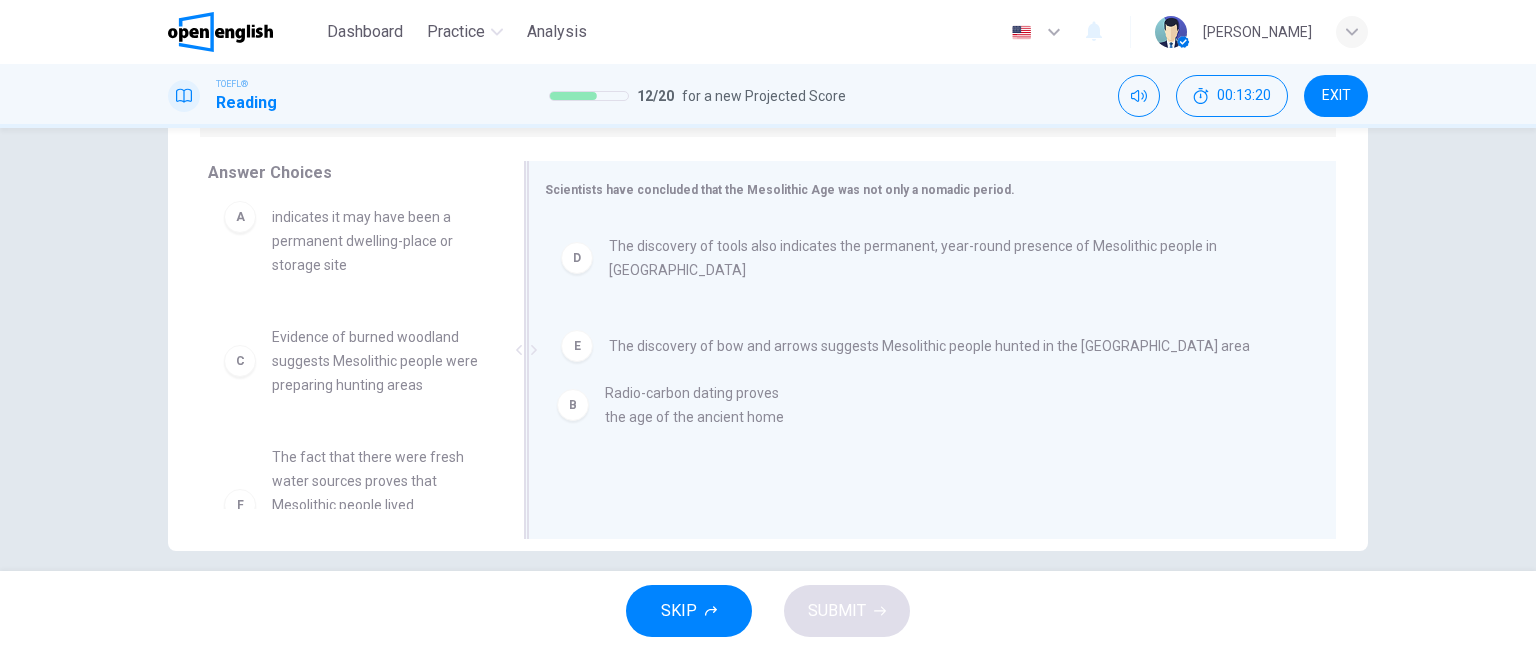 drag, startPoint x: 385, startPoint y: 315, endPoint x: 732, endPoint y: 397, distance: 356.55716 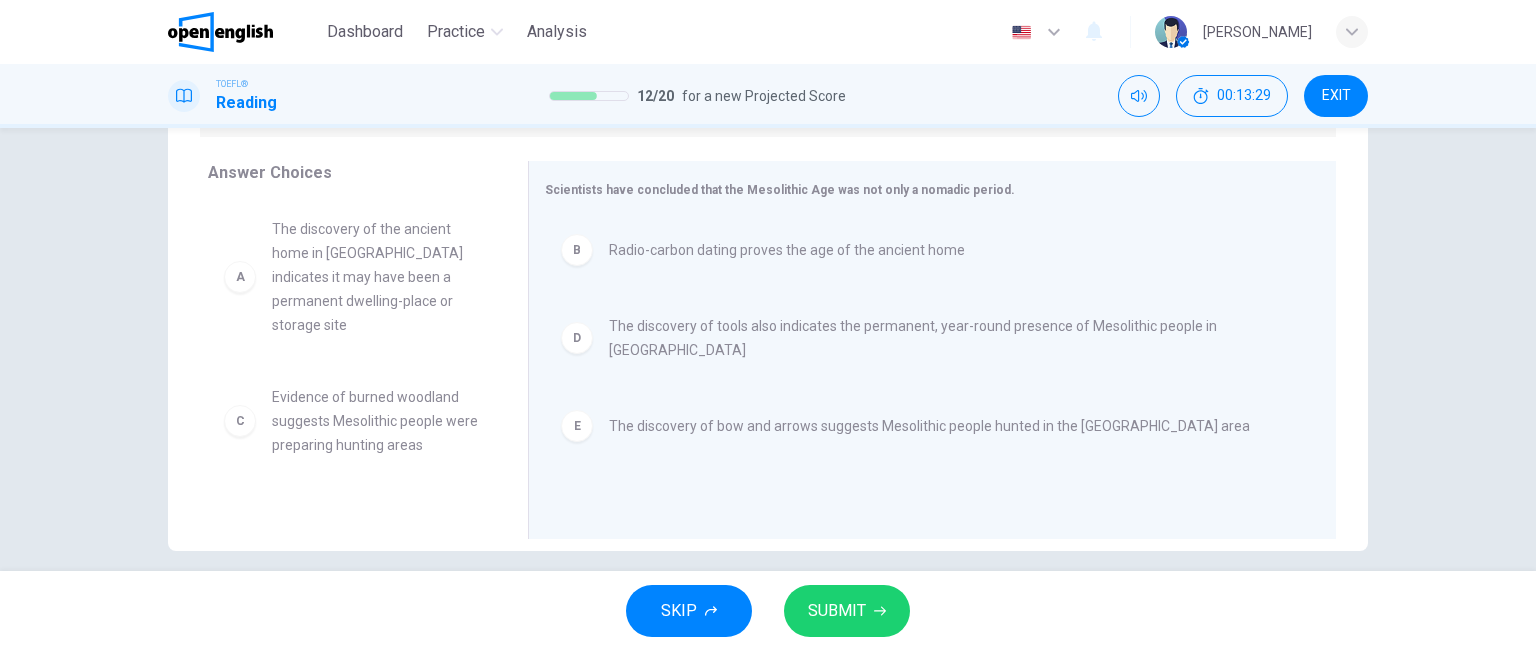 scroll, scrollTop: 84, scrollLeft: 0, axis: vertical 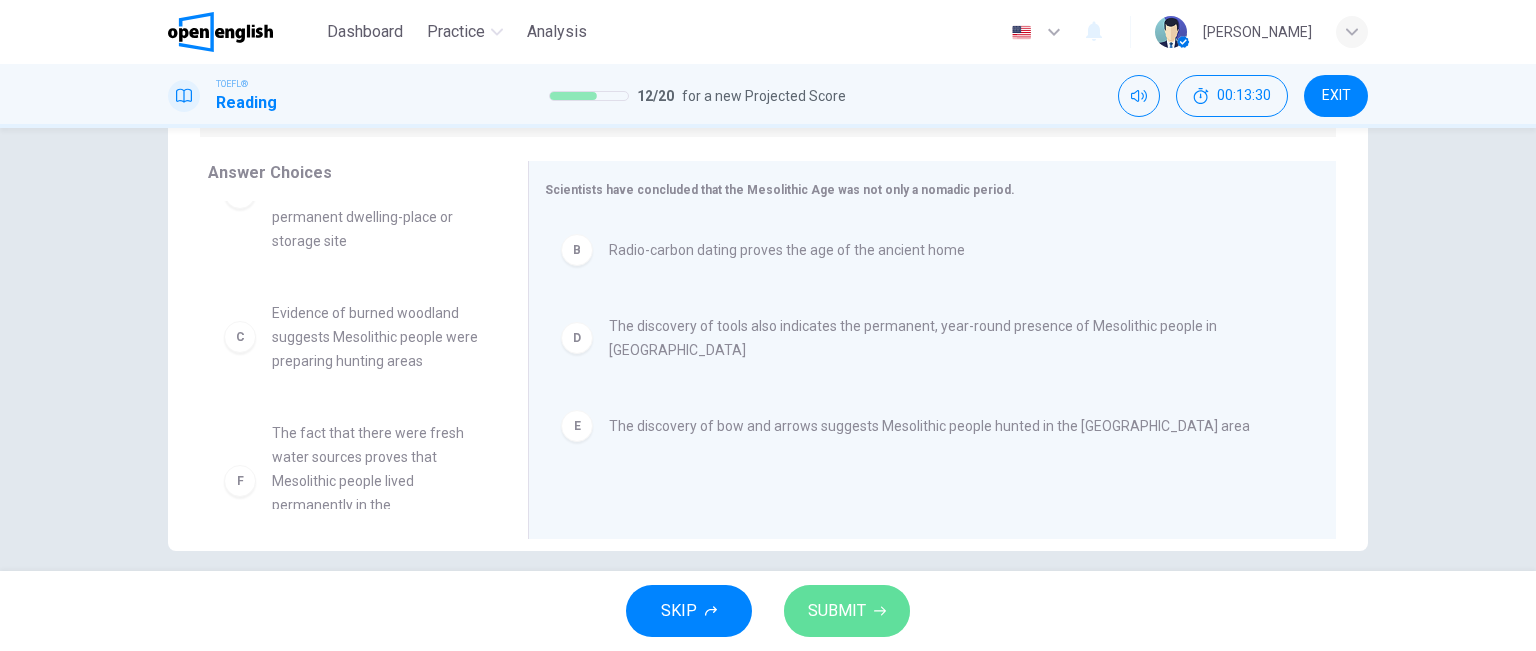 click on "SUBMIT" at bounding box center [847, 611] 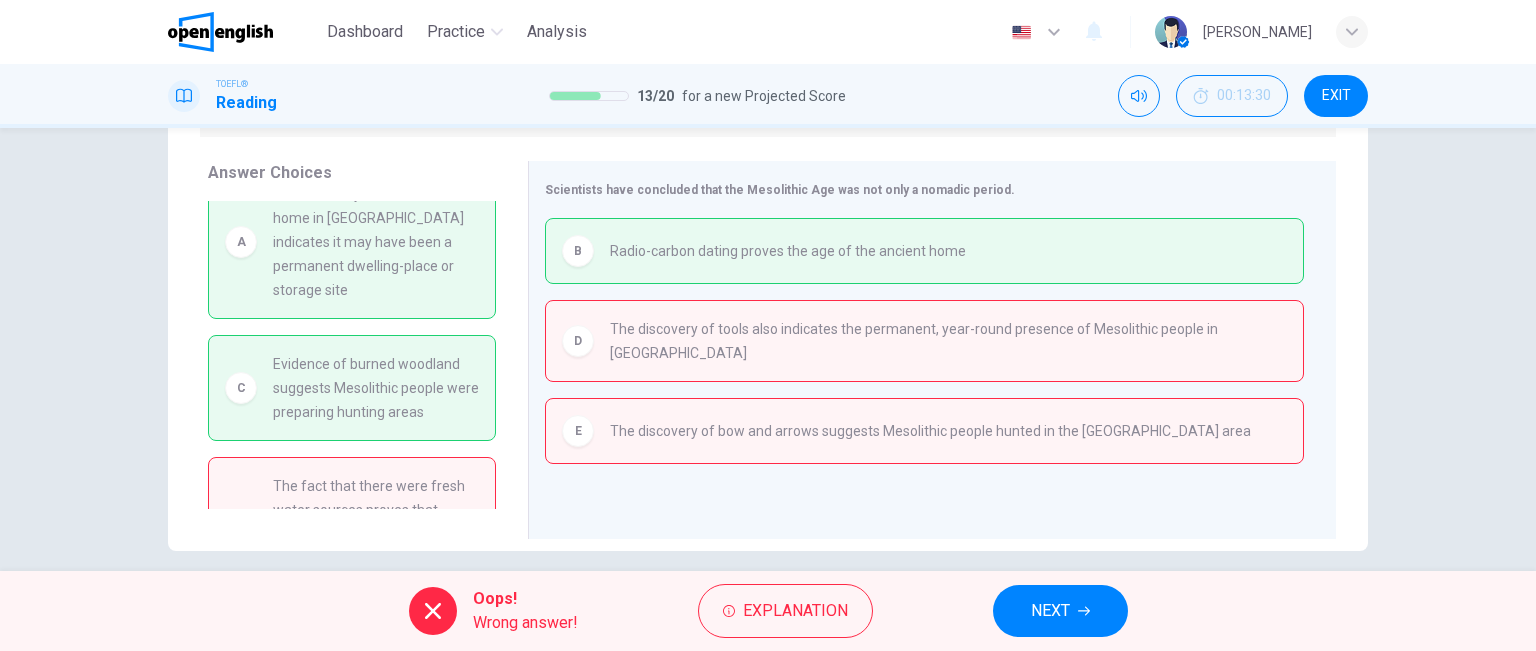 scroll, scrollTop: 0, scrollLeft: 0, axis: both 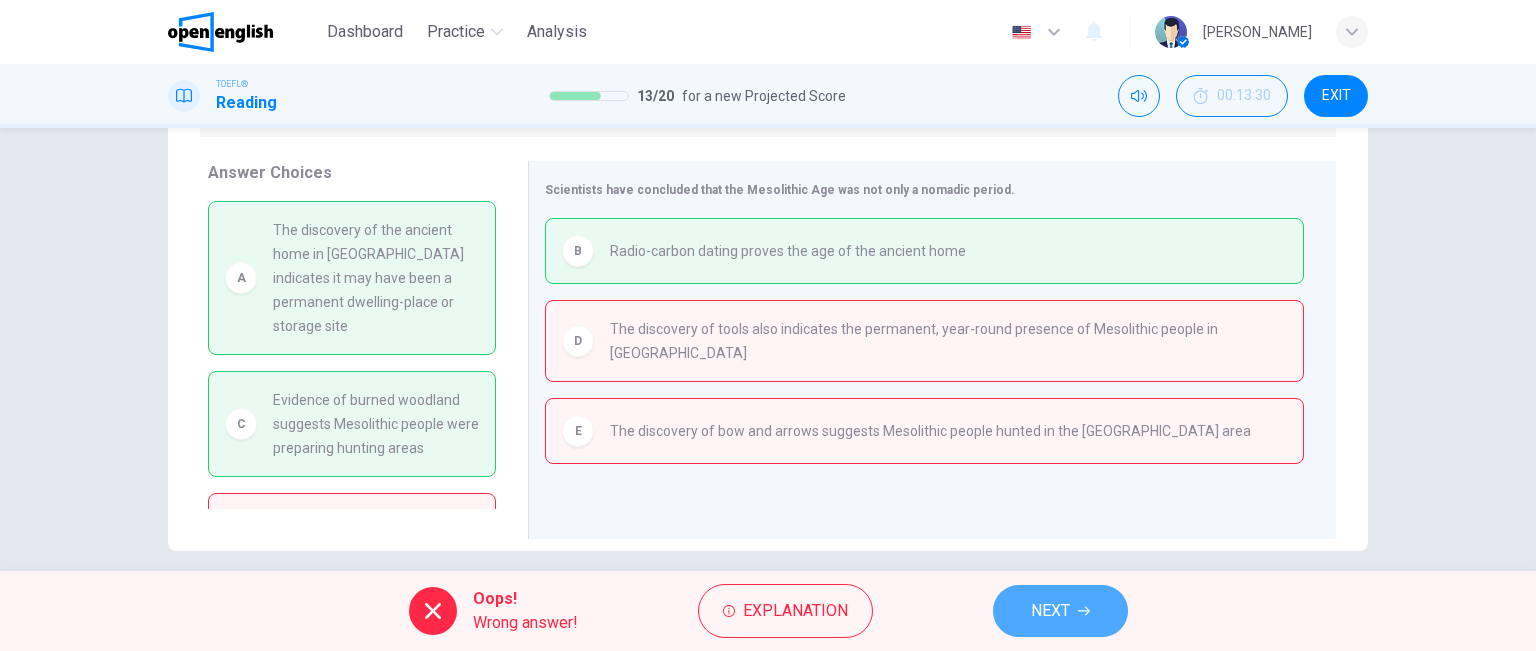 click on "NEXT" at bounding box center (1050, 611) 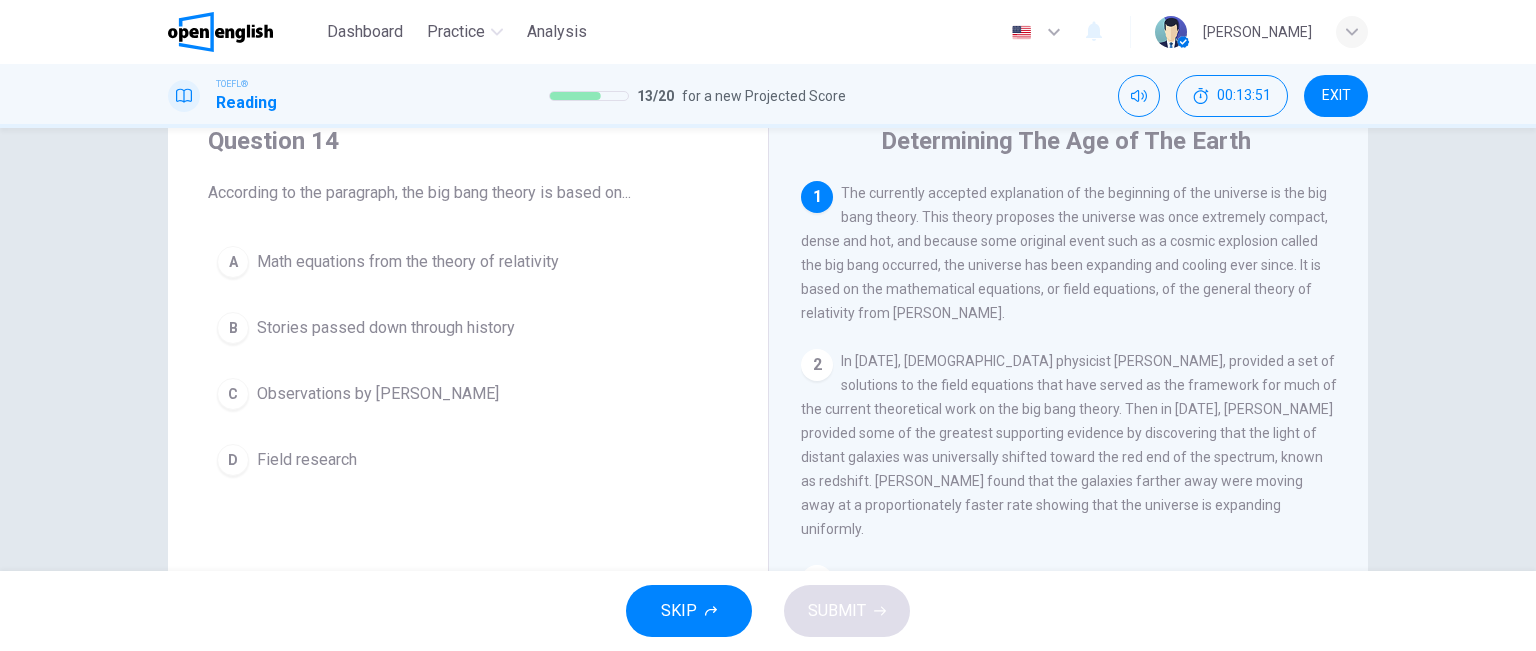 scroll, scrollTop: 76, scrollLeft: 0, axis: vertical 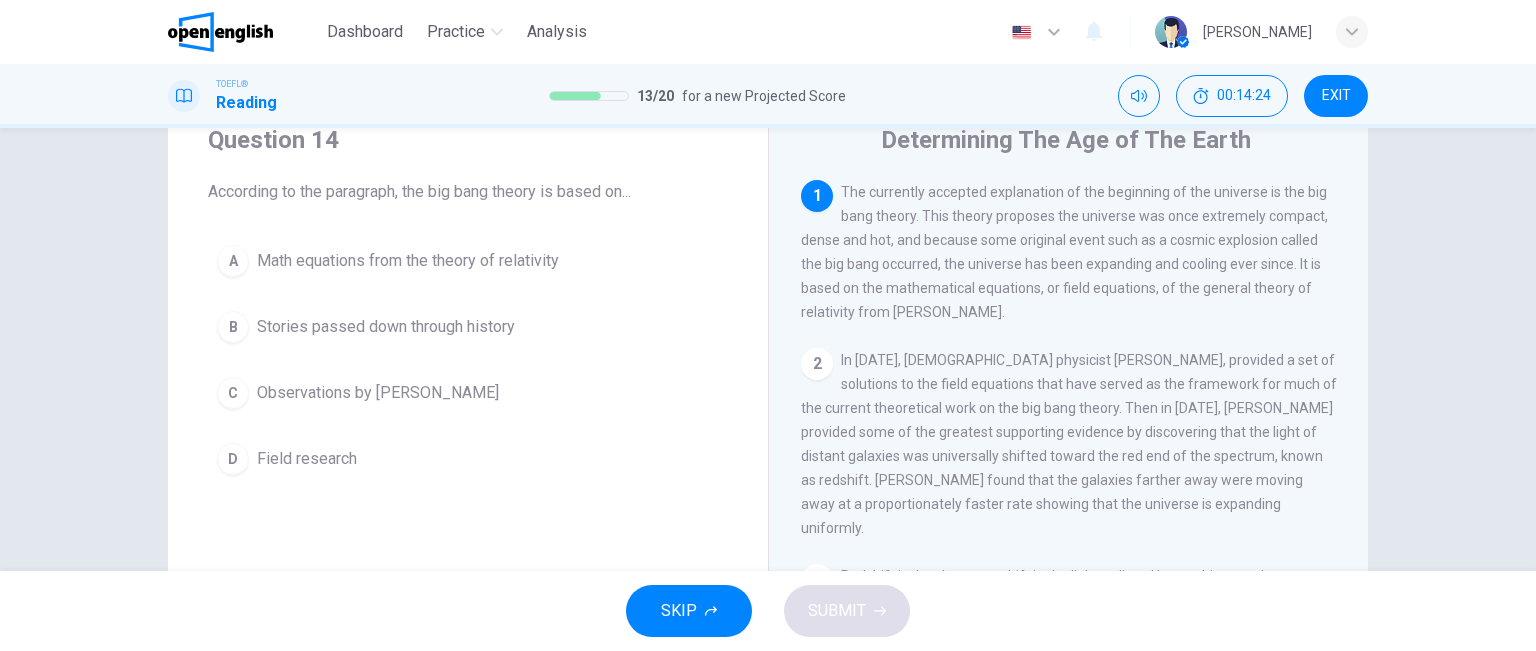 click on "Math equations from the theory of relativity" at bounding box center (408, 261) 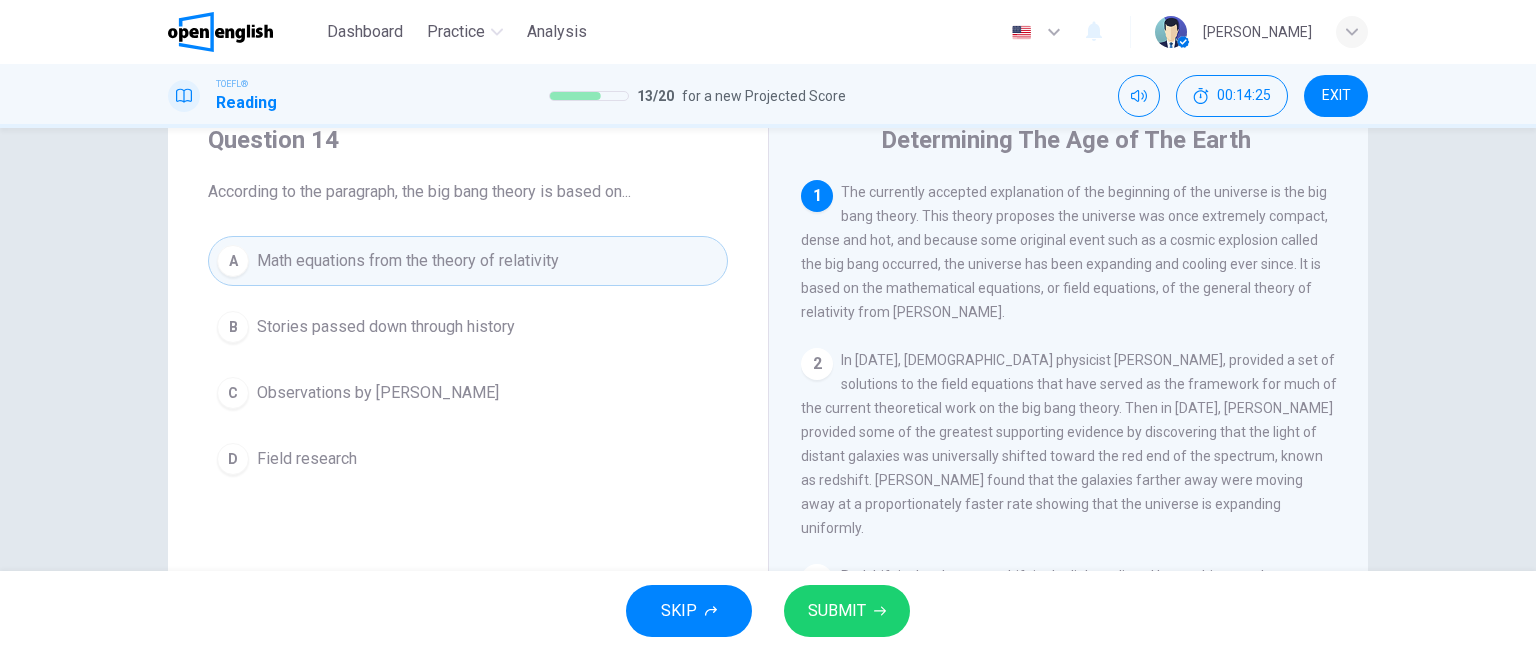 click on "SUBMIT" at bounding box center (837, 611) 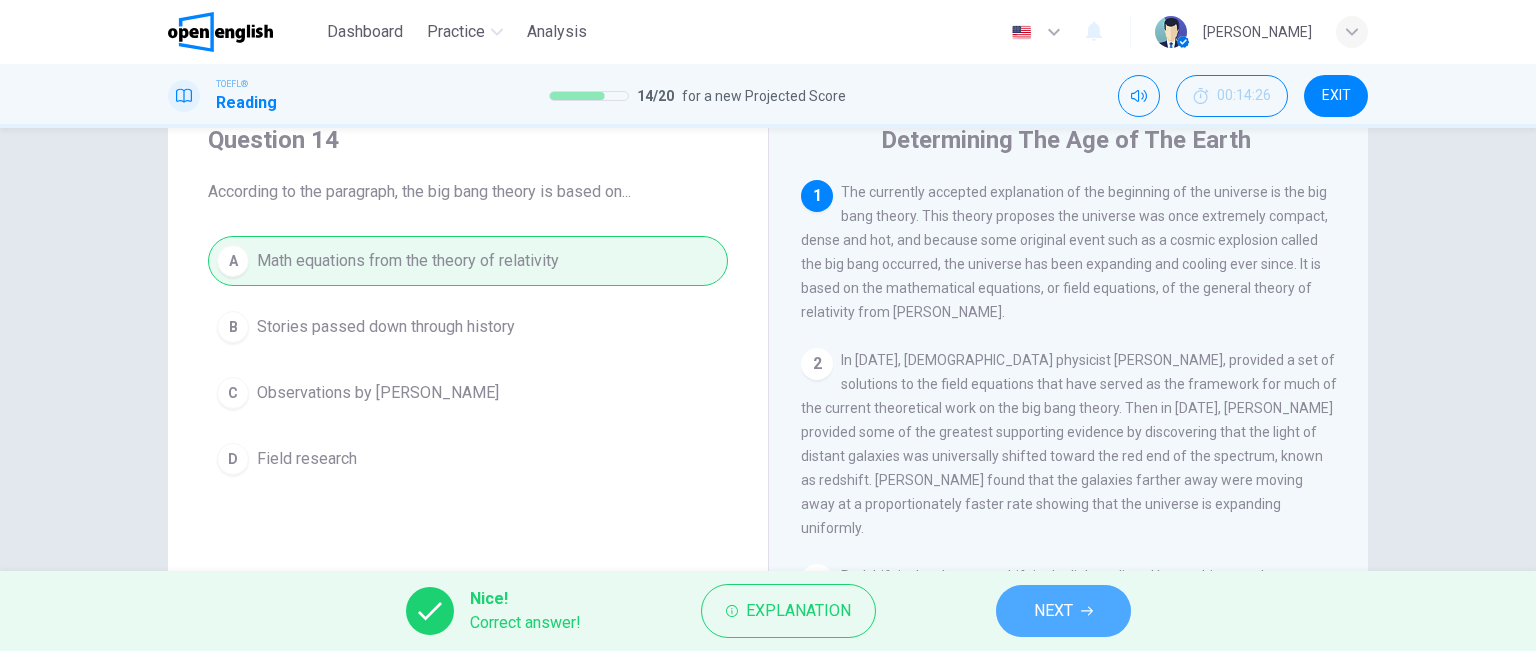 click on "NEXT" at bounding box center [1053, 611] 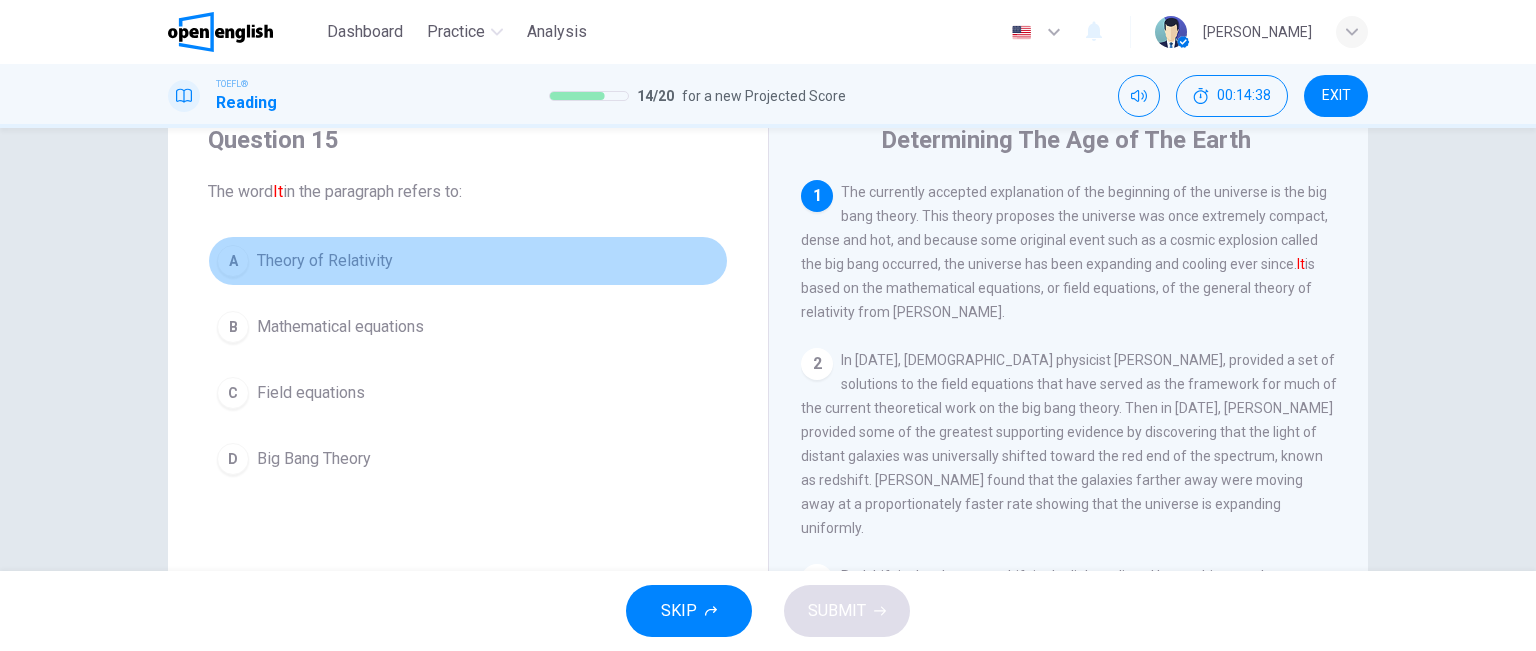 click on "Theory of Relativity" at bounding box center (325, 261) 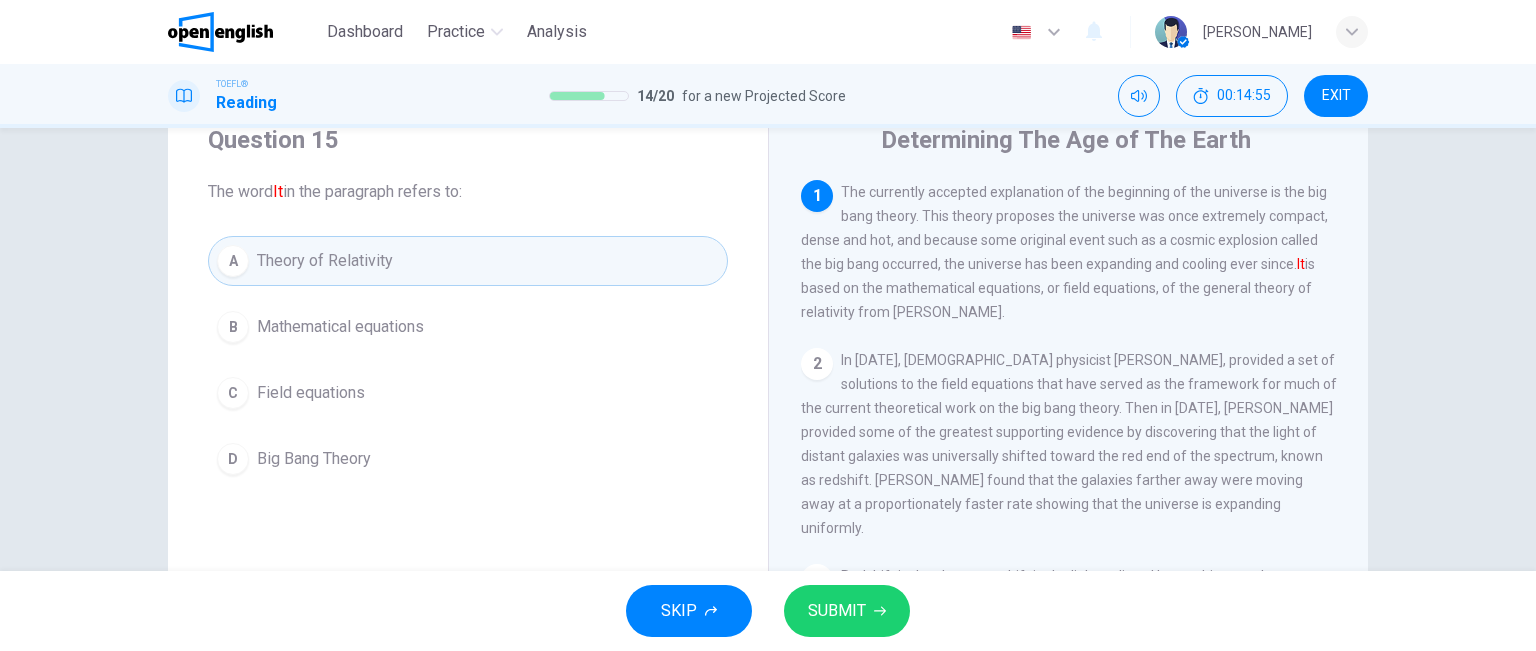 click on "Big Bang Theory" at bounding box center [314, 459] 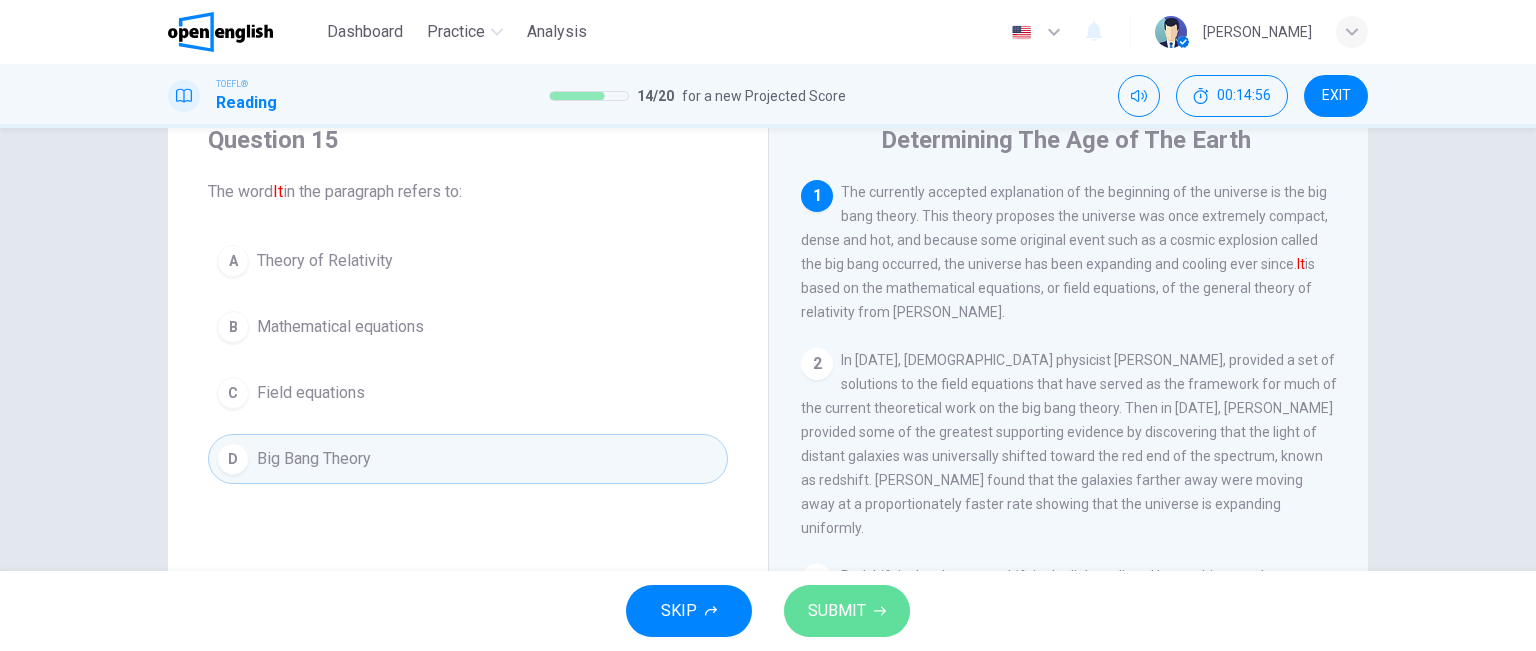 click on "SUBMIT" at bounding box center (847, 611) 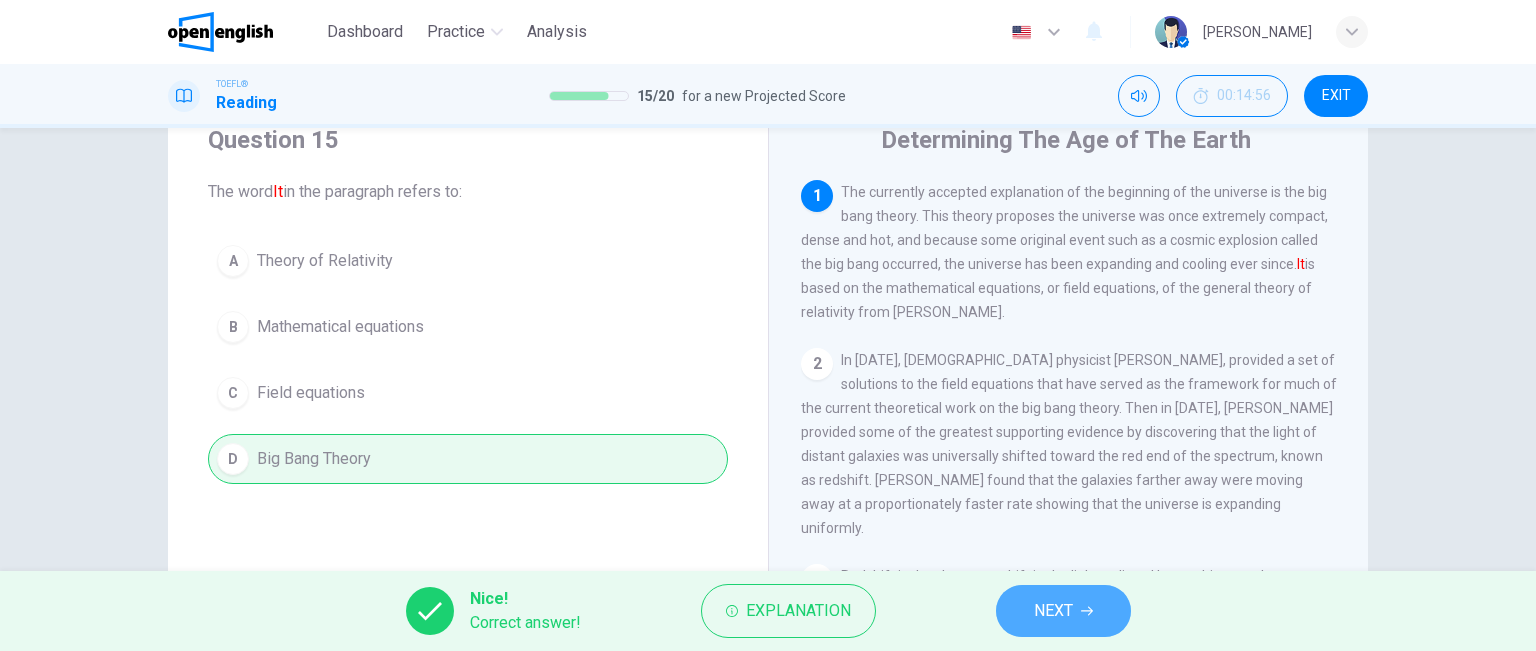 click on "NEXT" at bounding box center [1063, 611] 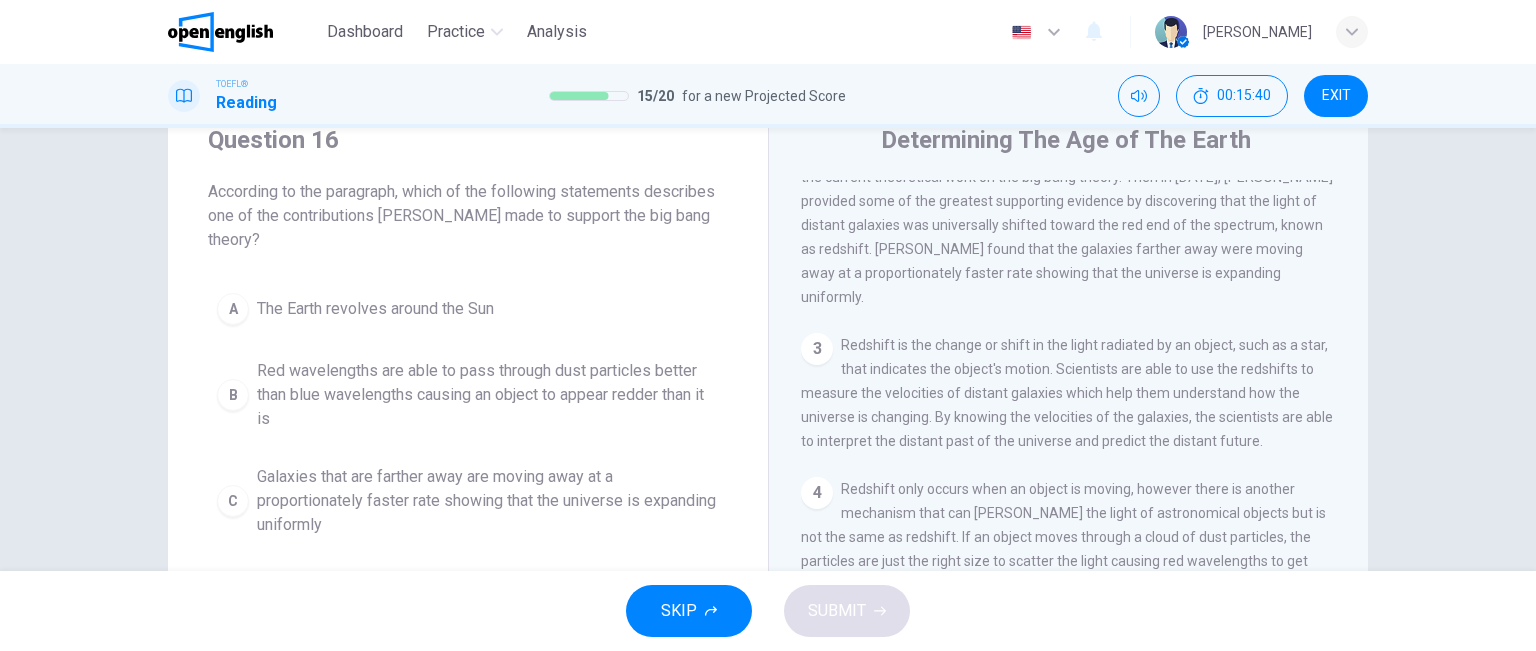 scroll, scrollTop: 228, scrollLeft: 0, axis: vertical 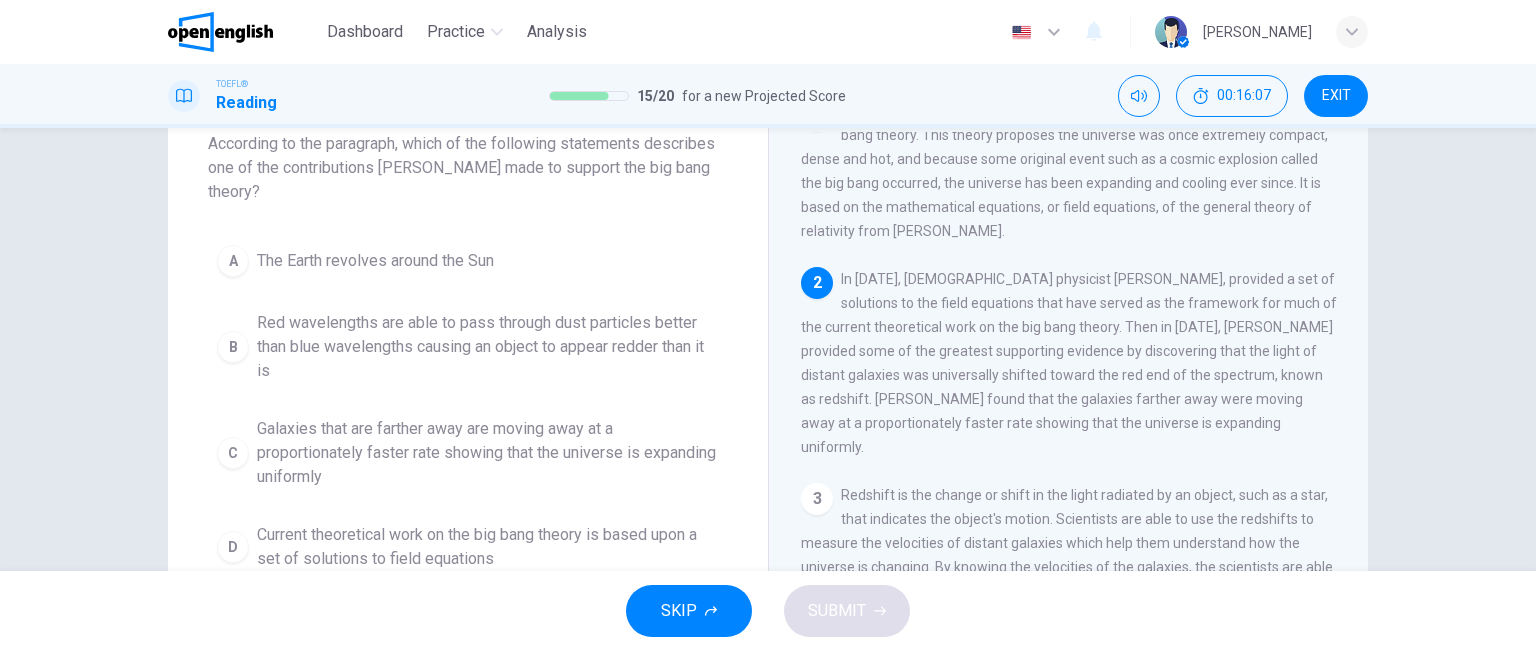 click on "Galaxies that are farther away are moving away at a proportionately faster rate showing that the universe is expanding uniformly" at bounding box center [488, 453] 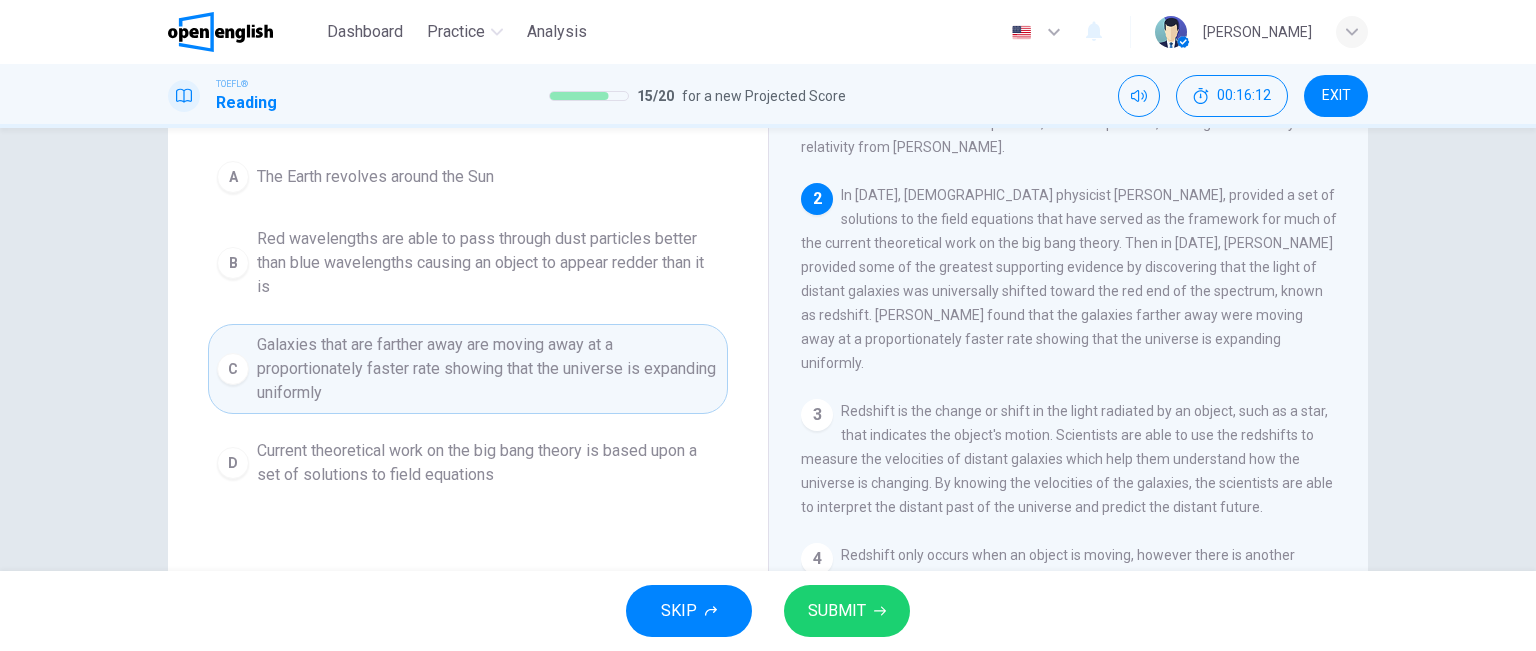 scroll, scrollTop: 212, scrollLeft: 0, axis: vertical 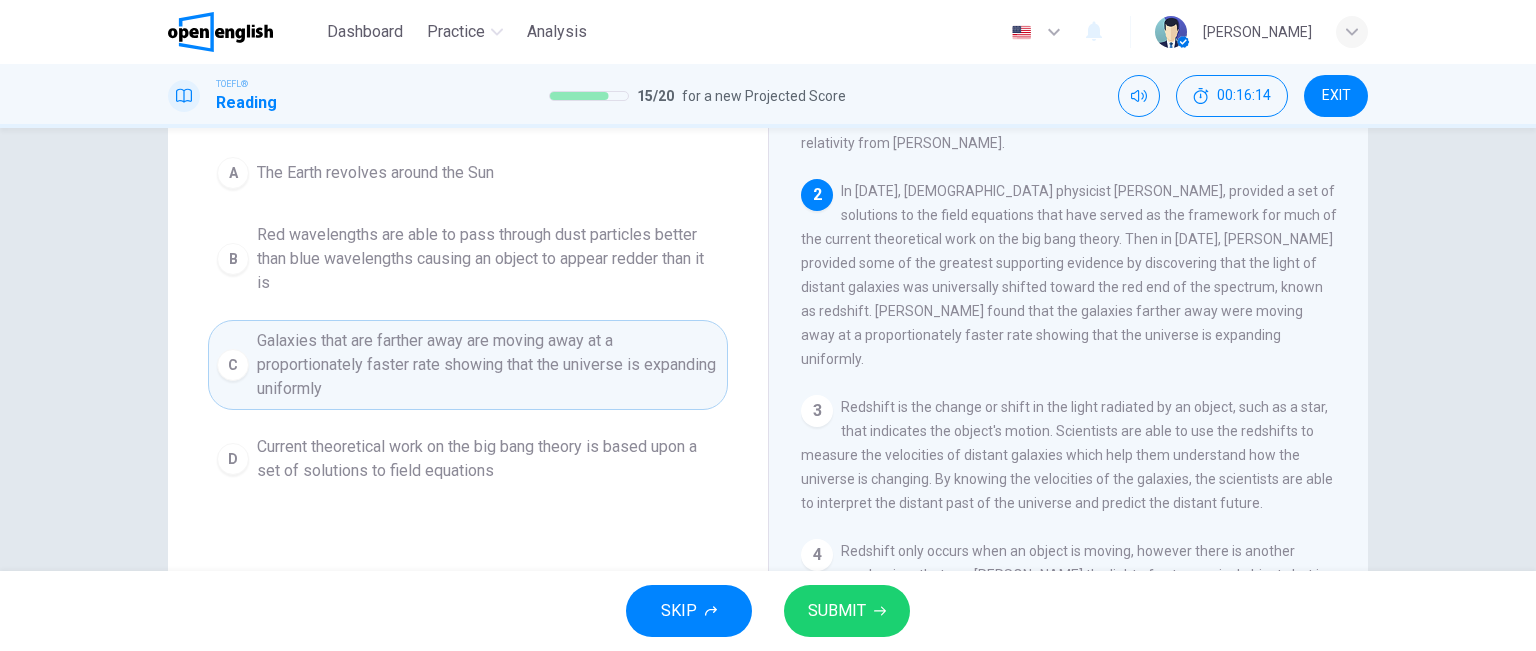 click on "SUBMIT" at bounding box center (837, 611) 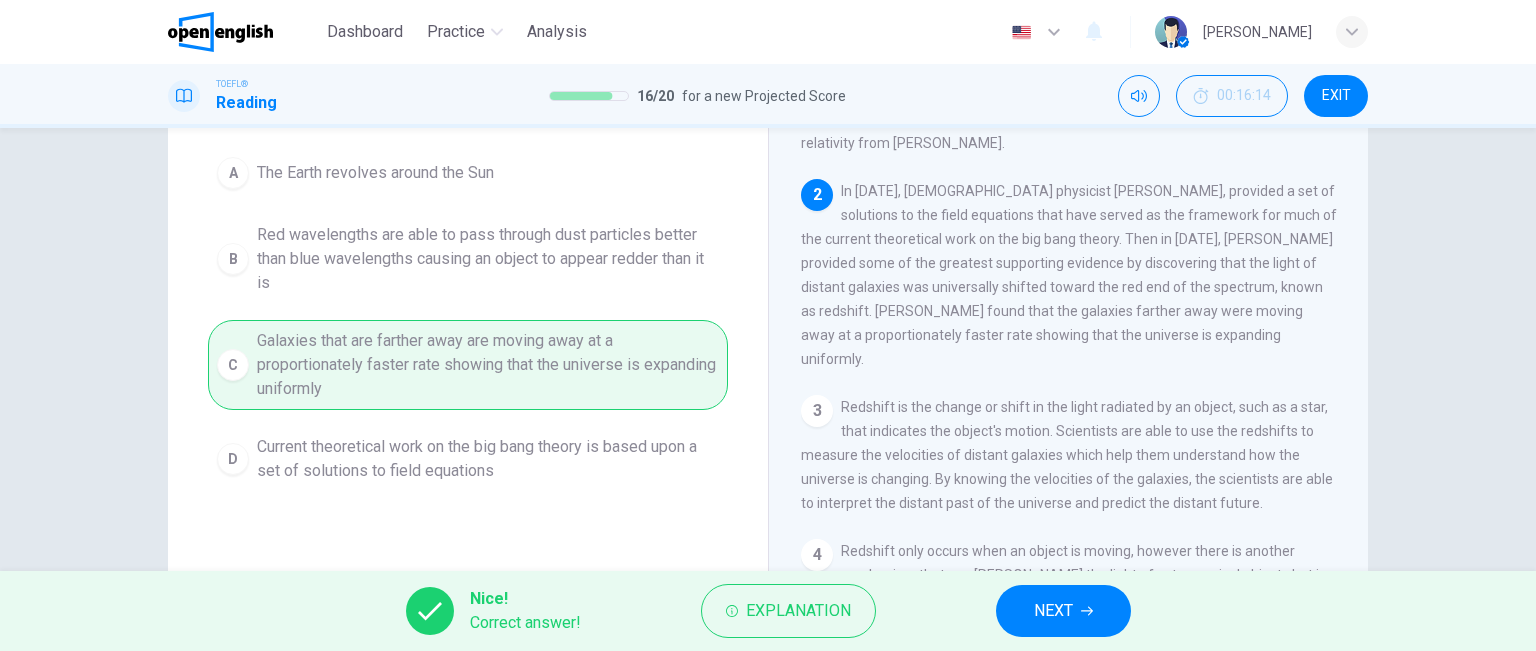 click on "NEXT" at bounding box center (1063, 611) 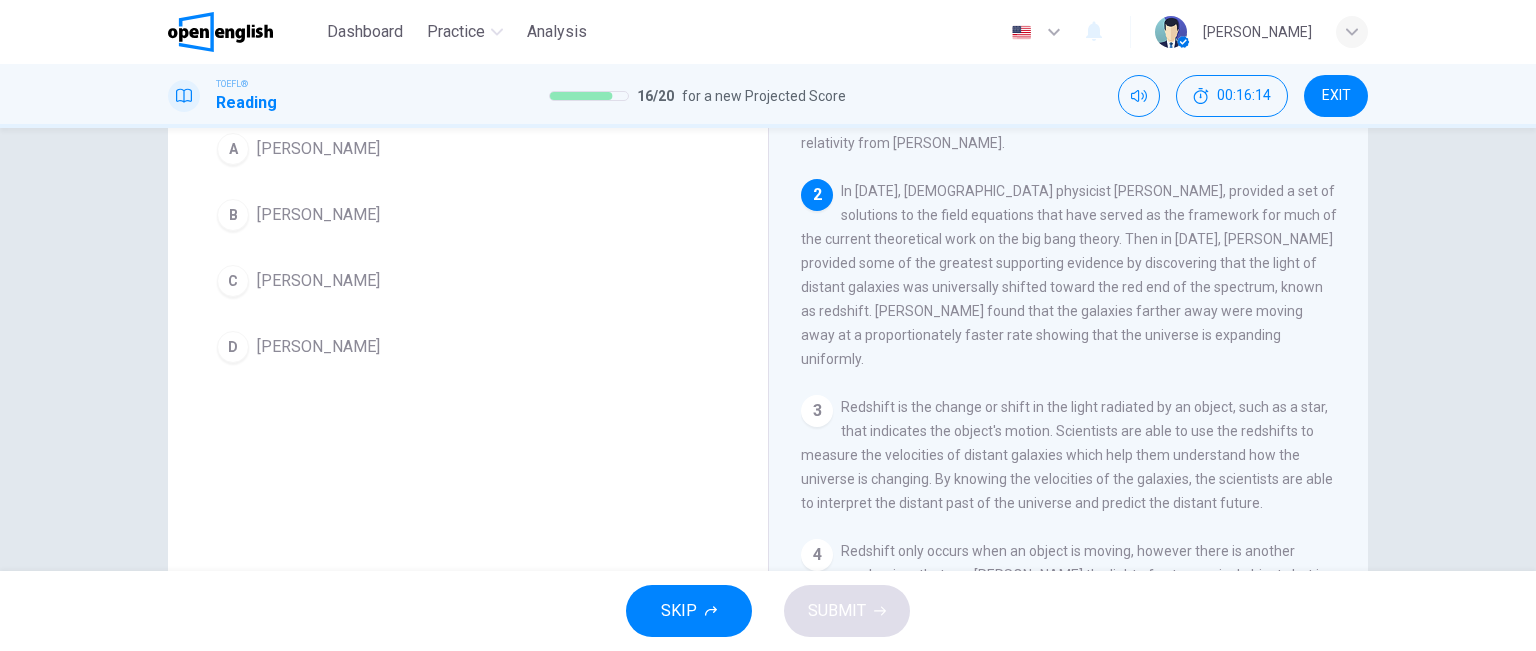 scroll, scrollTop: 188, scrollLeft: 0, axis: vertical 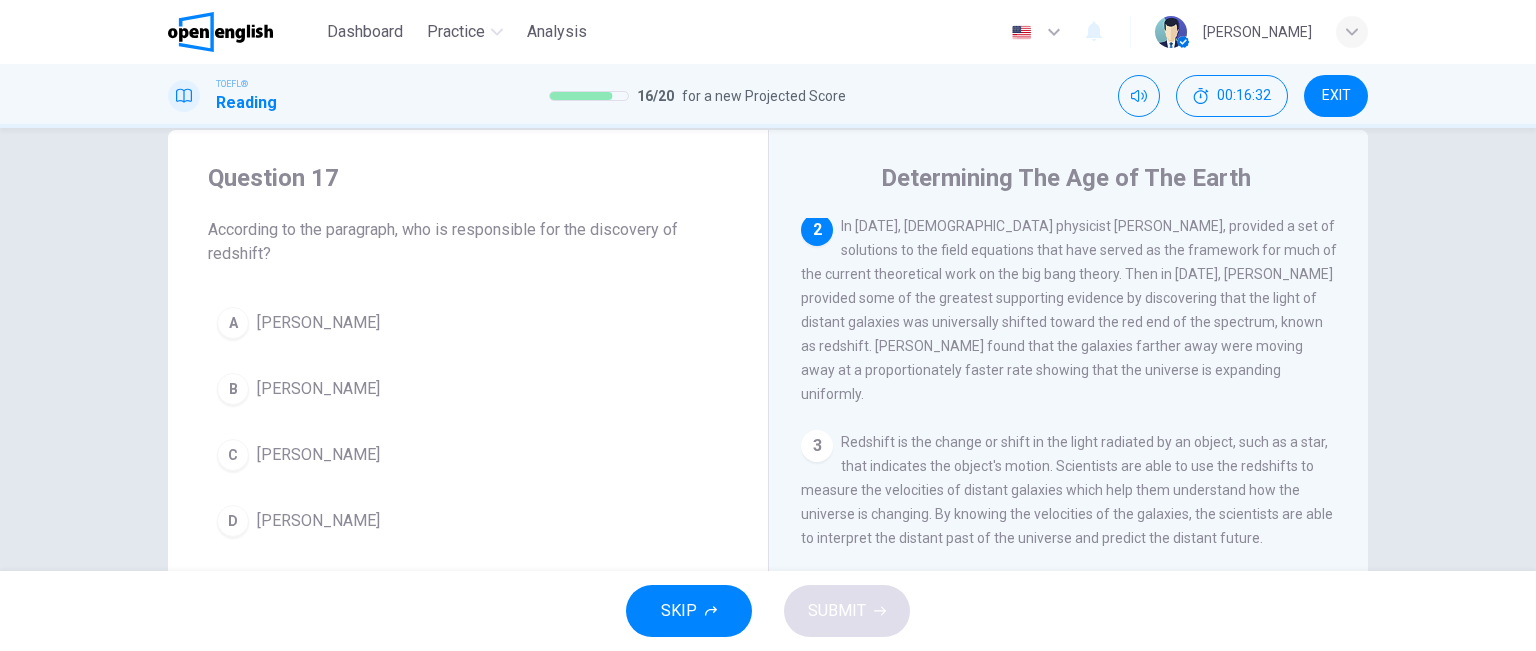 click on "B" at bounding box center [233, 389] 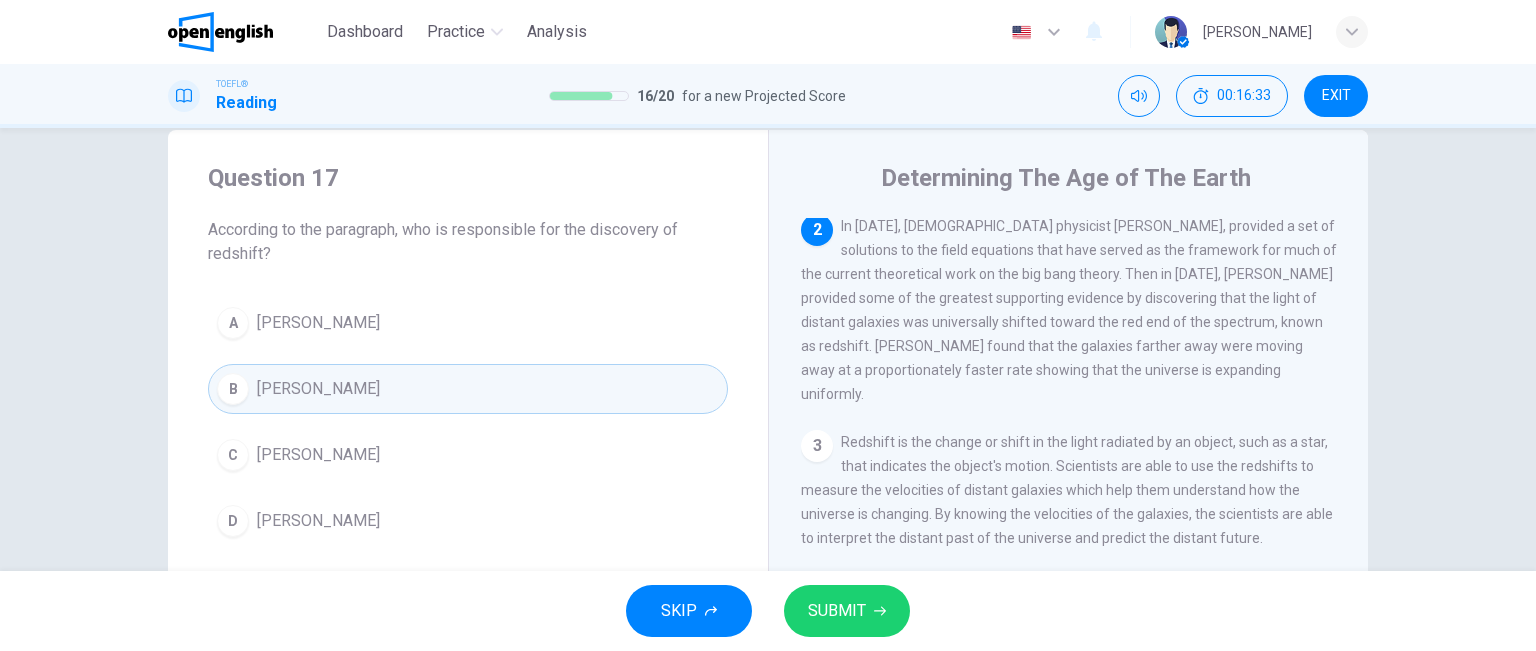 click on "SUBMIT" at bounding box center (837, 611) 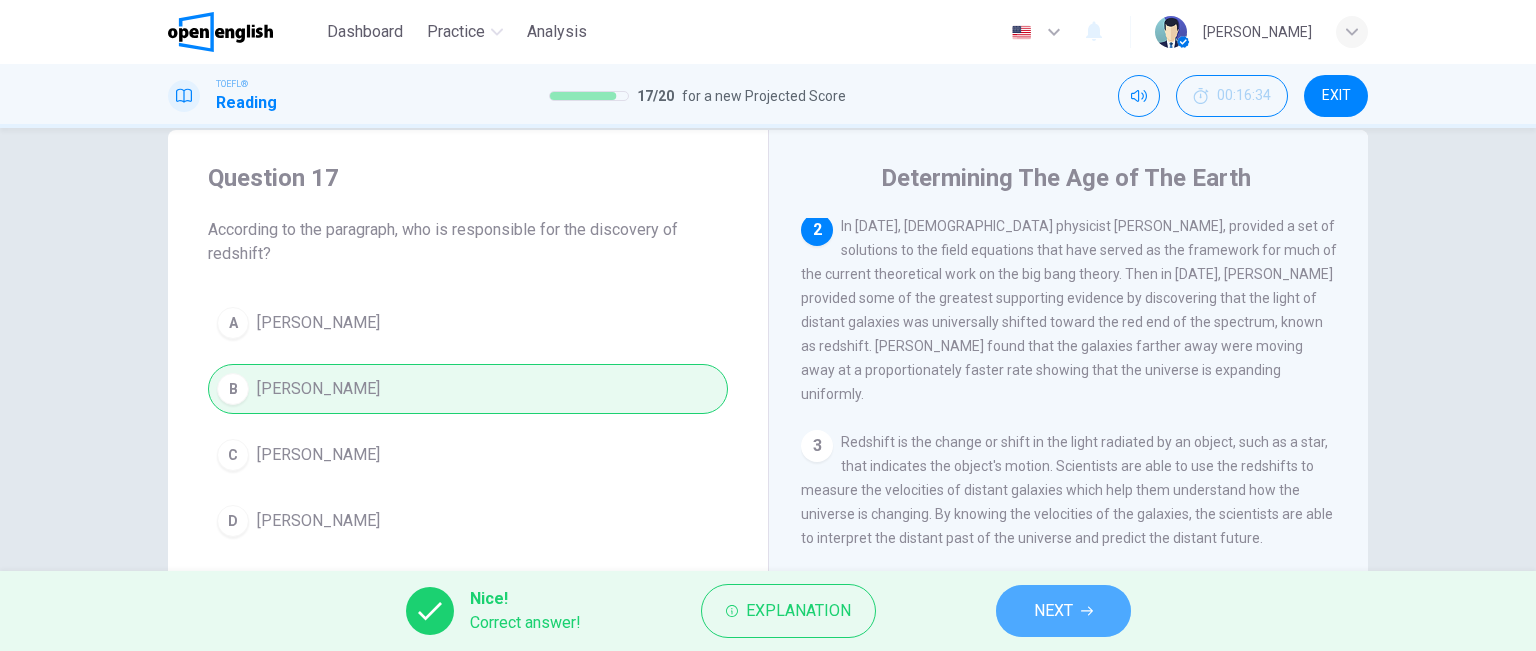 click on "NEXT" at bounding box center [1053, 611] 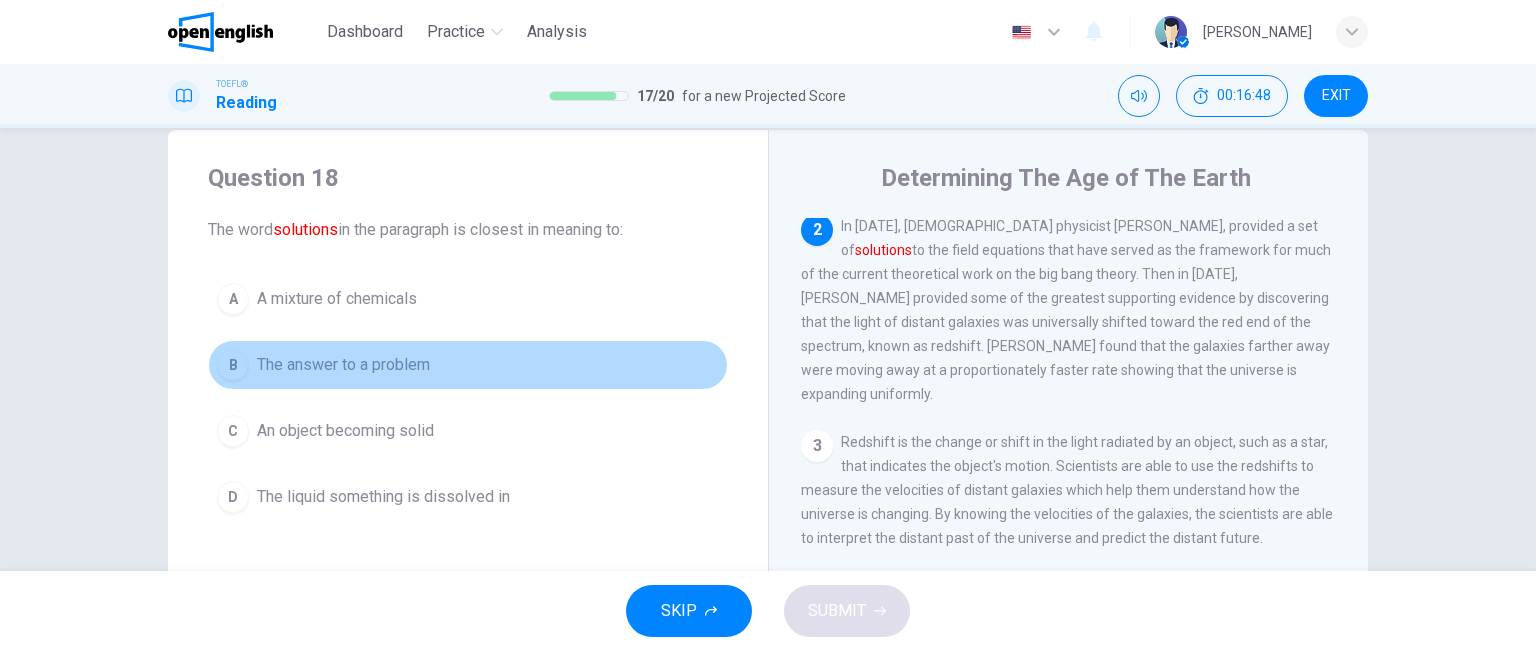 click on "The answer to a problem" at bounding box center [343, 365] 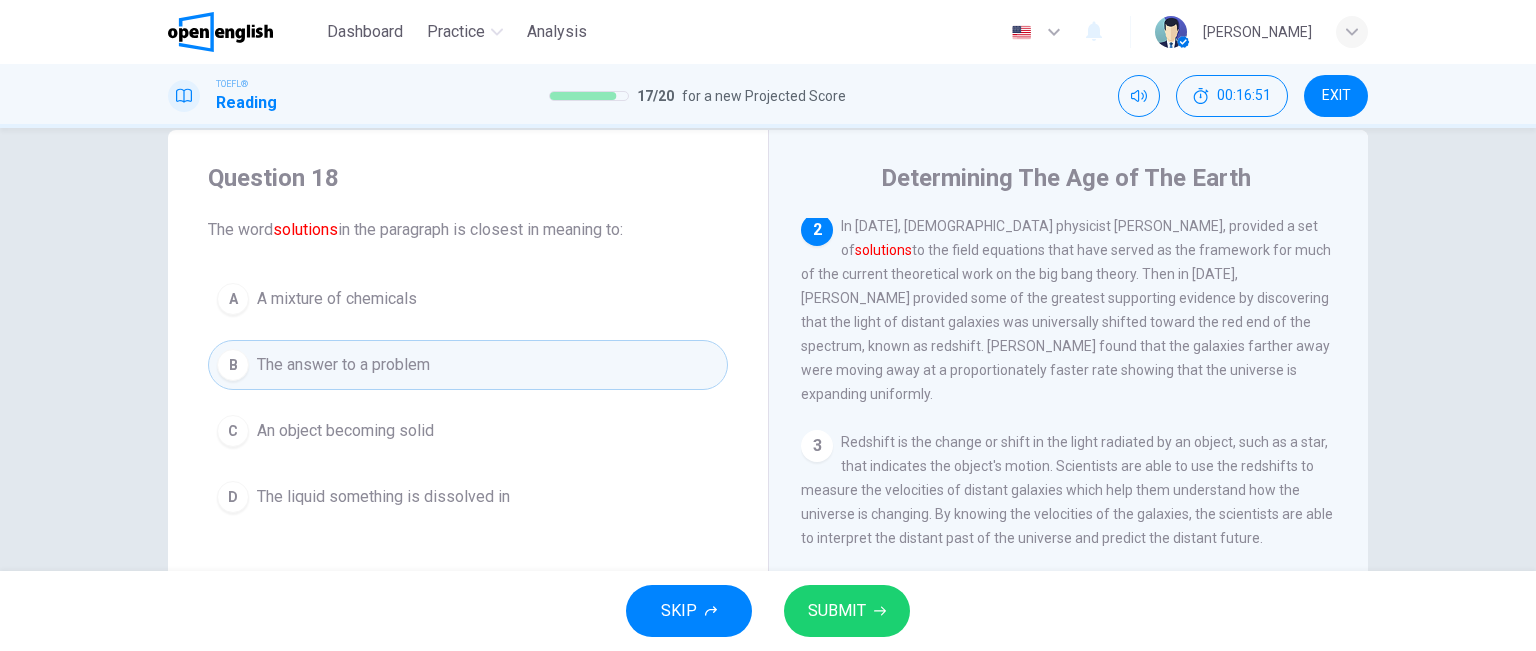 click on "SUBMIT" at bounding box center [837, 611] 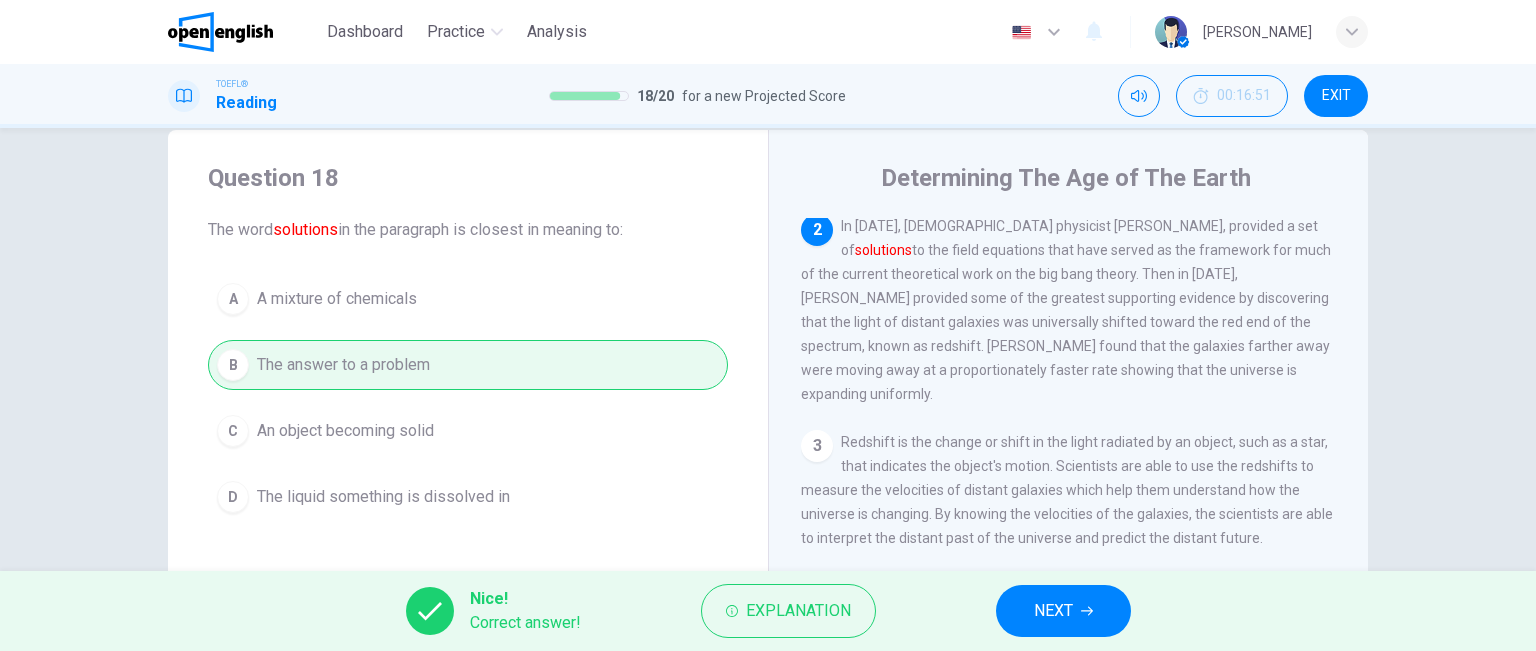click on "NEXT" at bounding box center [1063, 611] 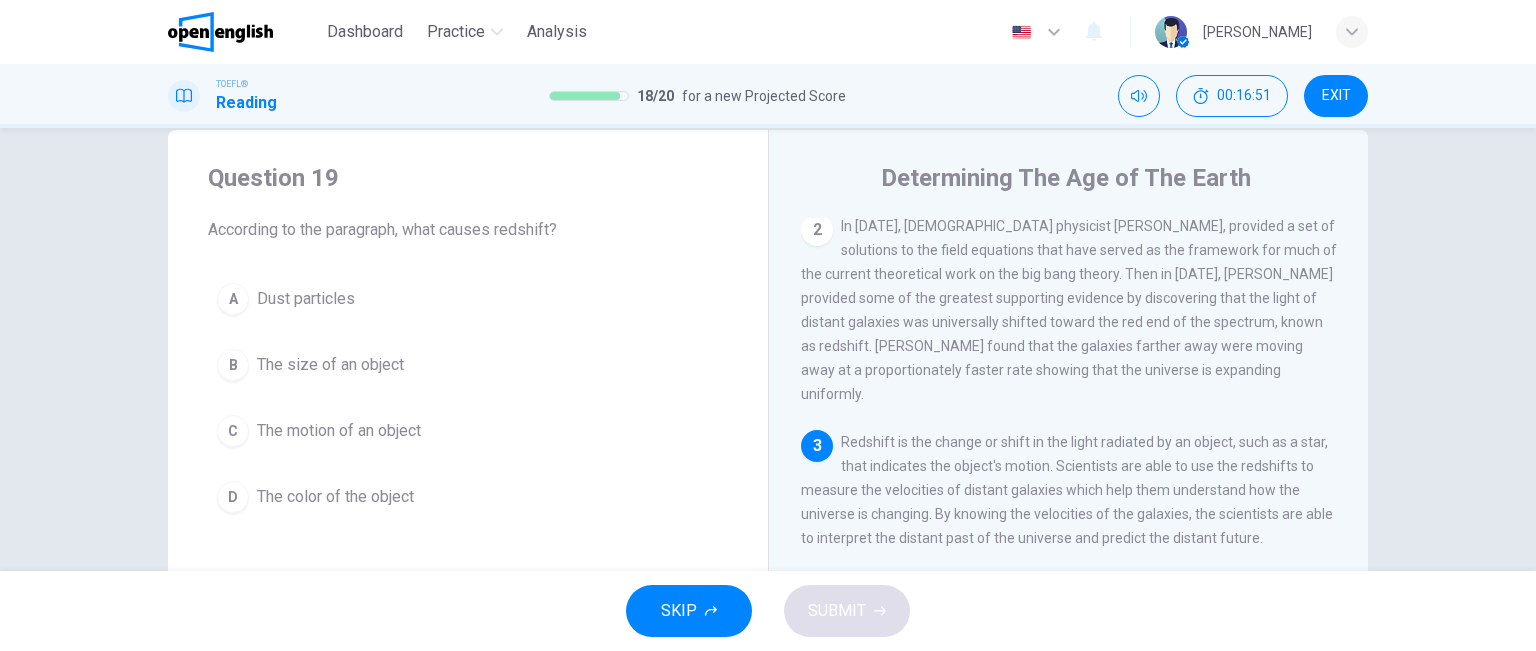scroll, scrollTop: 338, scrollLeft: 0, axis: vertical 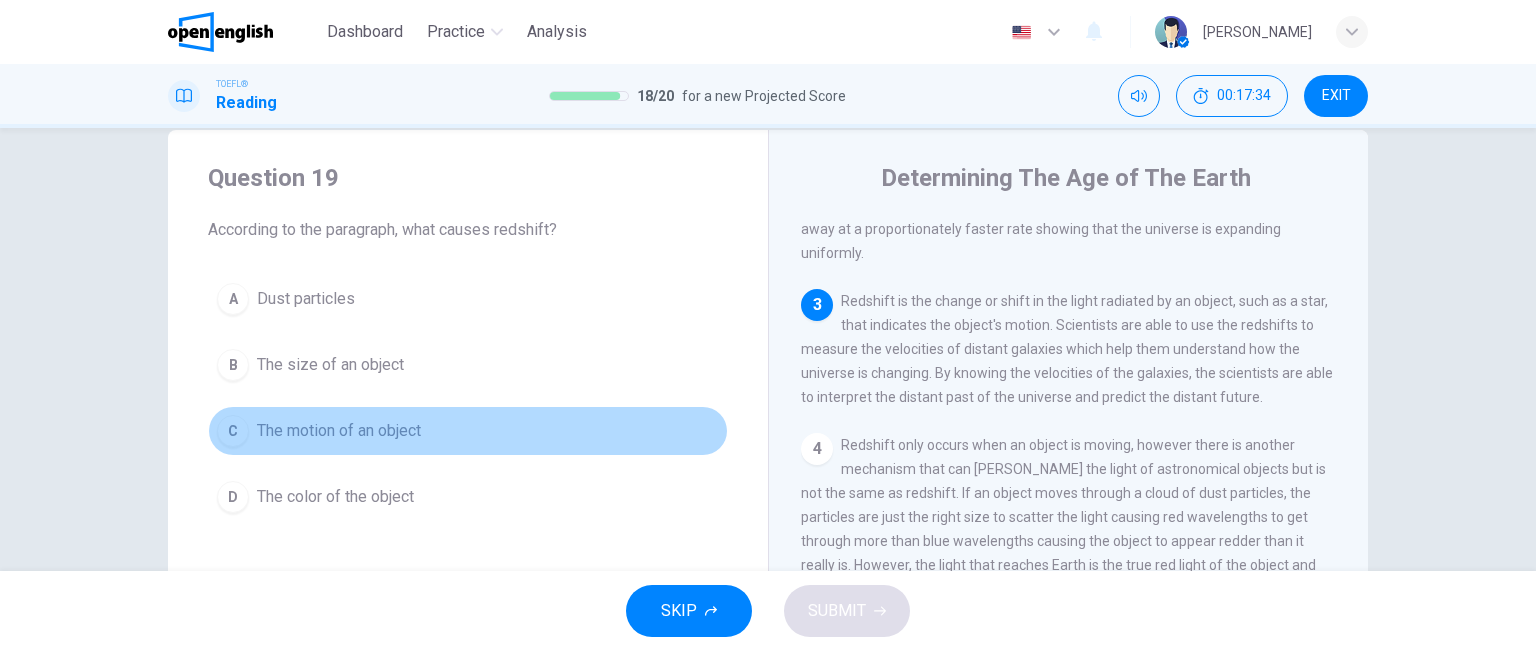 click on "C The motion of an object" at bounding box center [468, 431] 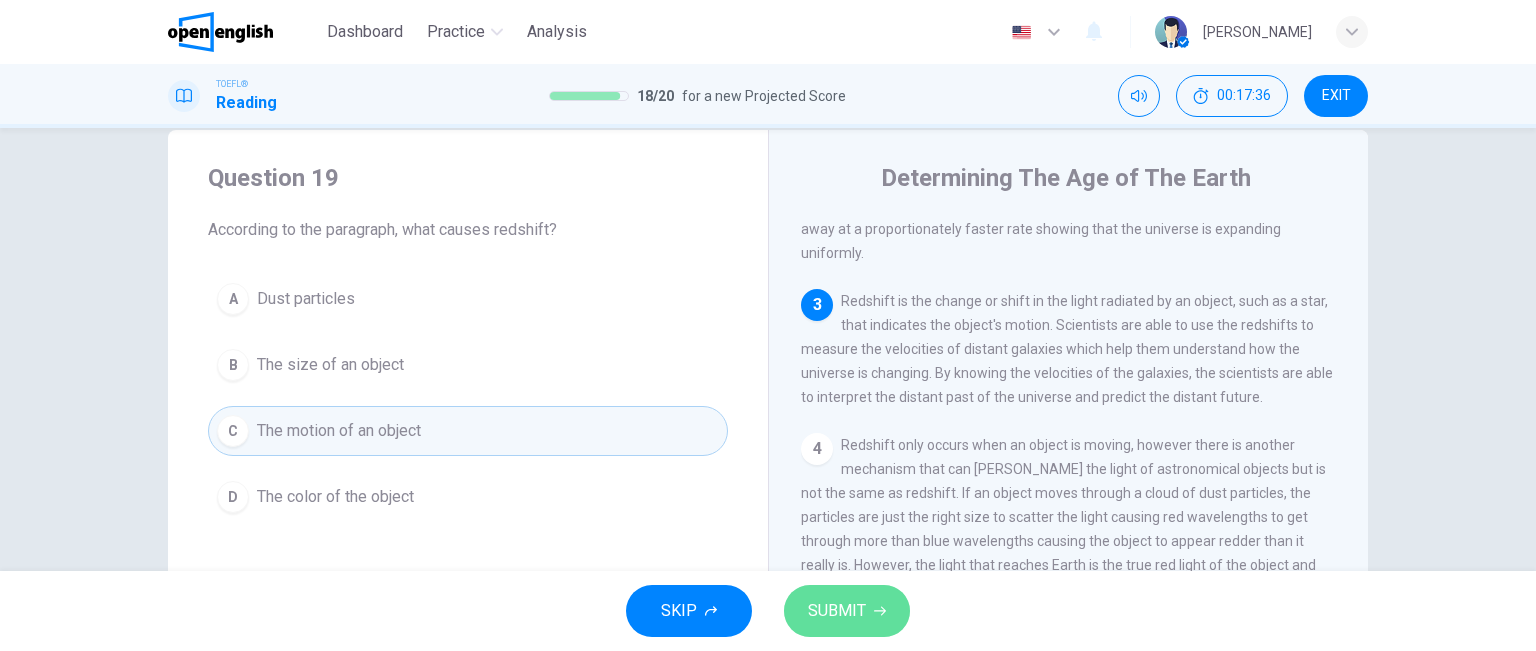 click on "SUBMIT" at bounding box center (847, 611) 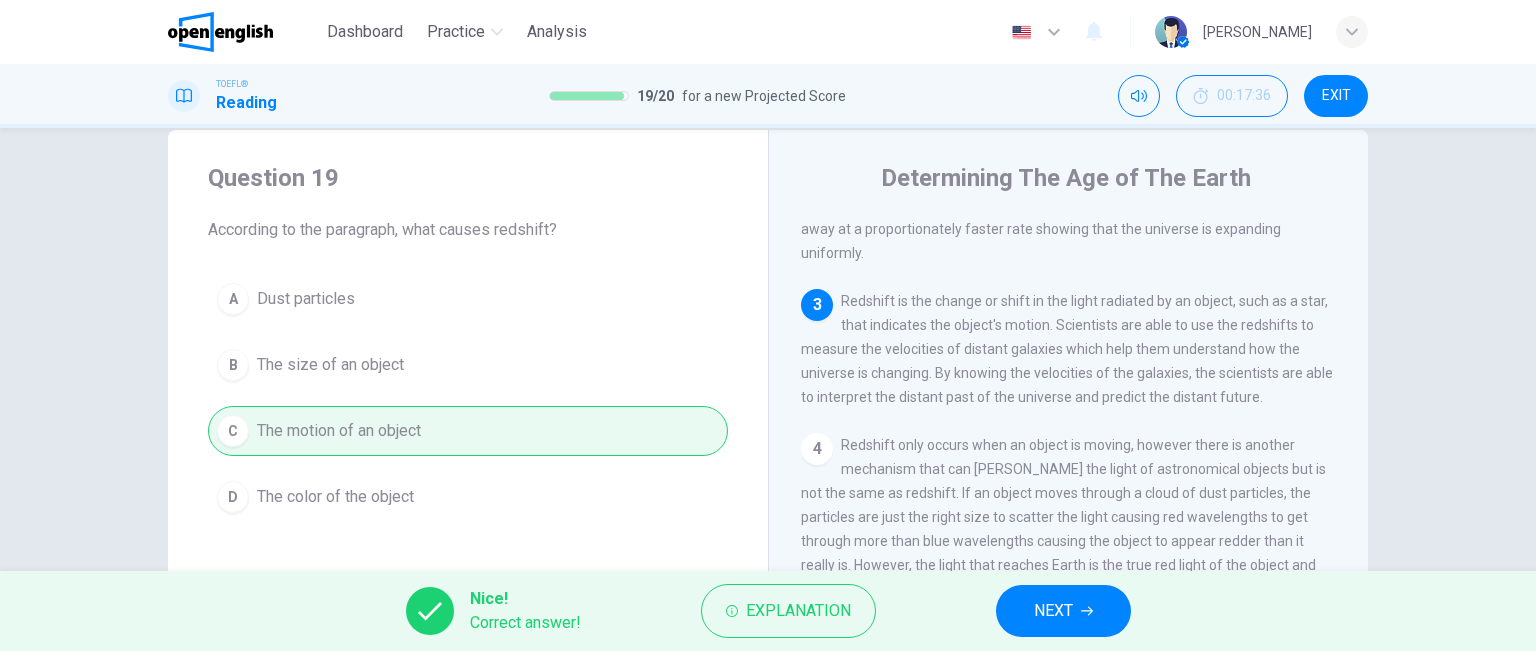 click on "NEXT" at bounding box center (1053, 611) 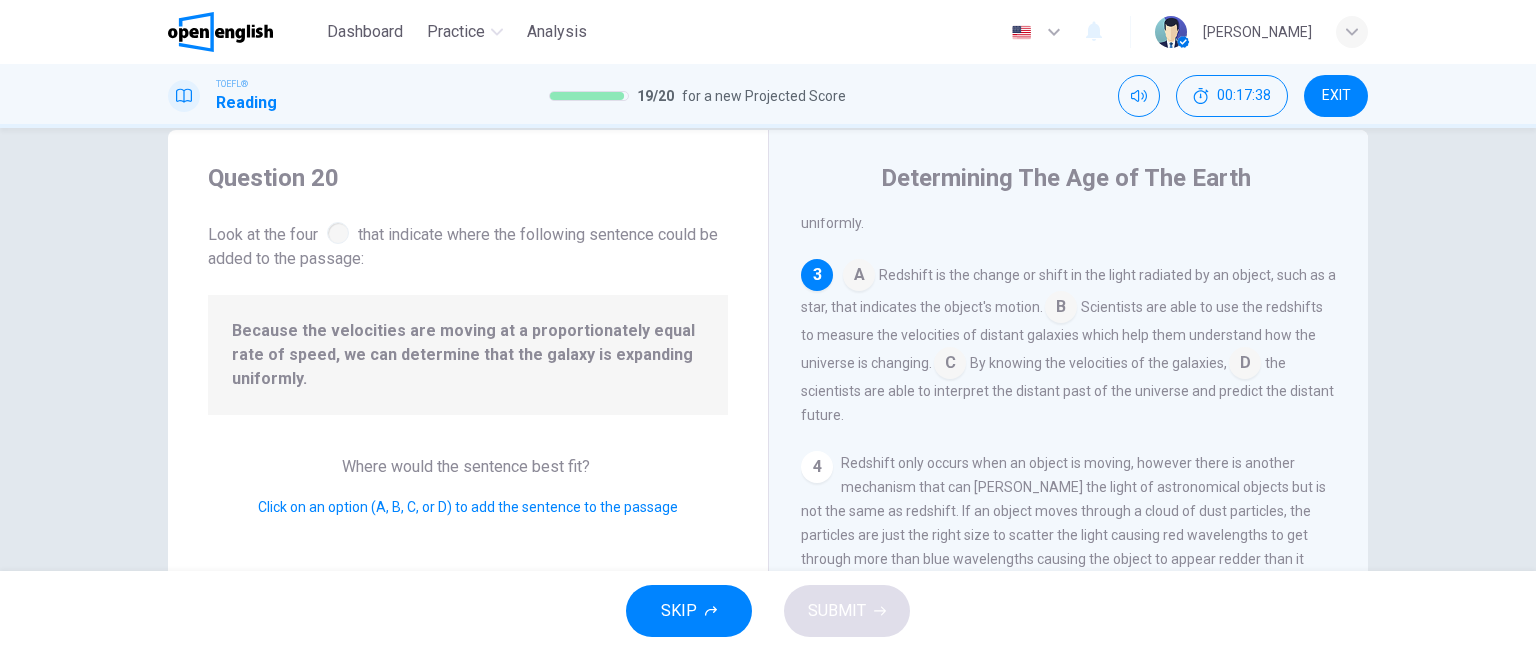 scroll, scrollTop: 346, scrollLeft: 0, axis: vertical 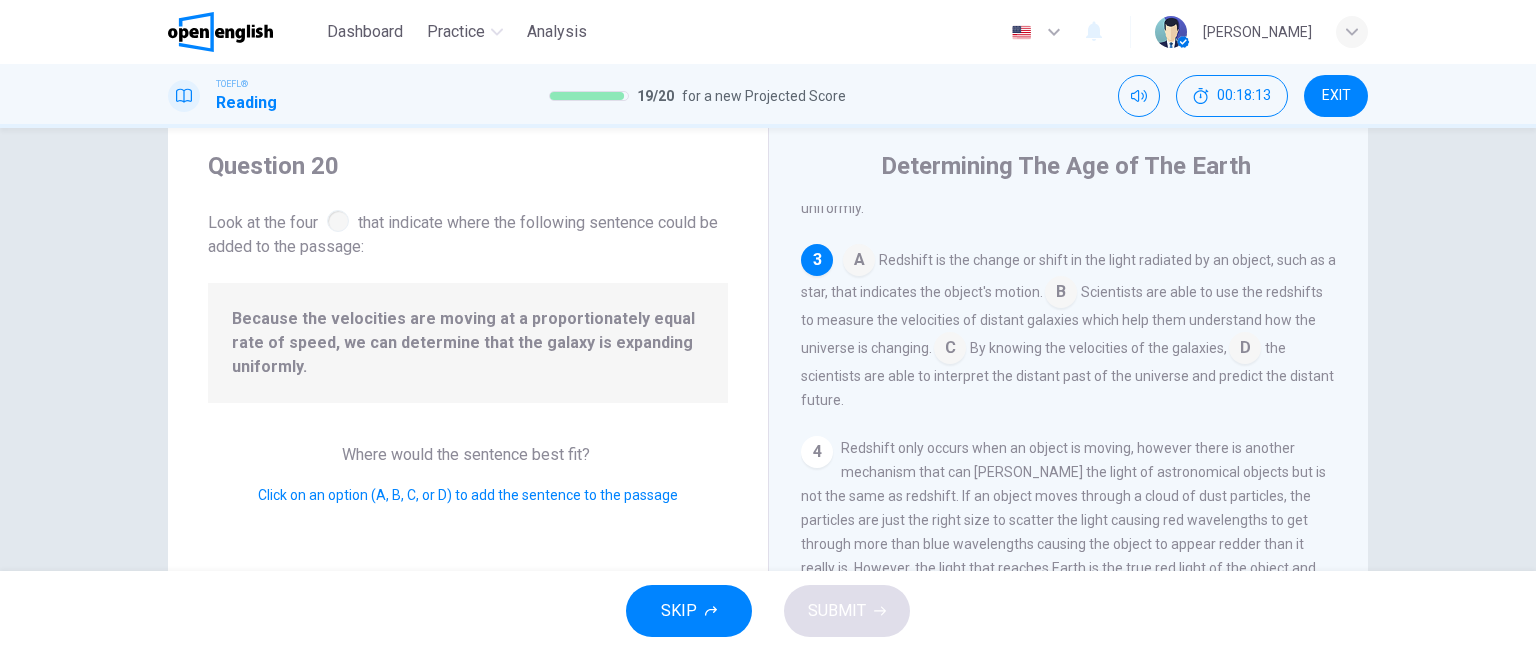 click at bounding box center [950, 350] 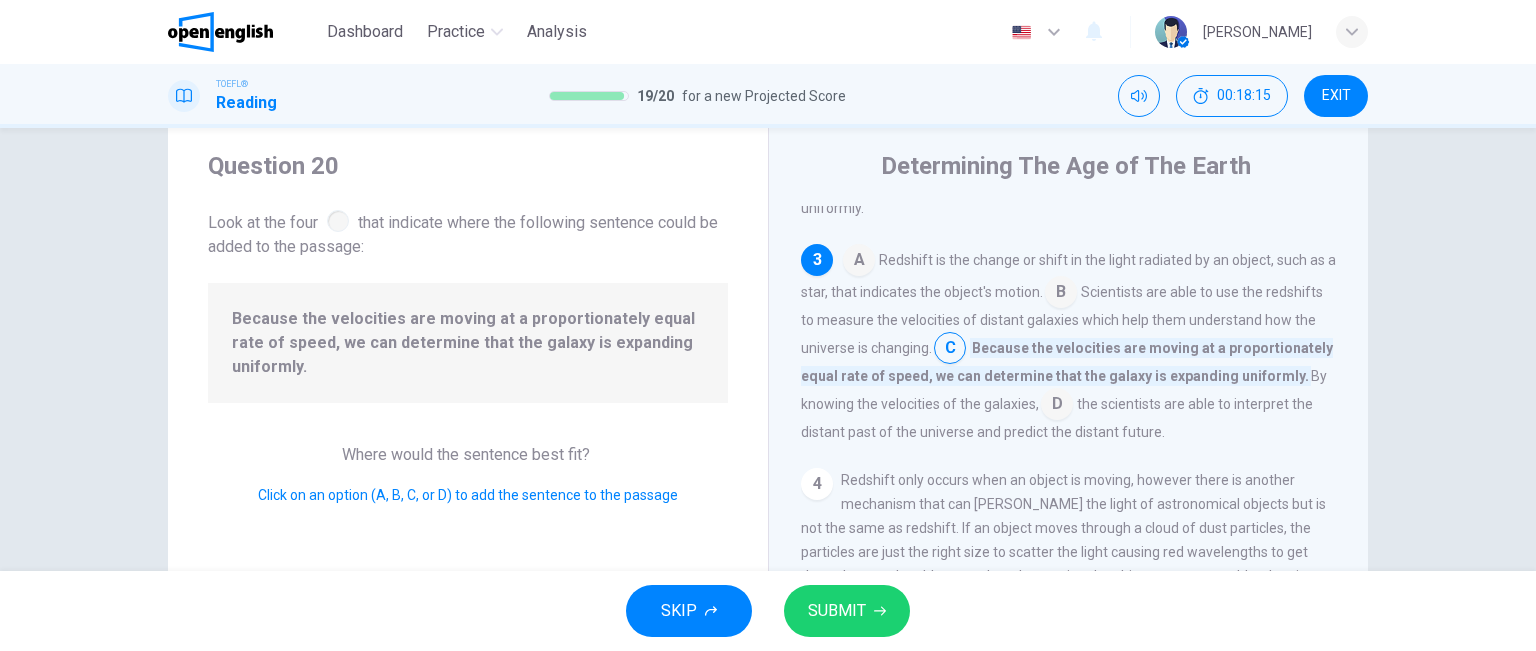 click at bounding box center [950, 350] 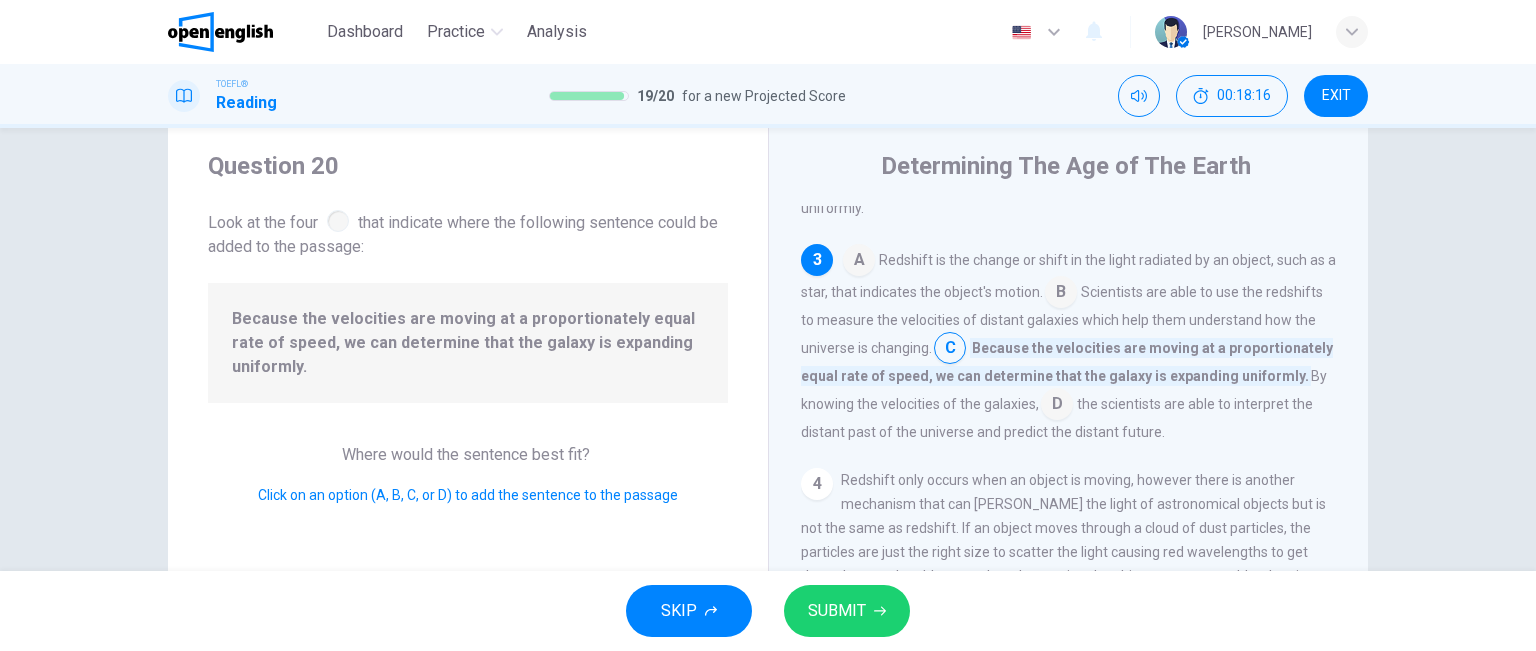 click at bounding box center [1057, 406] 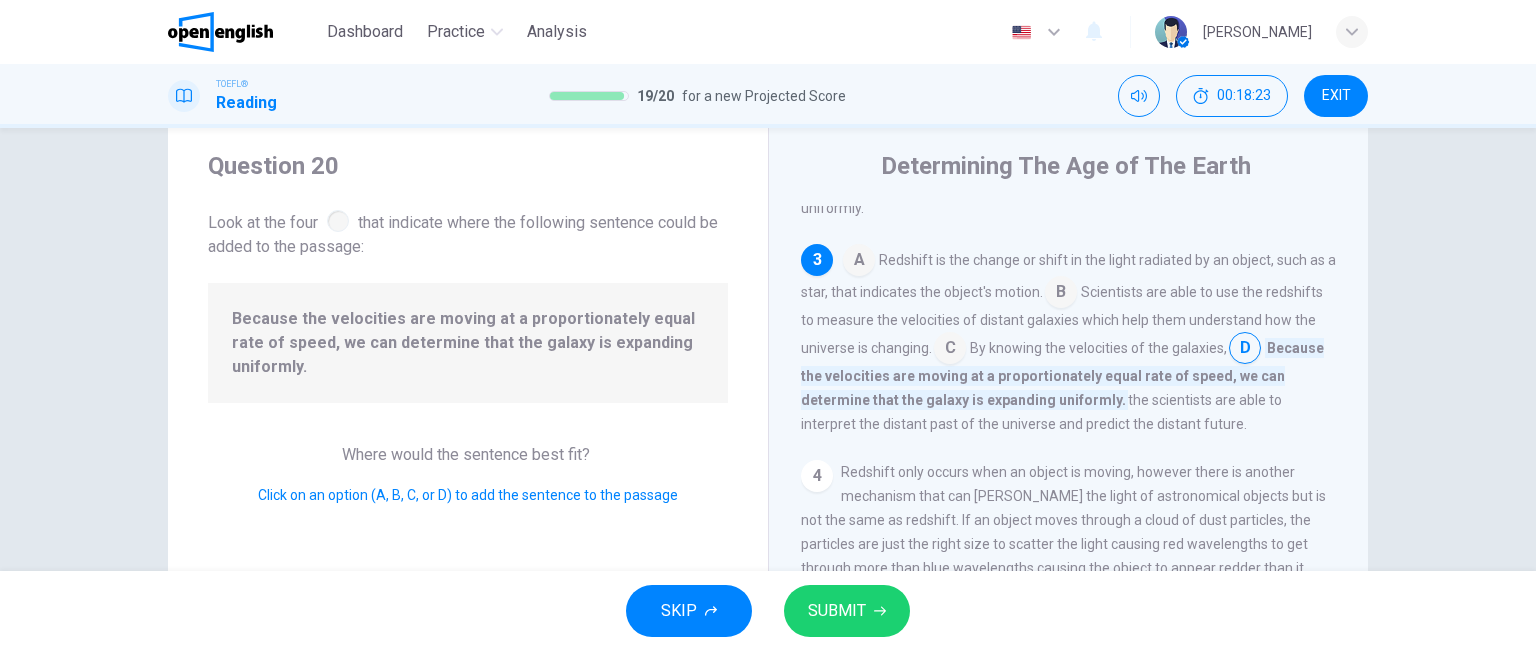 click at bounding box center (950, 350) 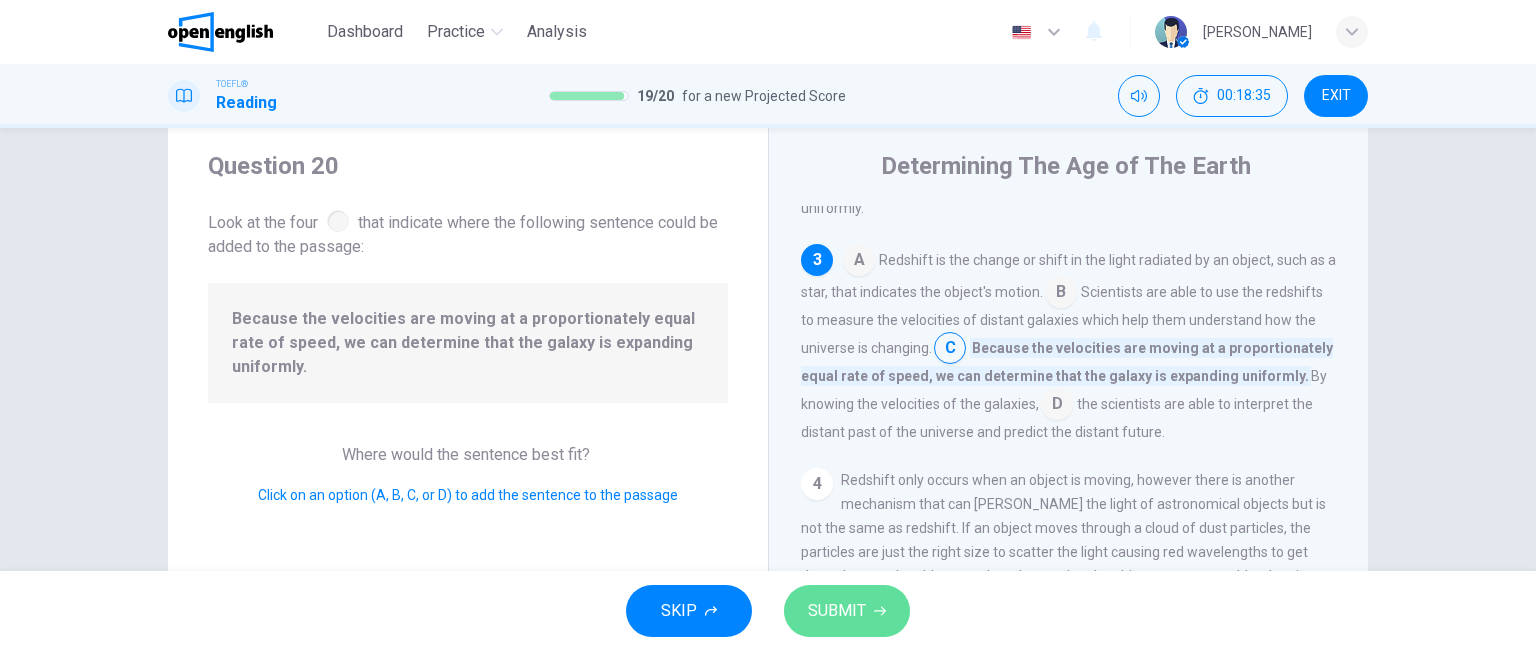 click on "SUBMIT" at bounding box center [837, 611] 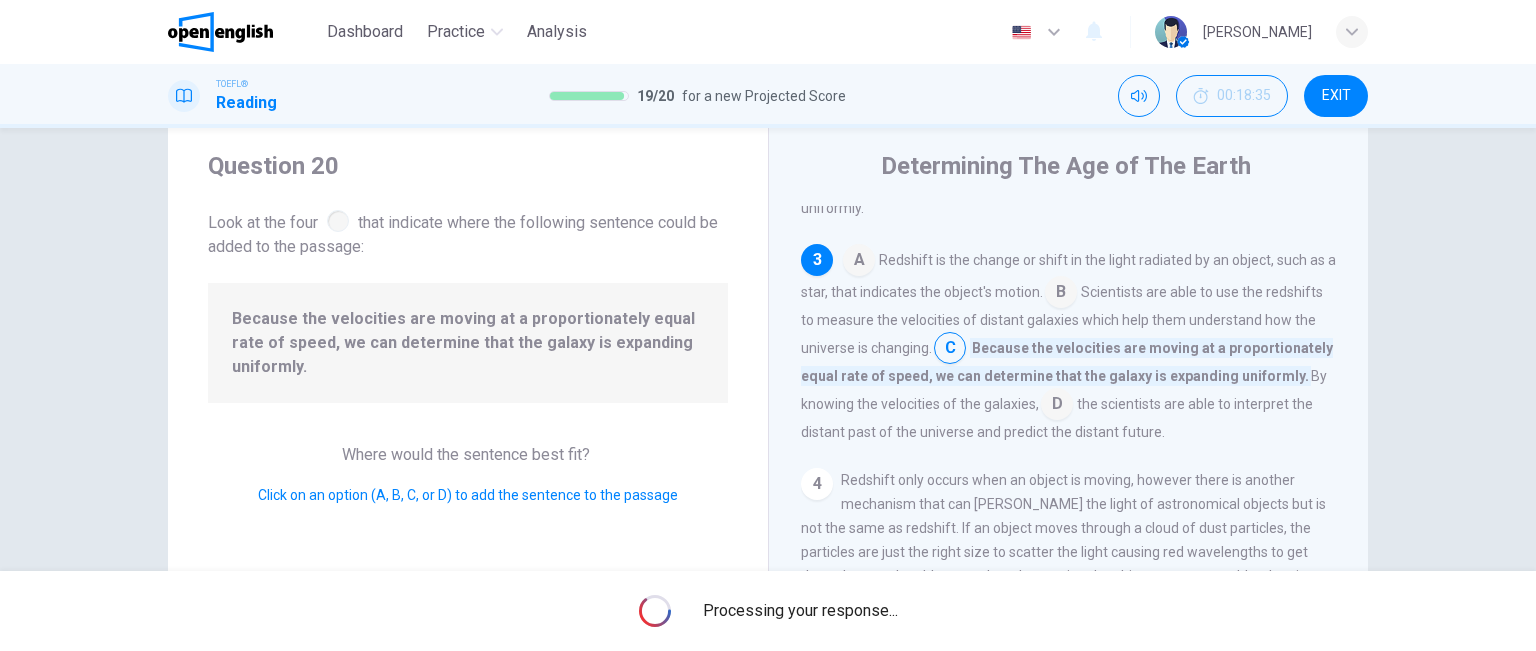 scroll, scrollTop: 0, scrollLeft: 0, axis: both 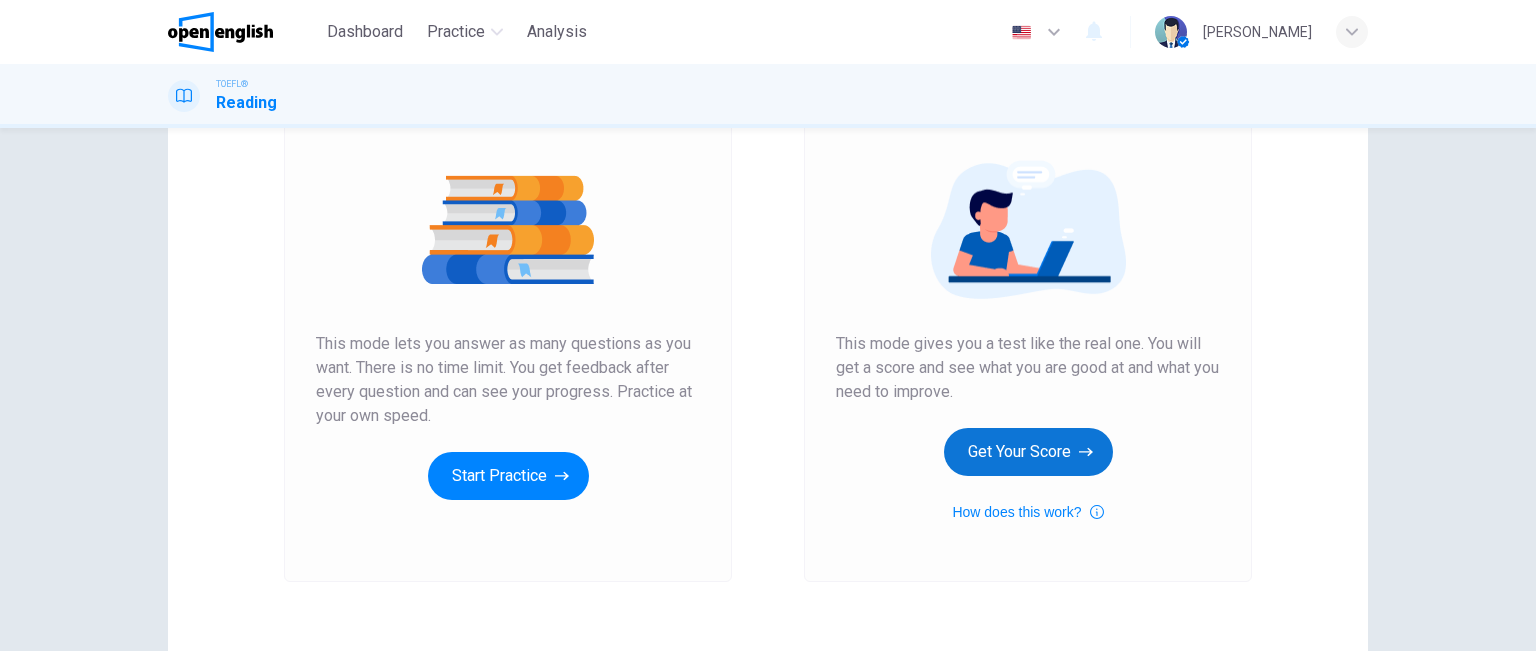 click on "Get Your Score" at bounding box center [1028, 452] 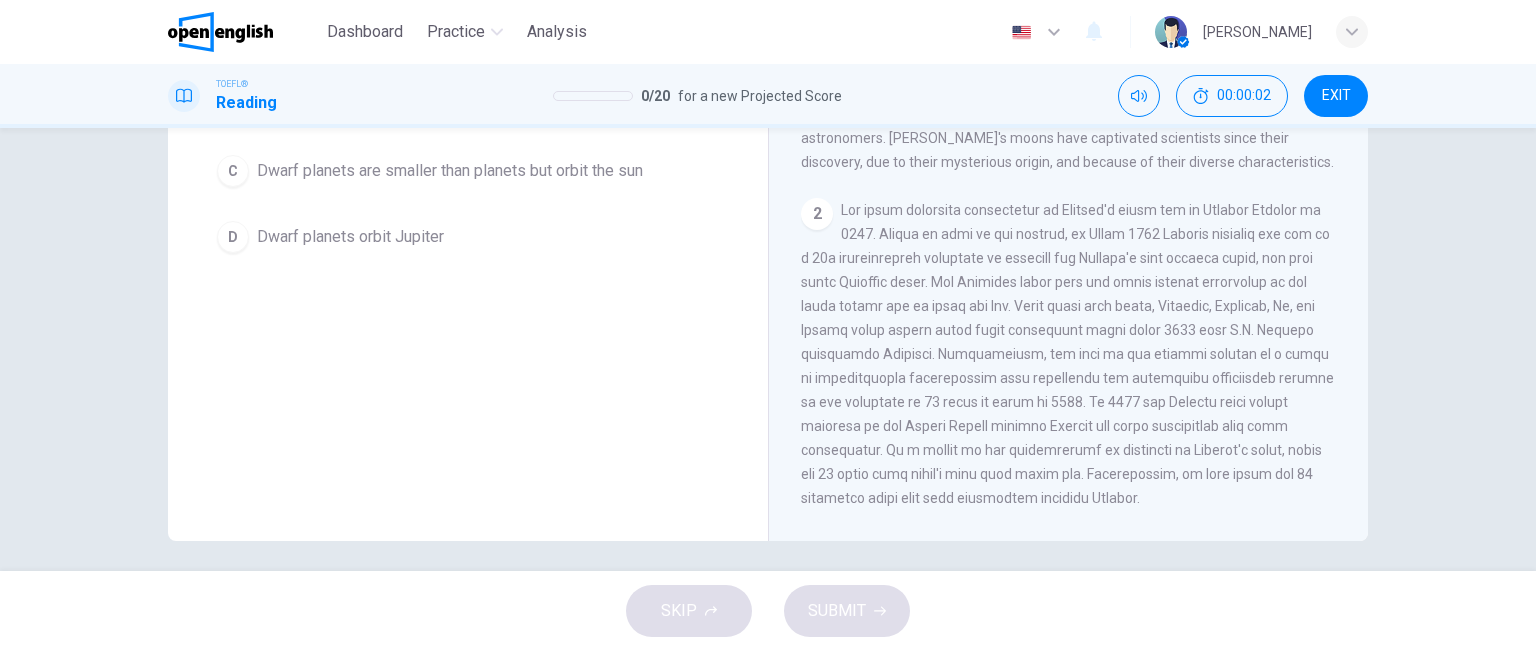 scroll, scrollTop: 332, scrollLeft: 0, axis: vertical 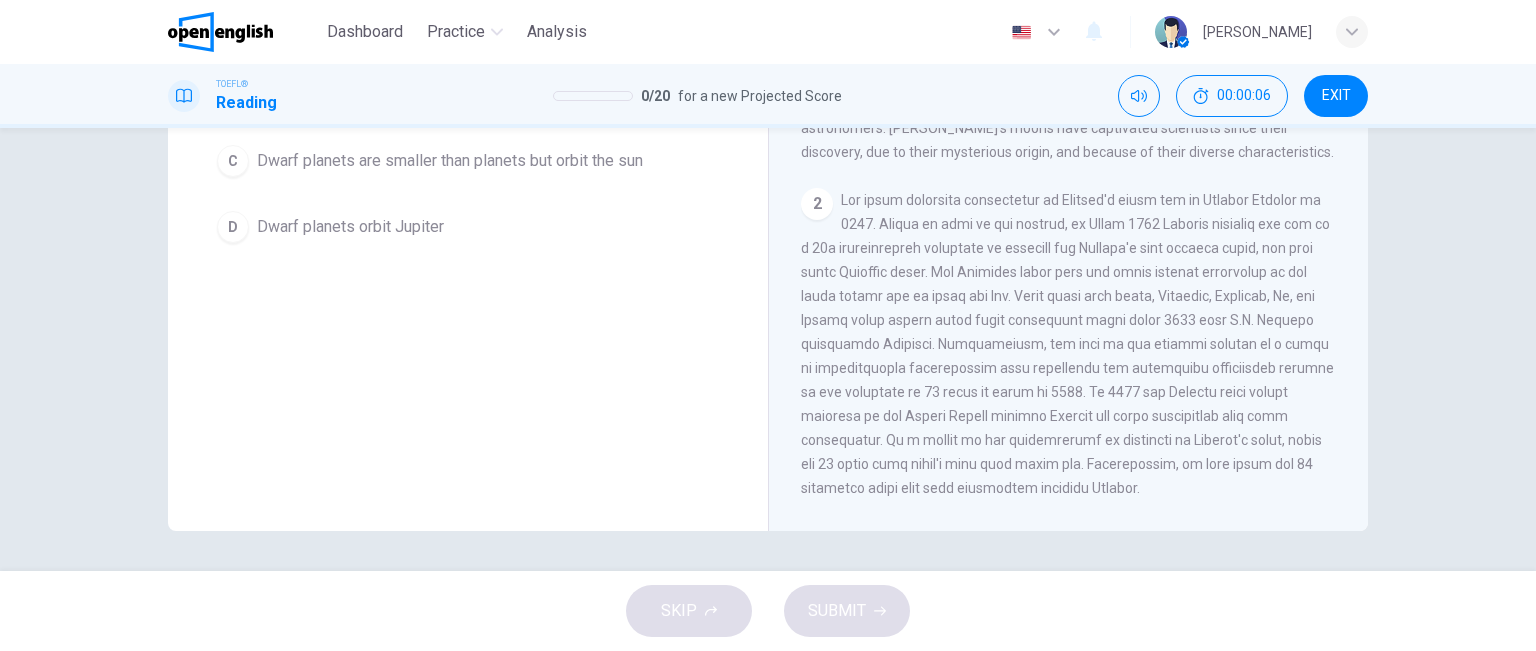 click on "1 Aside from being known as the largest planet orbiting our sun, Jupiter attracts a lot of attention for other reasons as well. Namely, the numerous numbers of moons orbiting the gas giant. The four most famous moons were initially discovered by the famous astronomer [PERSON_NAME], for whom they're named. Yet, the rest of Jupiter's moons are named for everything from conquests, gods, lovers, and family. Some are little larger than small asteroids while the Galilean moons would be considered dwarf planets if they orbited the sun and not Jupiter. For centuries, the allure of the ordered chaos of Jupiter's moons has drawn the eyes of astronomers. [PERSON_NAME]'s moons have captivated scientists since their discovery, due to their mysterious origin, and because of their diverse characteristics." at bounding box center [1069, 44] 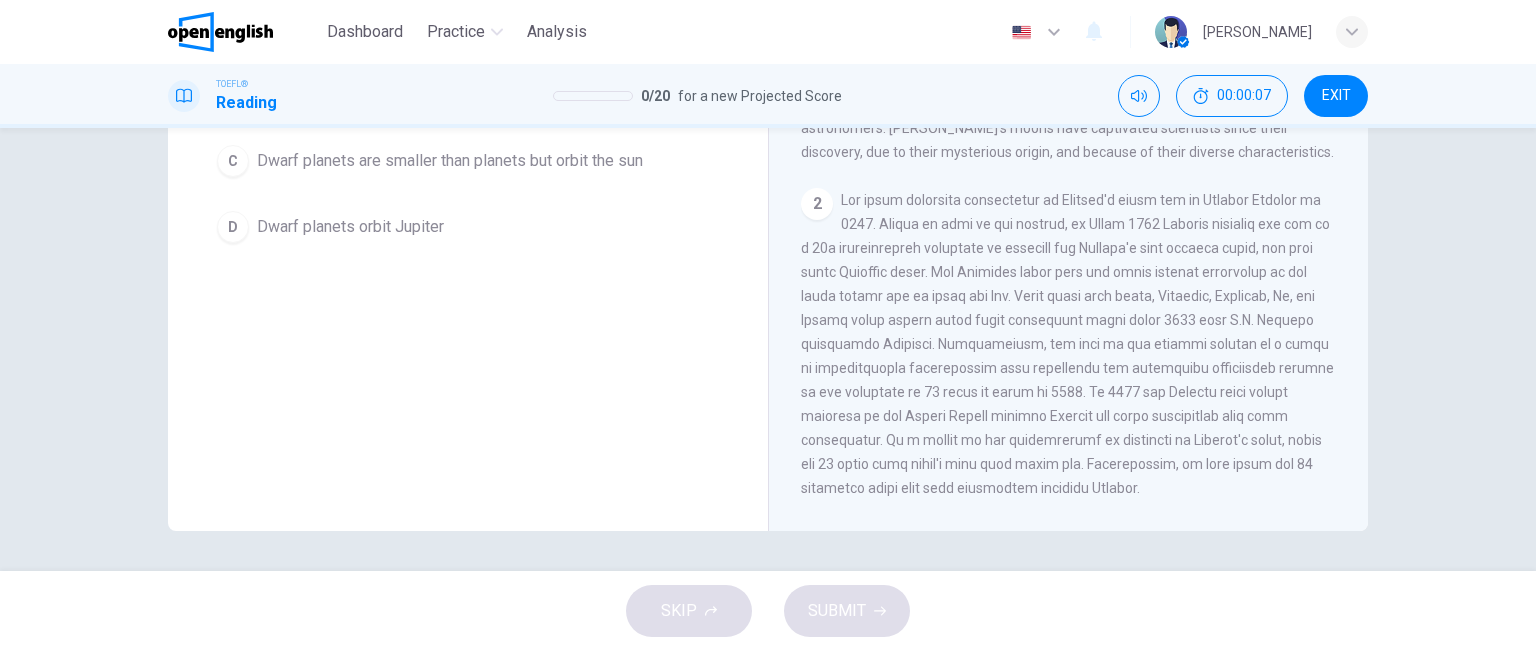 click at bounding box center (220, 32) 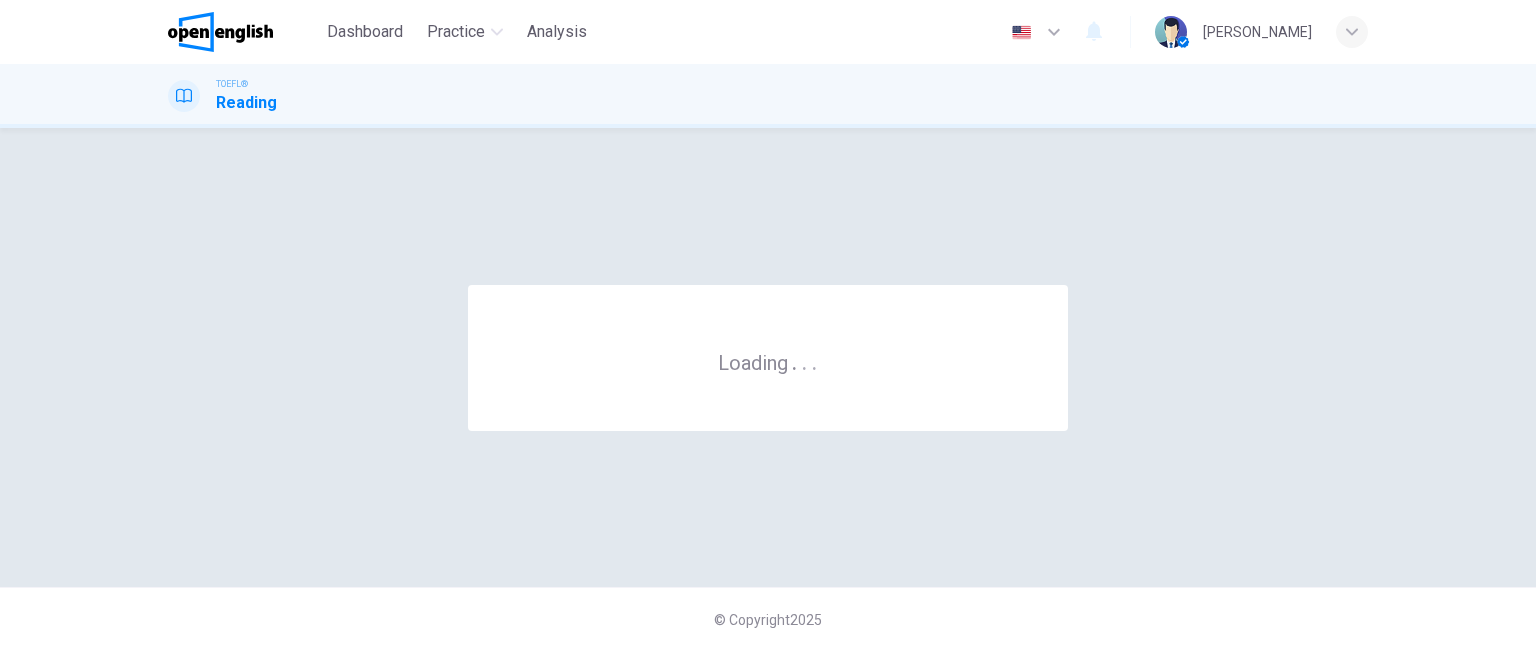 scroll, scrollTop: 0, scrollLeft: 0, axis: both 